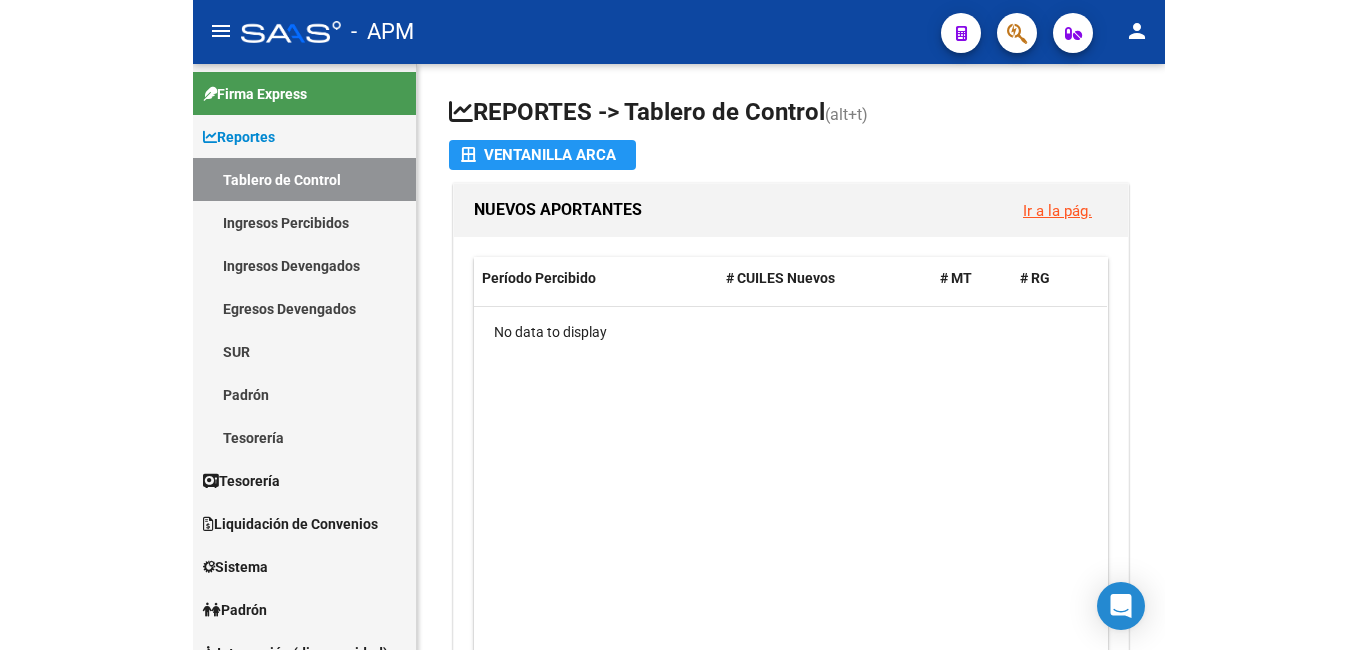 scroll, scrollTop: 0, scrollLeft: 0, axis: both 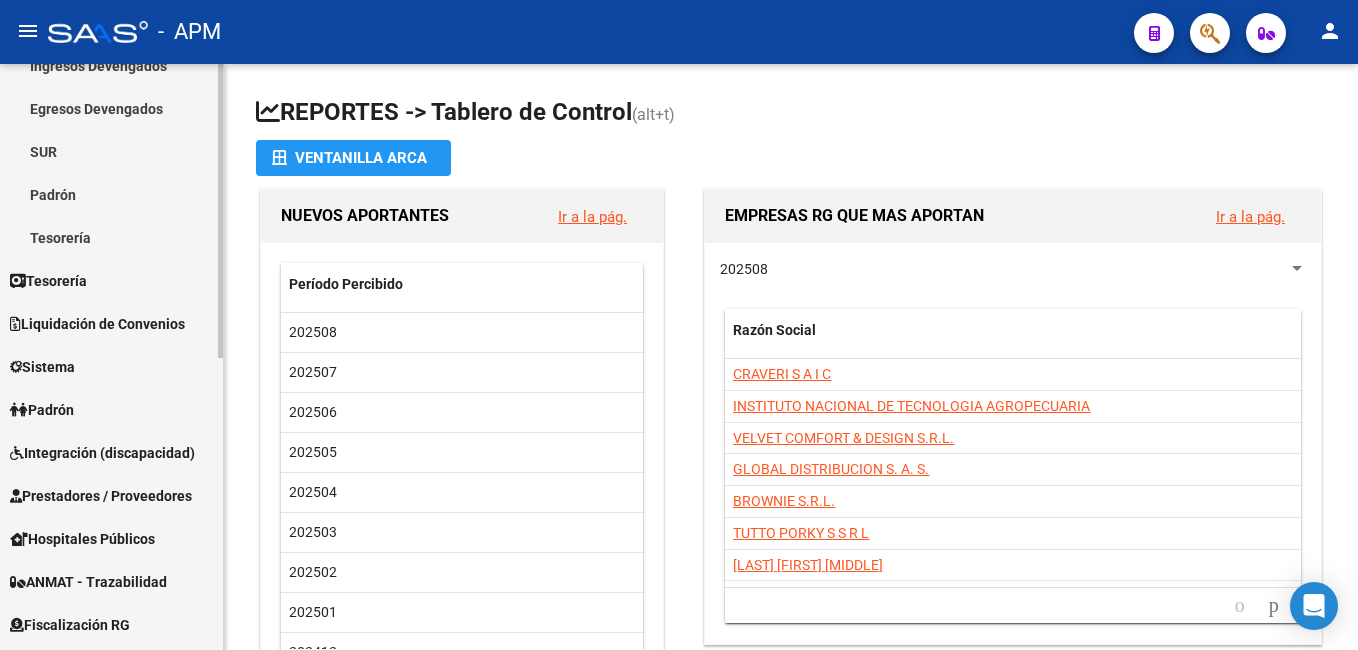 click on "Padrón" at bounding box center (111, 409) 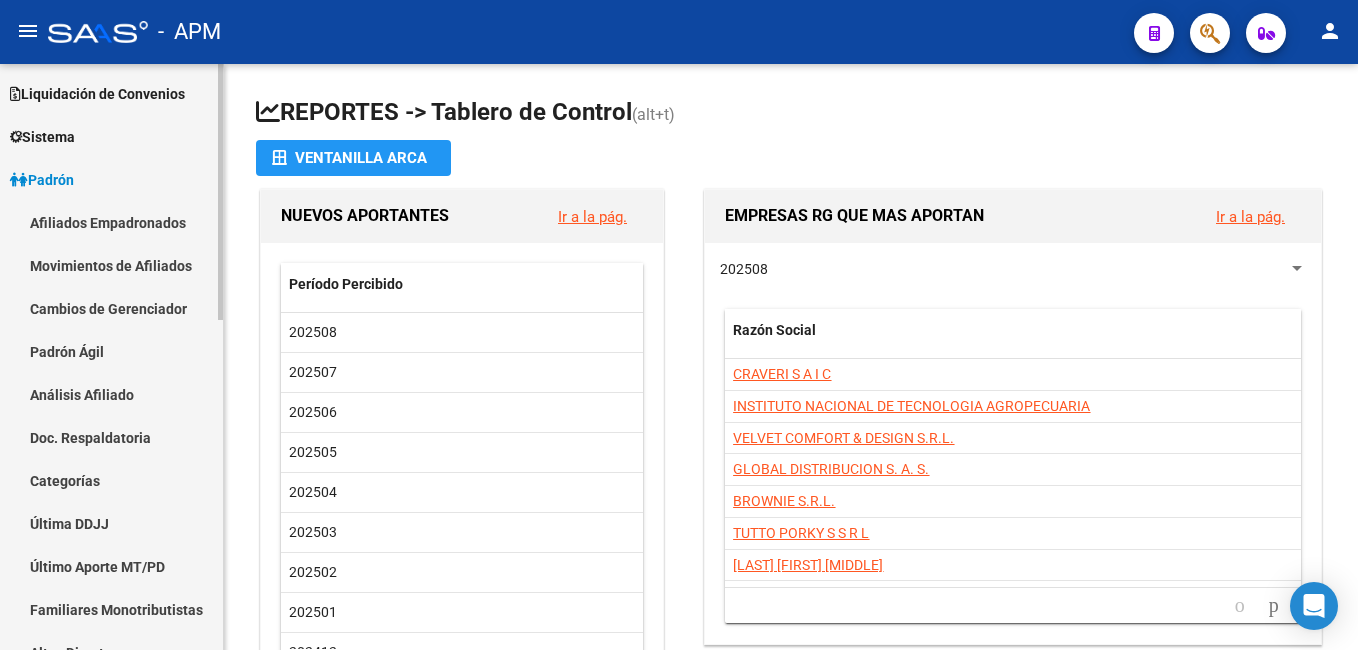 scroll, scrollTop: 100, scrollLeft: 0, axis: vertical 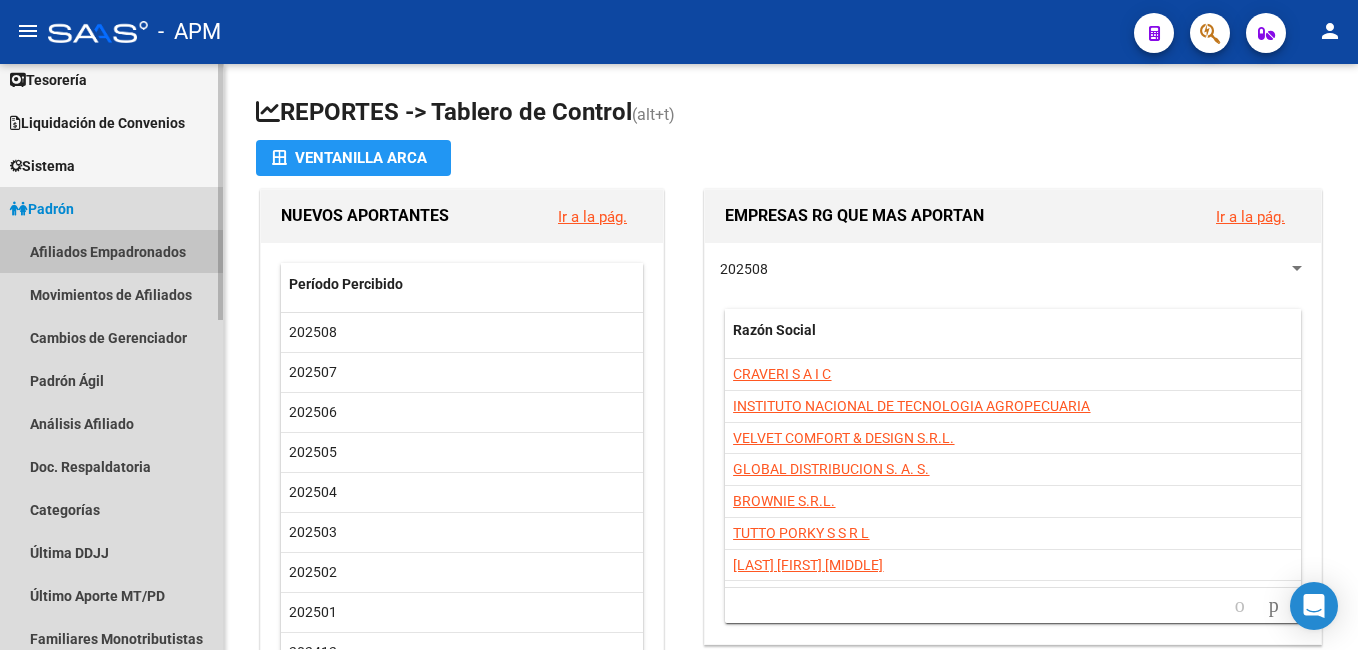 click on "Afiliados Empadronados" at bounding box center (111, 251) 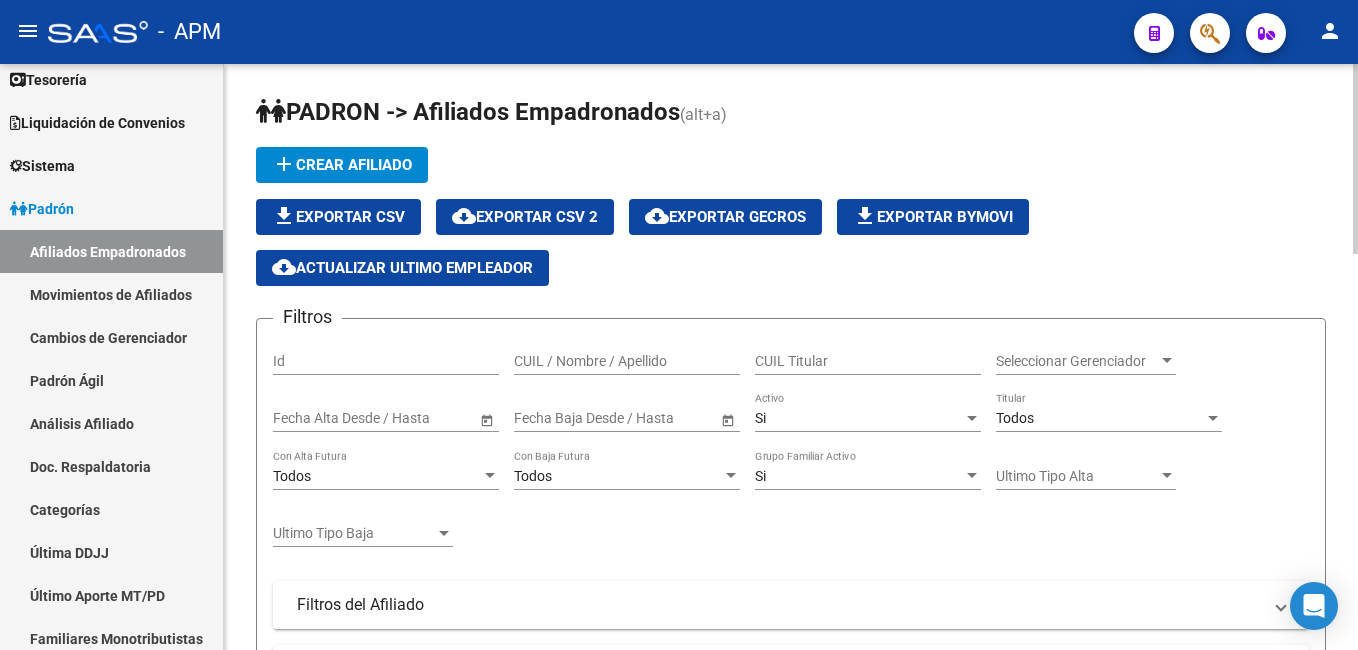 click on "Seleccionar Gerenciador Seleccionar Gerenciador" 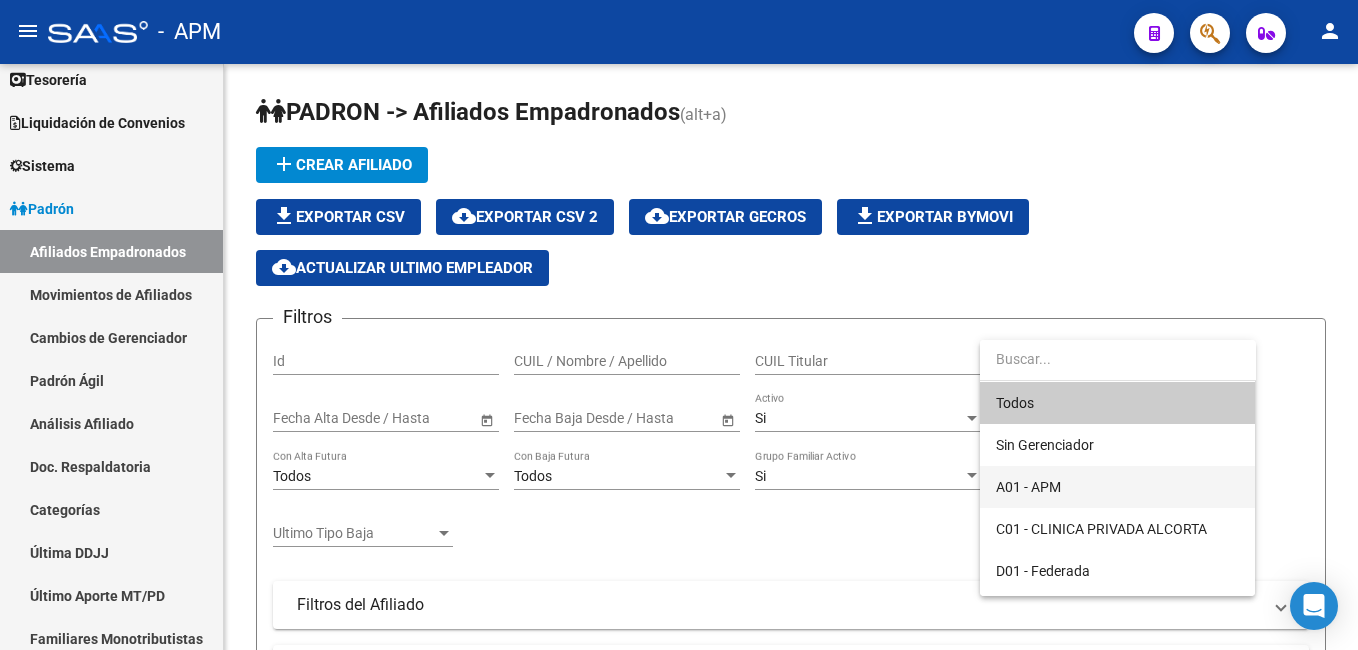 click on "A01 - APM" at bounding box center [1117, 487] 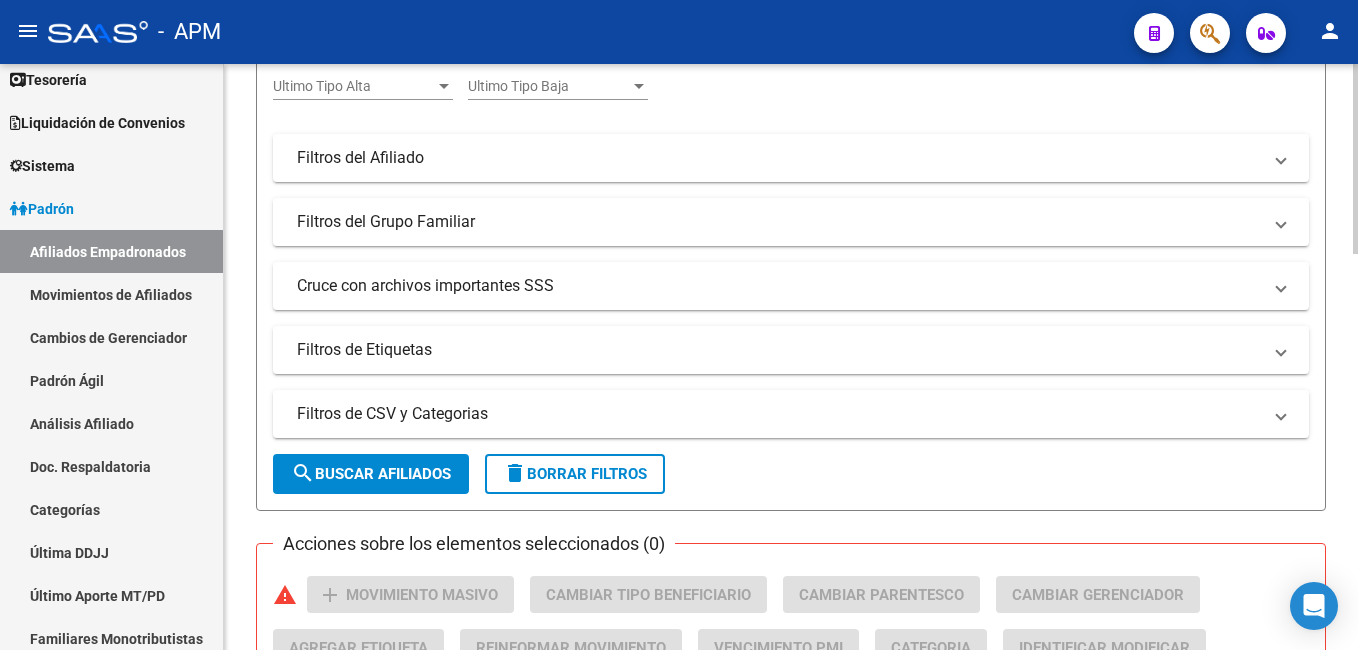 scroll, scrollTop: 500, scrollLeft: 0, axis: vertical 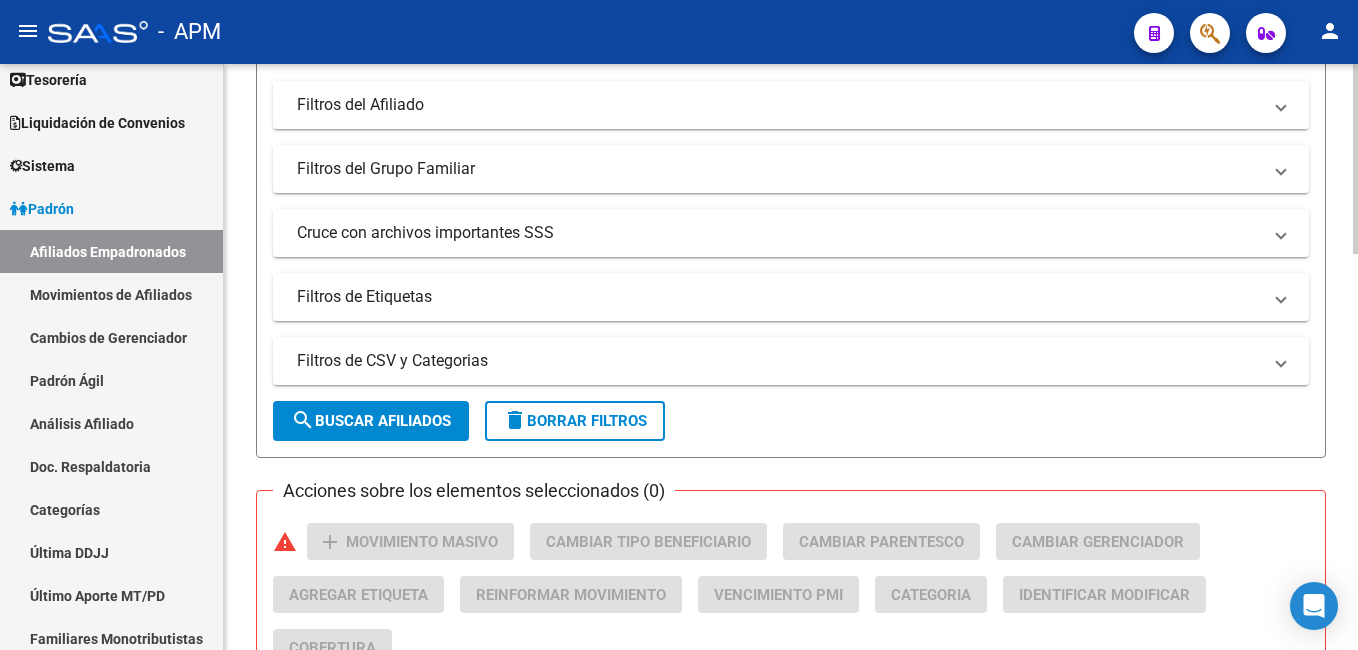 click on "Filtros del Afiliado" at bounding box center (791, 105) 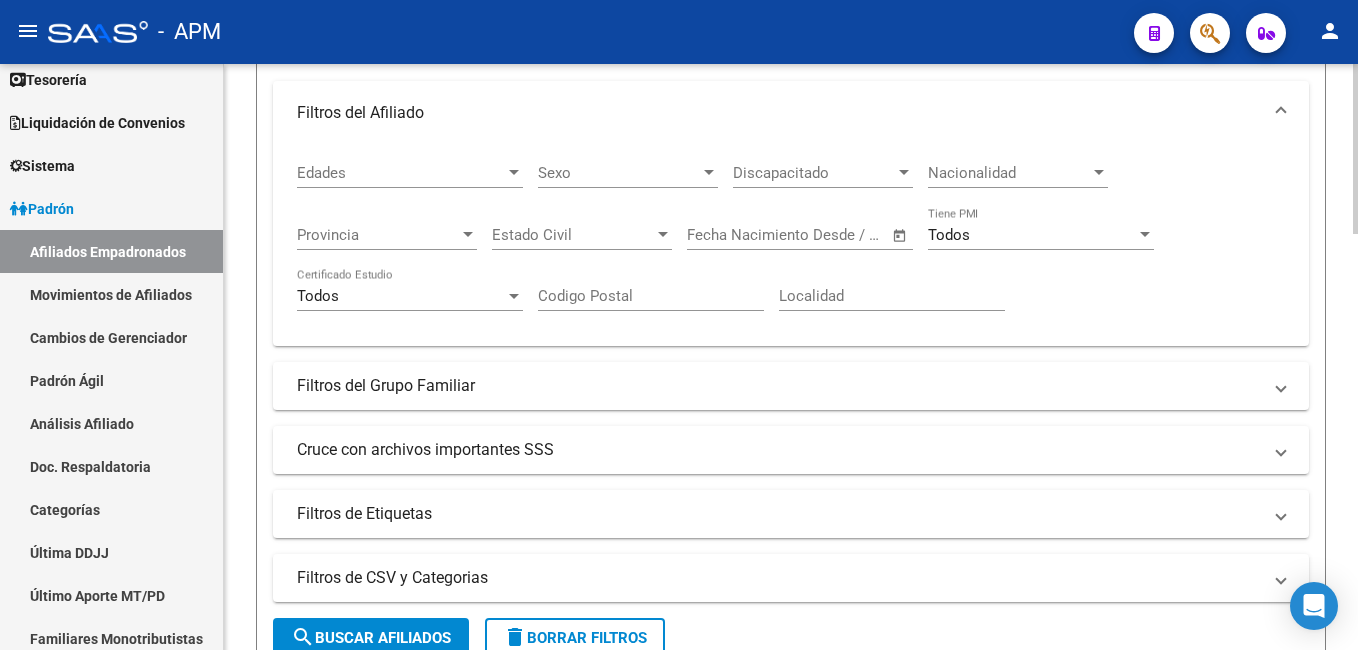 click on "Edades Edades" at bounding box center [410, 166] 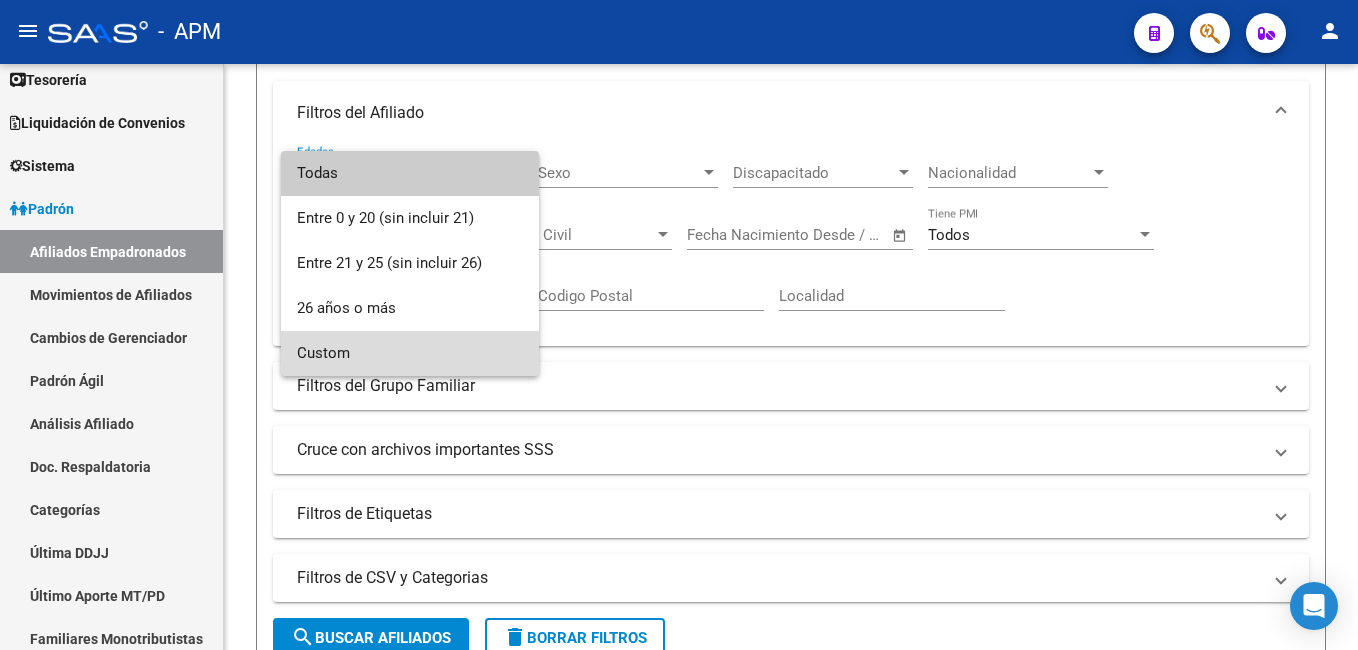 click on "Custom" at bounding box center (410, 353) 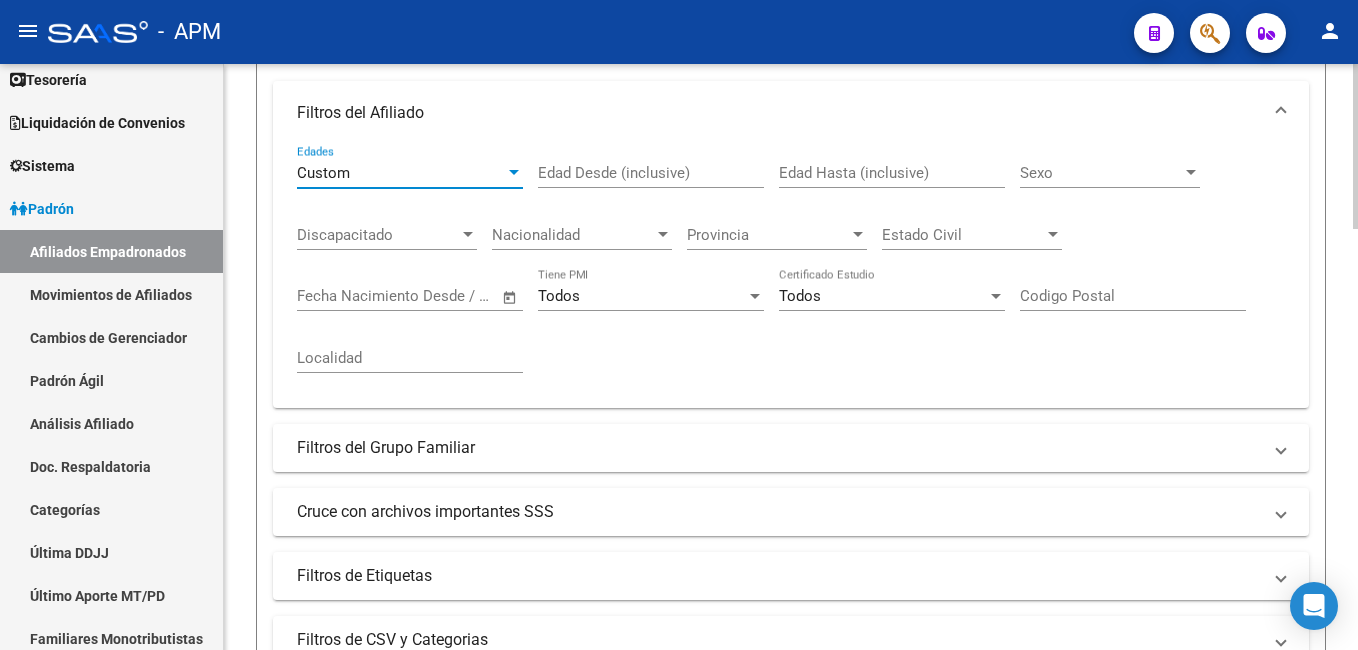 click on "Edad Desde (inclusive)" at bounding box center [651, 173] 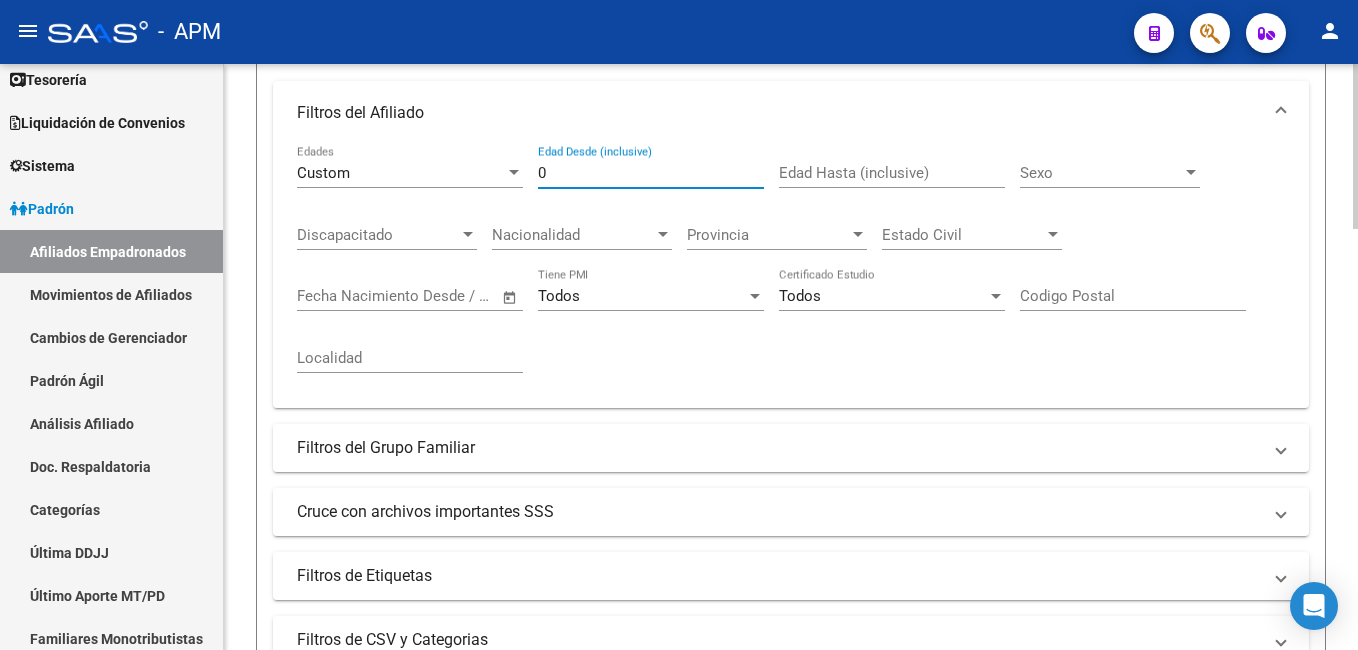 type on "0" 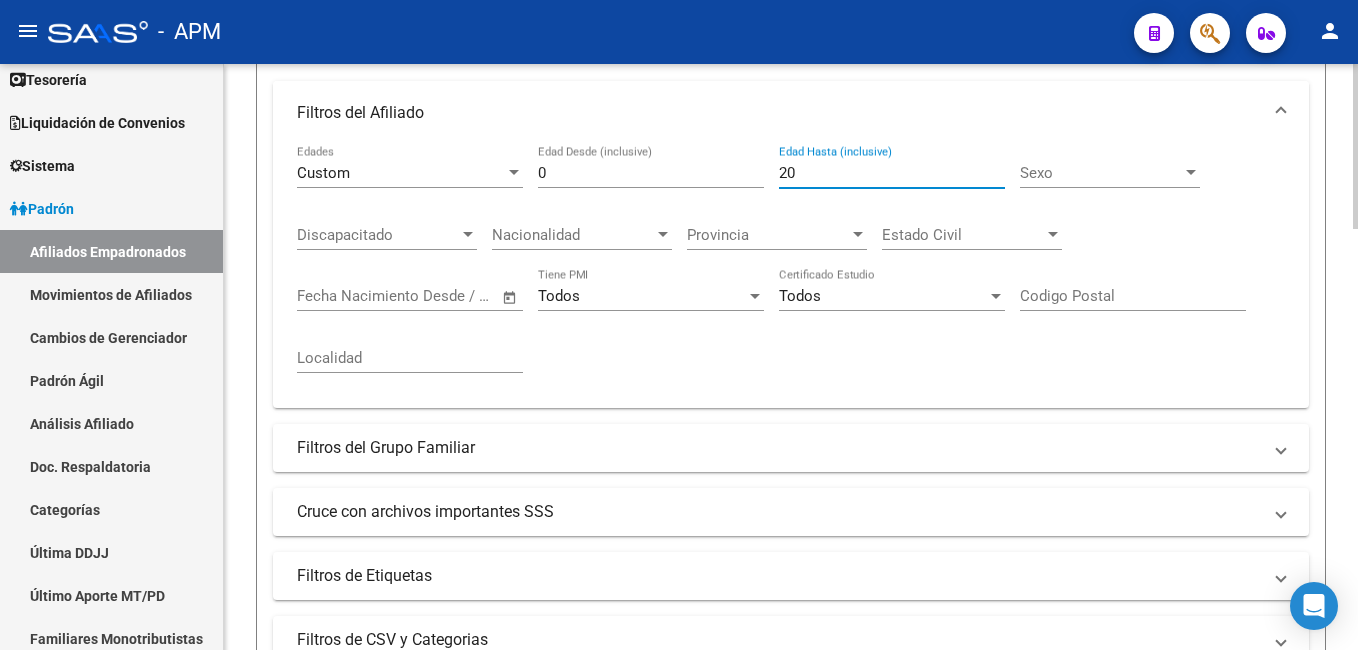 type on "20" 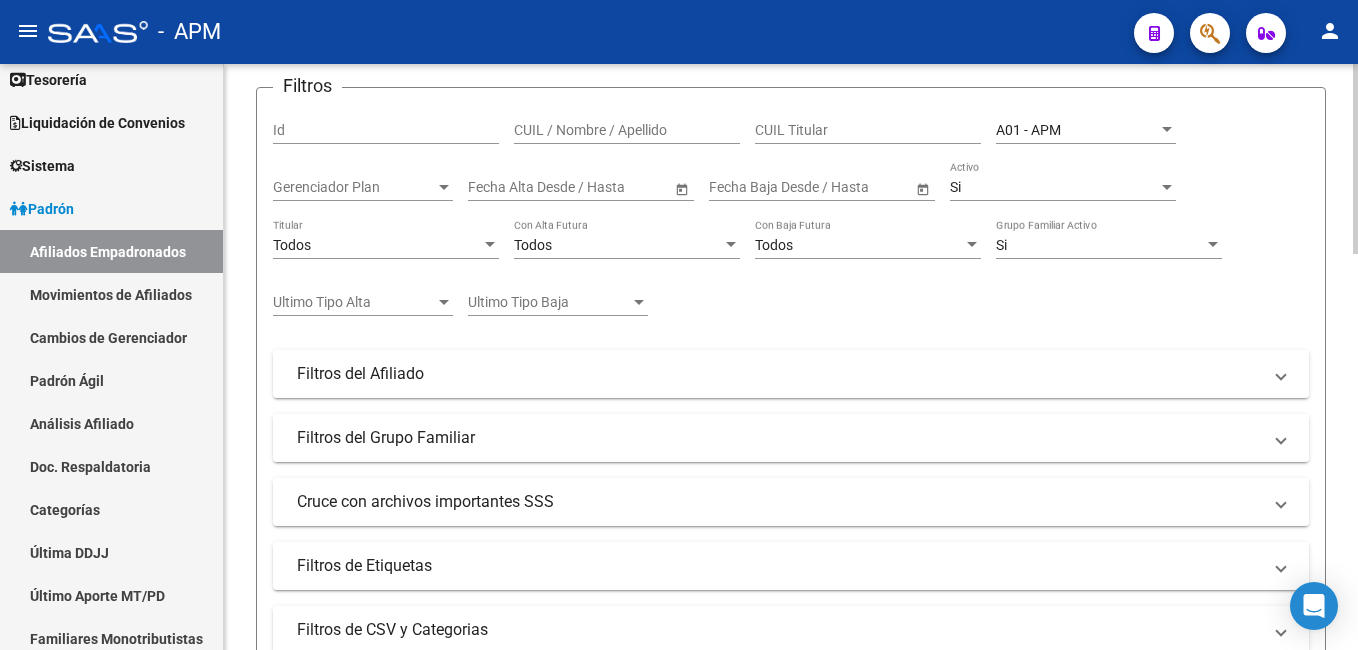 scroll, scrollTop: 0, scrollLeft: 0, axis: both 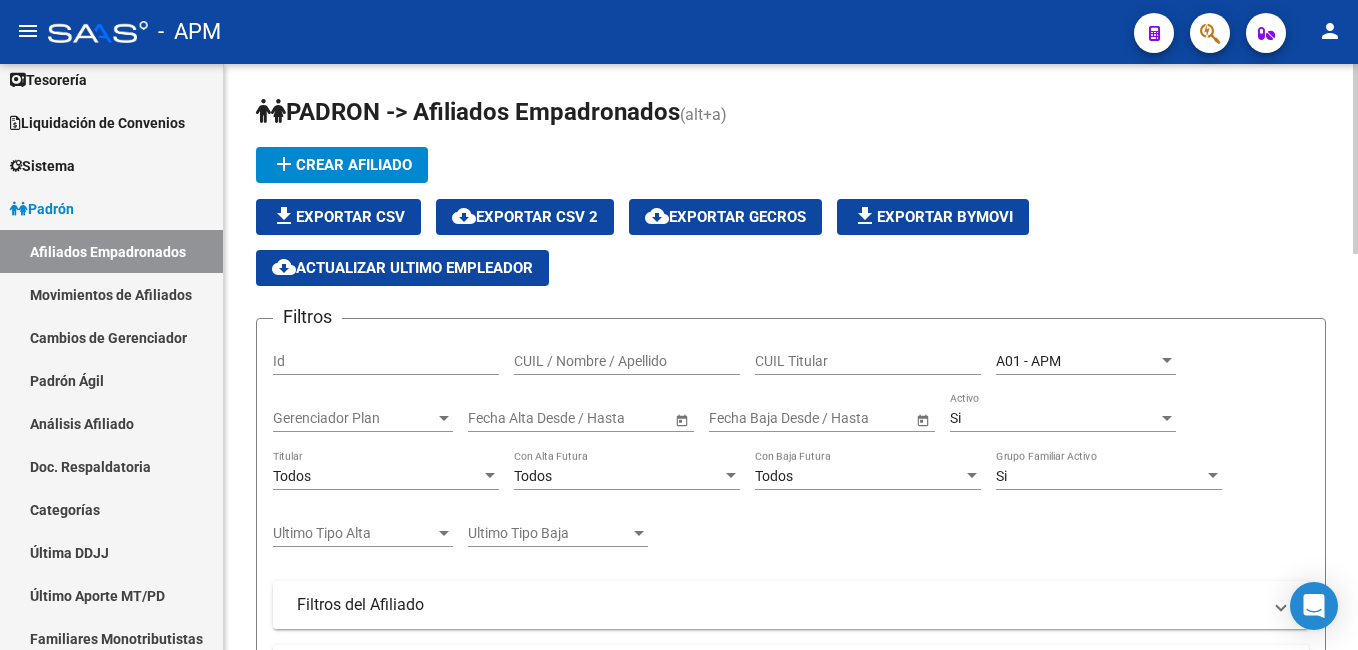 click on "Gerenciador Plan" at bounding box center (354, 418) 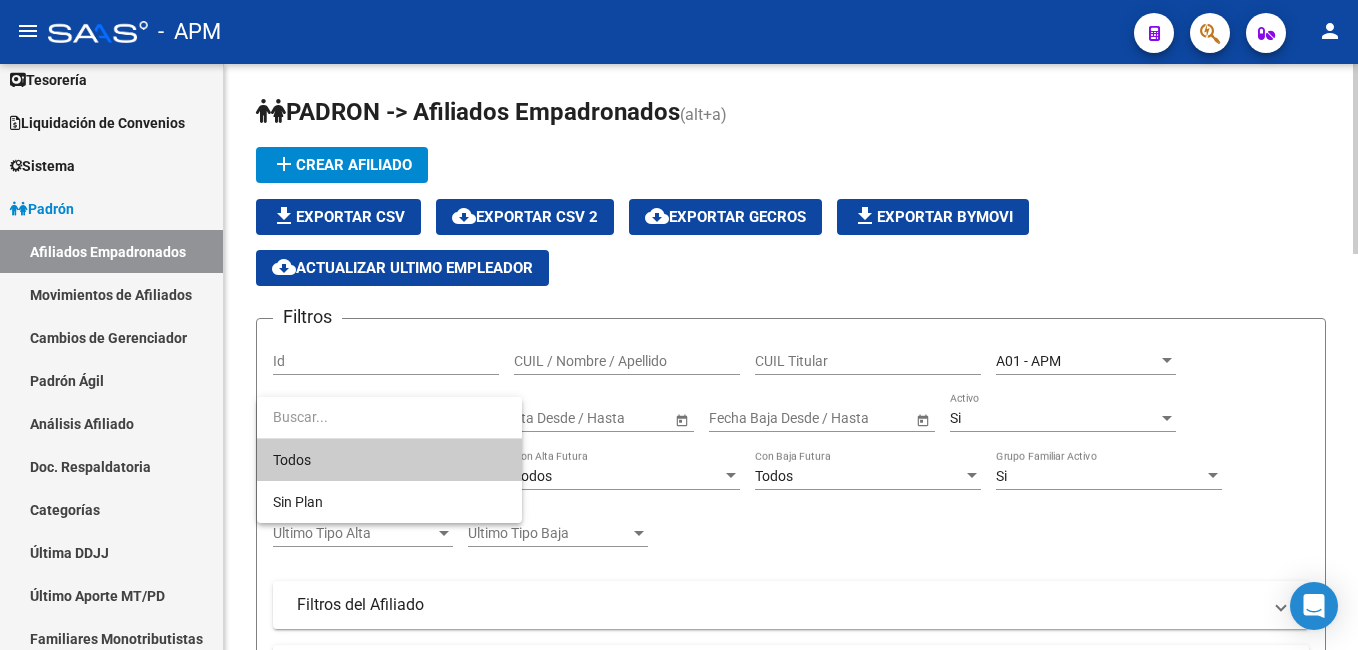 click at bounding box center (389, 417) 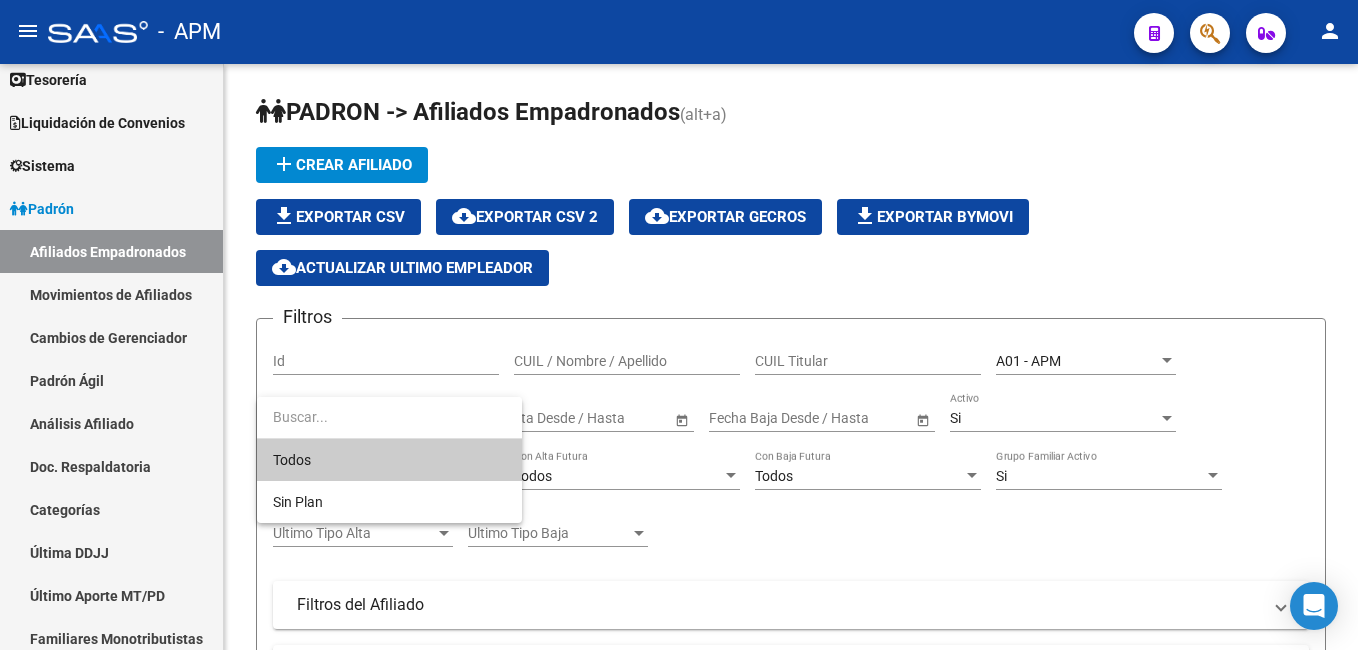 click at bounding box center (679, 325) 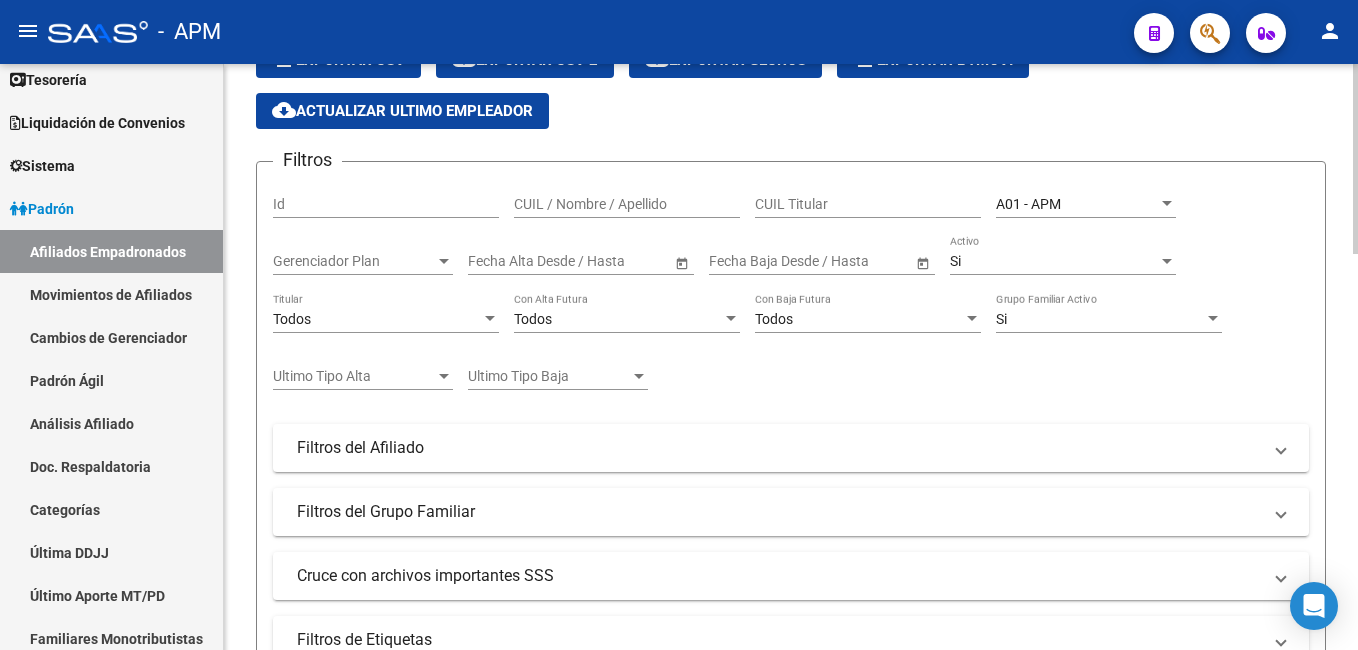 scroll, scrollTop: 200, scrollLeft: 0, axis: vertical 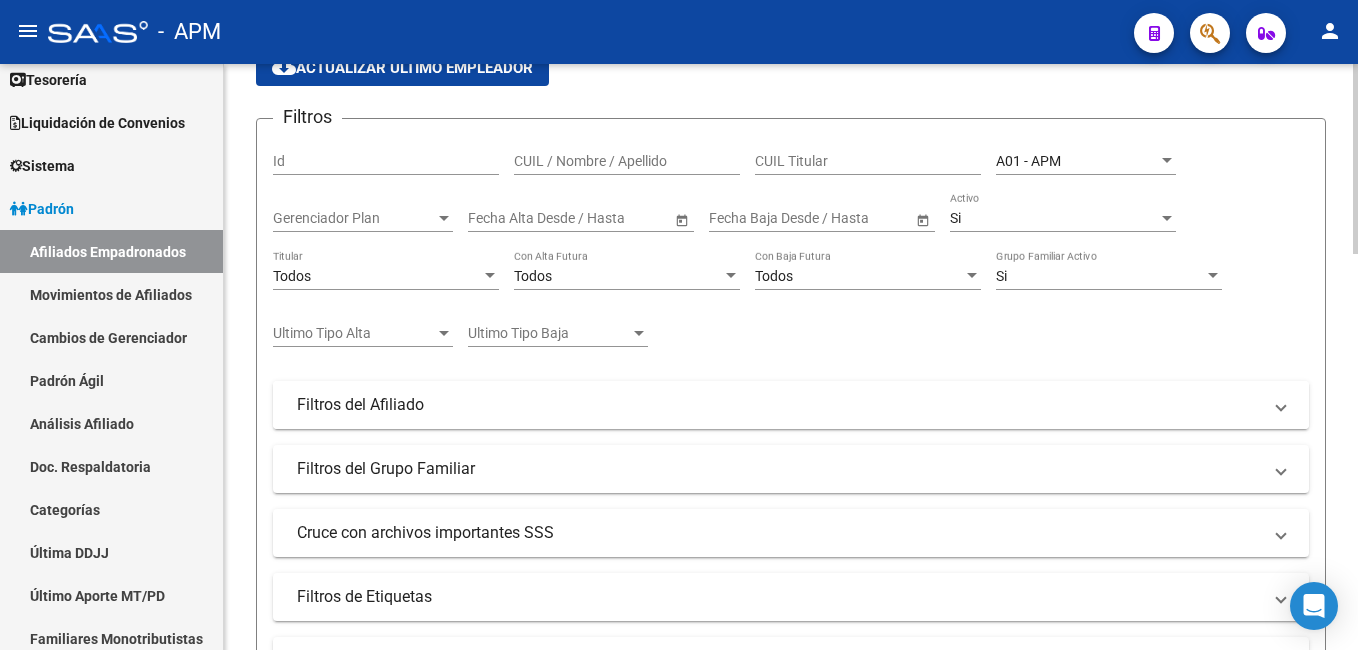 click on "Filtros del Afiliado" at bounding box center (779, 405) 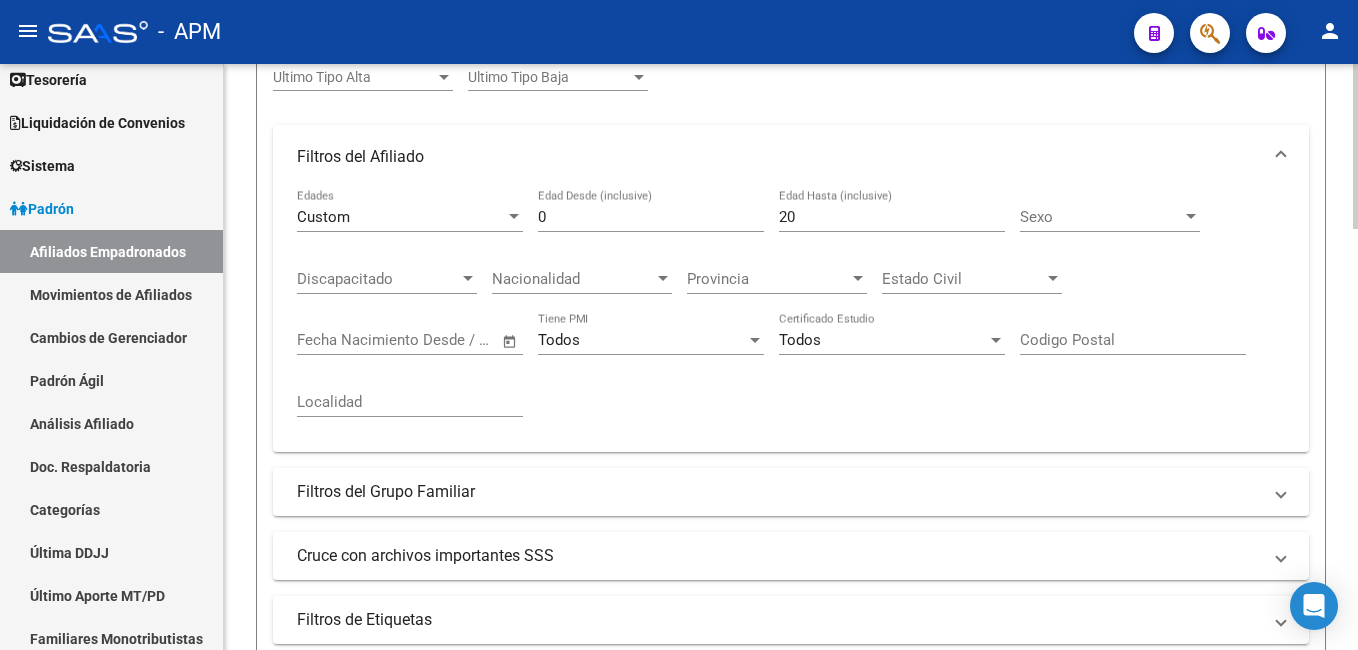 scroll, scrollTop: 500, scrollLeft: 0, axis: vertical 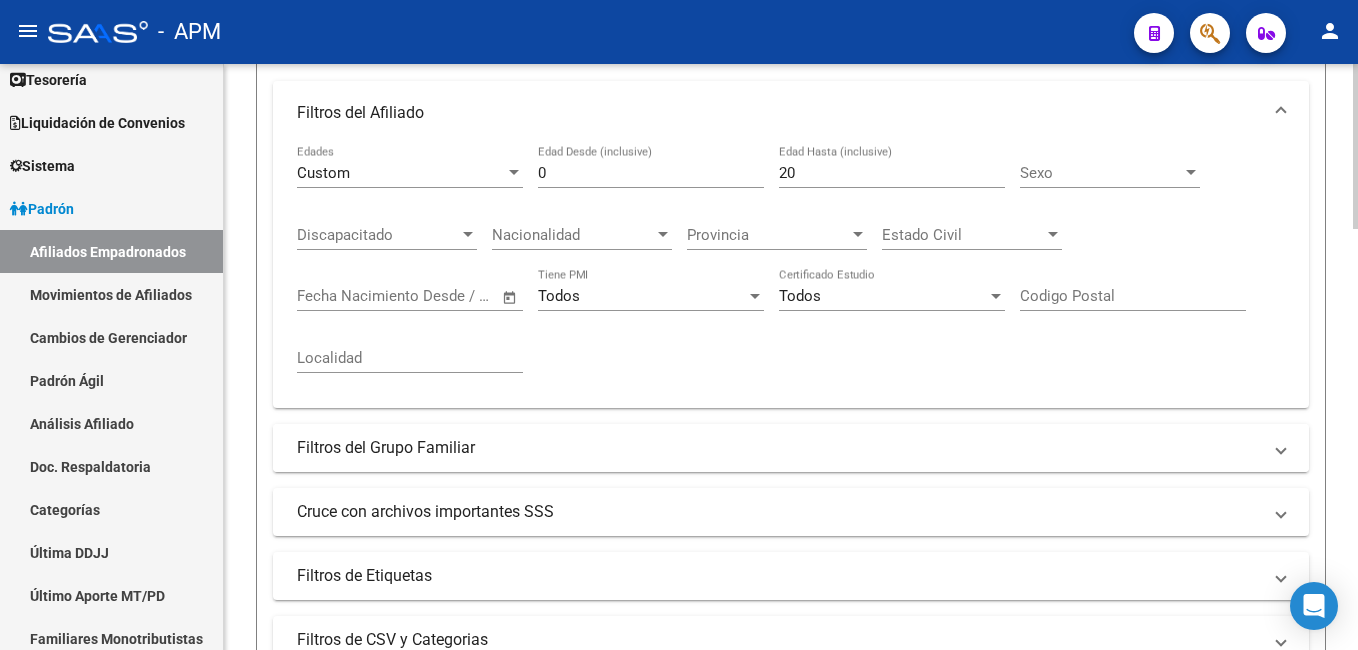 click on "Filtros del Grupo Familiar" at bounding box center [779, 448] 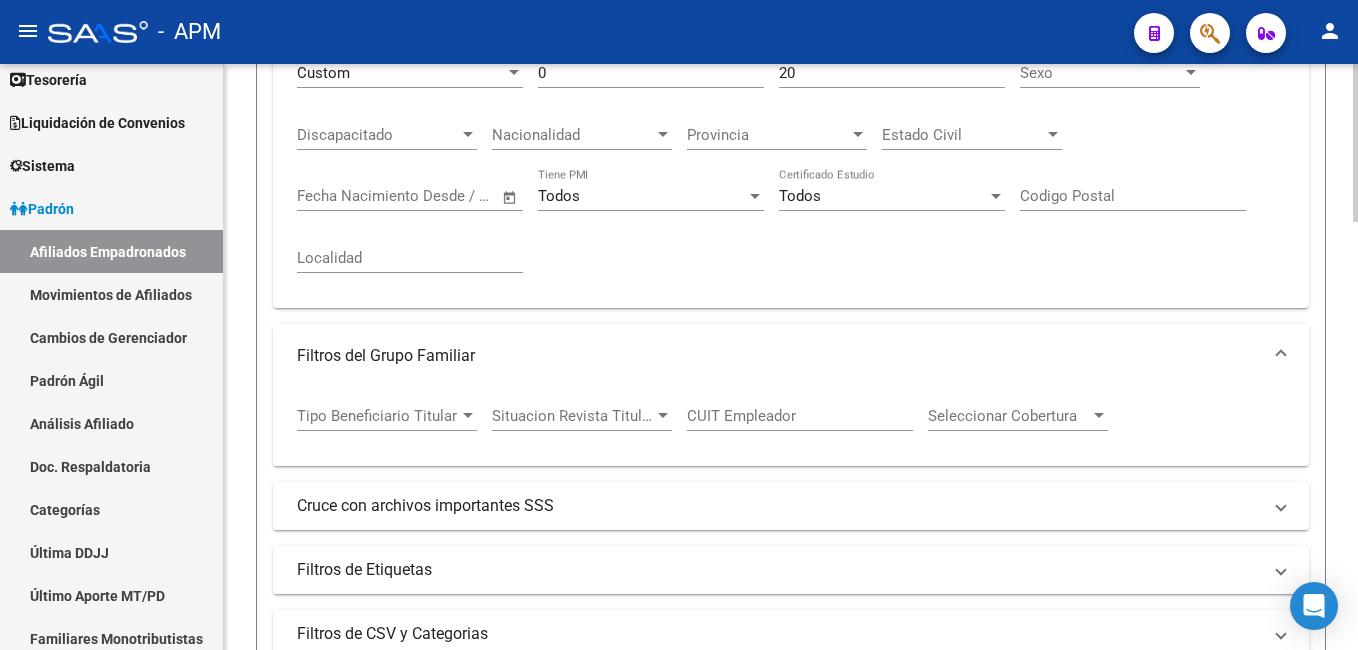 scroll, scrollTop: 700, scrollLeft: 0, axis: vertical 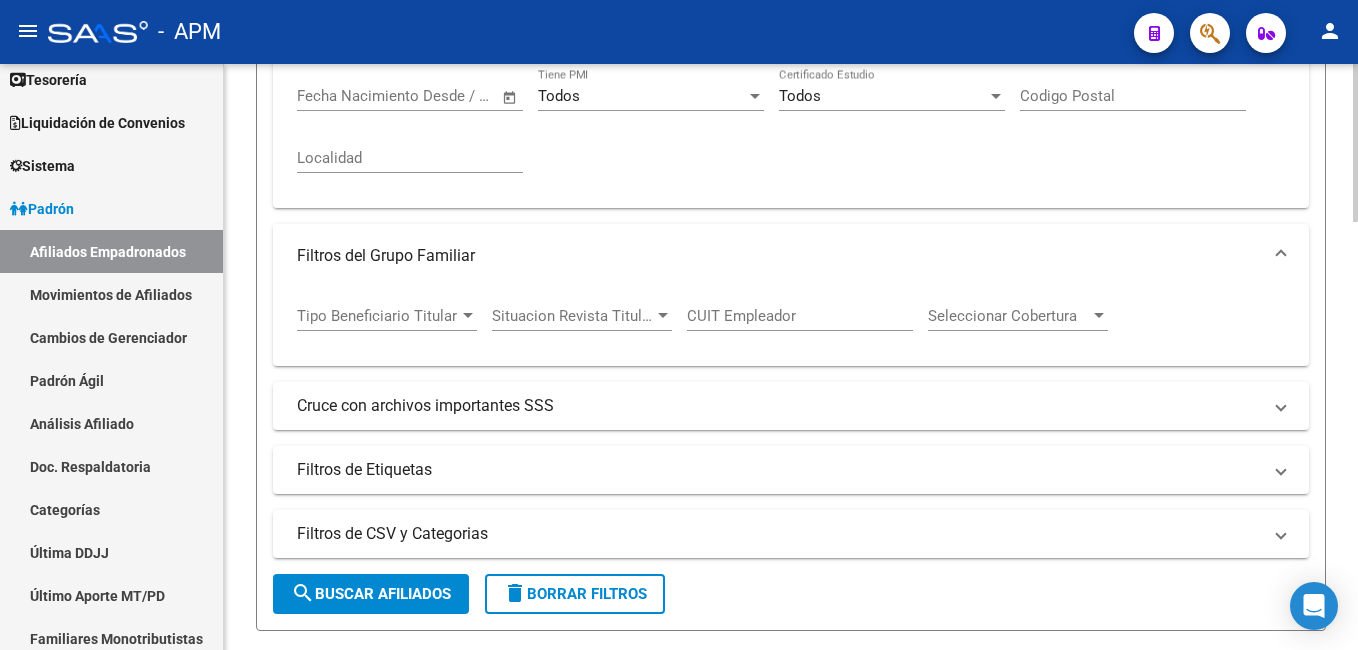click on "Situacion Revista Titular" at bounding box center [573, 316] 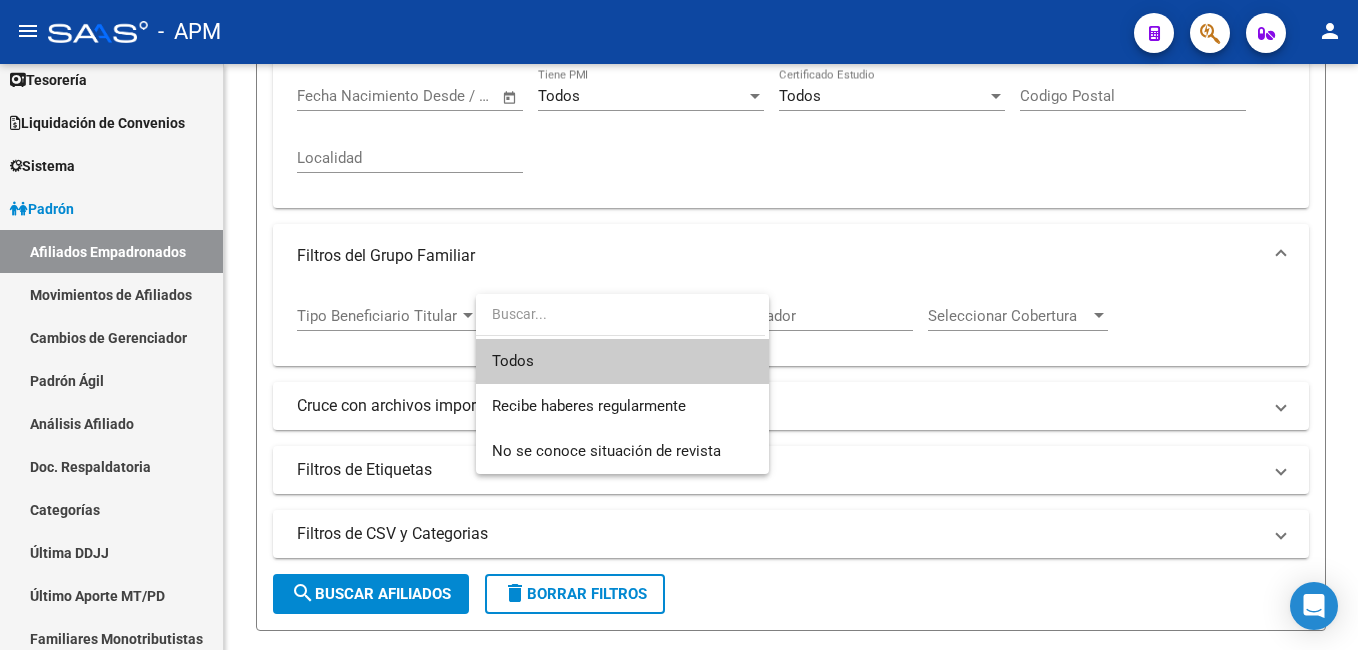 click at bounding box center (679, 325) 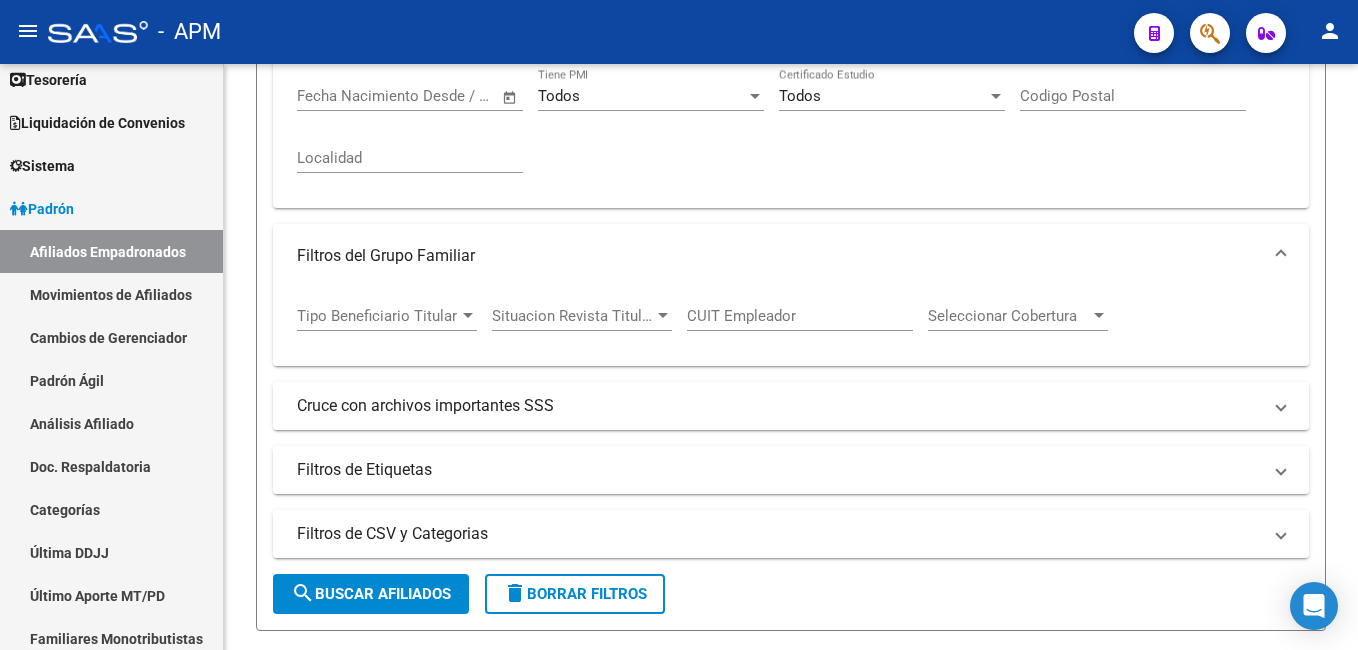 click on "Tipo Beneficiario Titular" at bounding box center [378, 316] 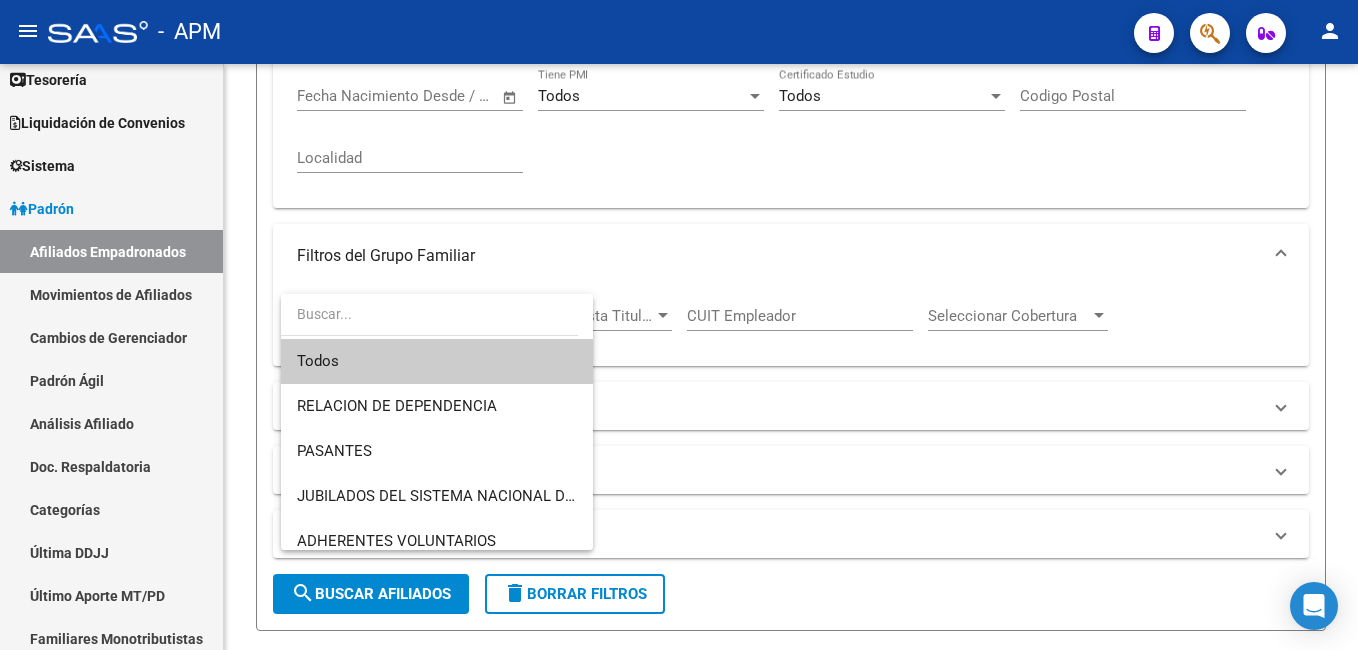click at bounding box center [679, 325] 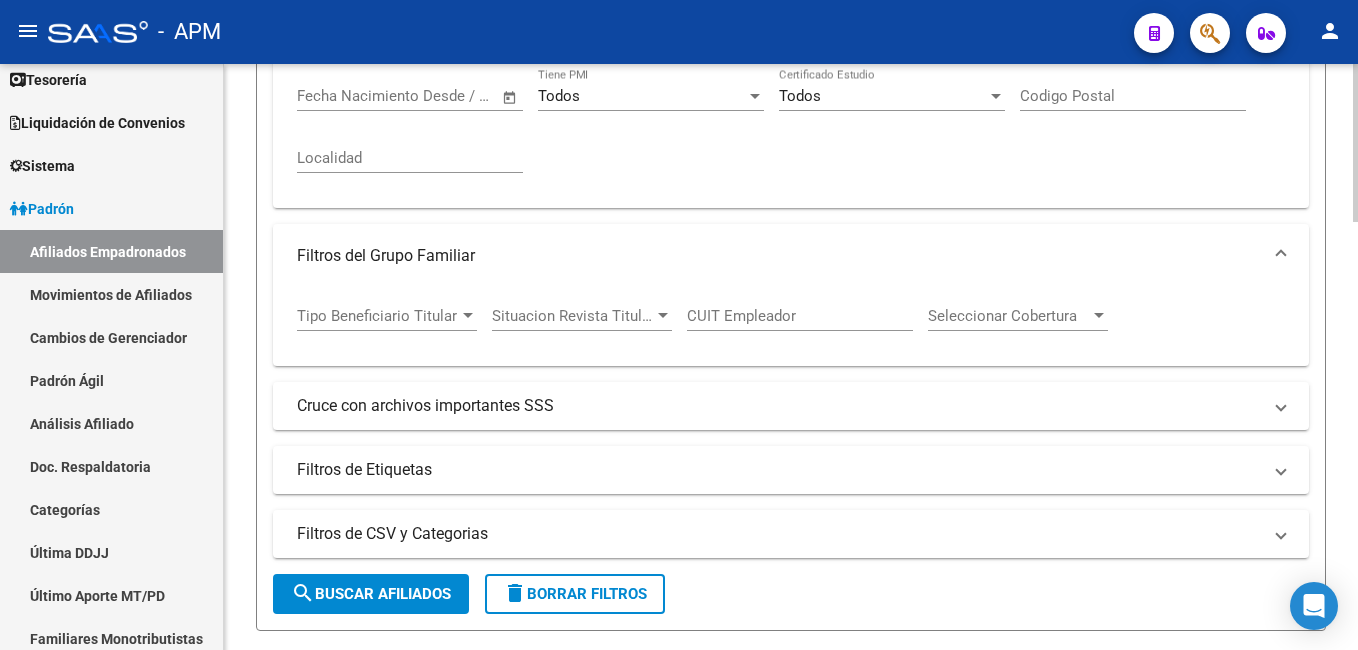 click on "Tipo Beneficiario Titular" at bounding box center [378, 316] 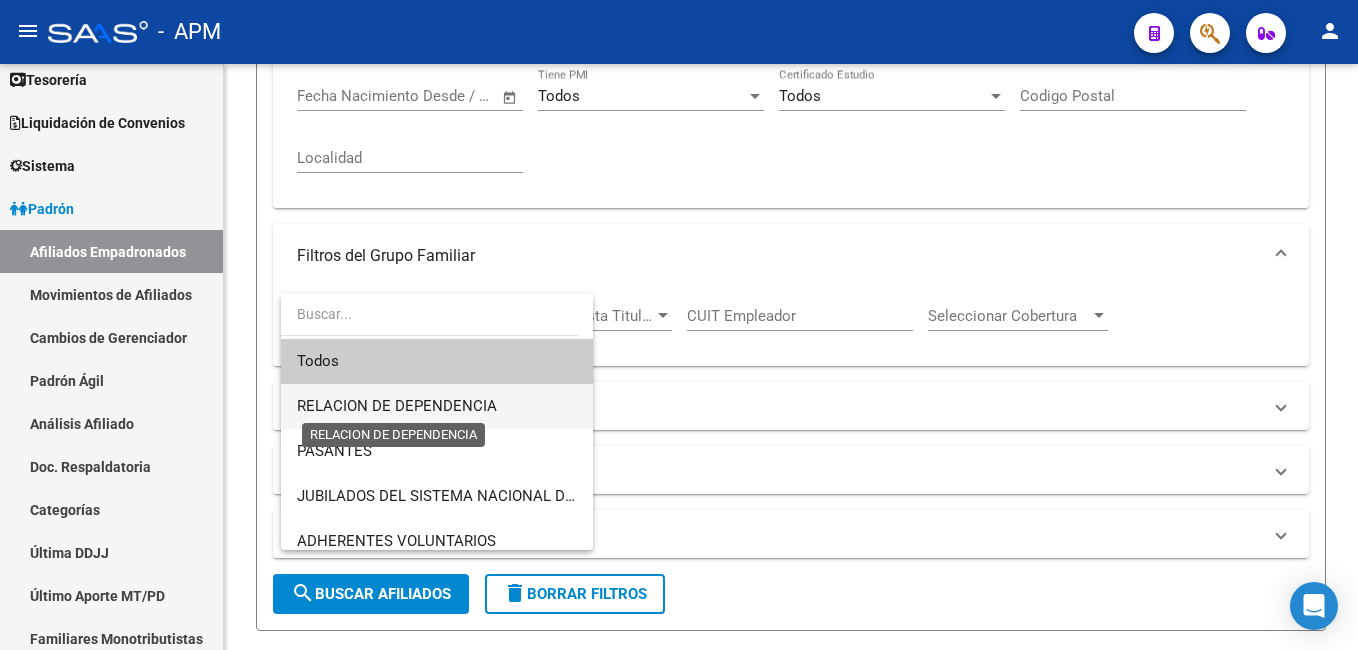 click on "RELACION DE DEPENDENCIA" at bounding box center (397, 406) 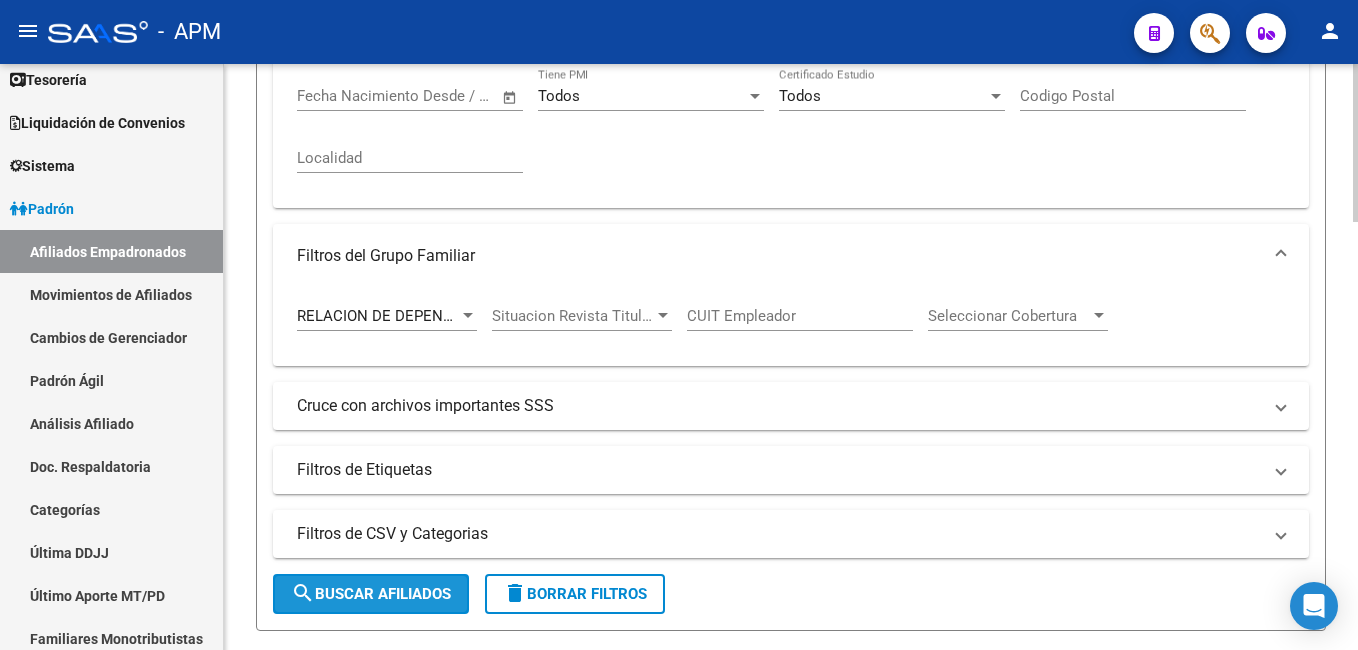 click on "search  Buscar Afiliados" 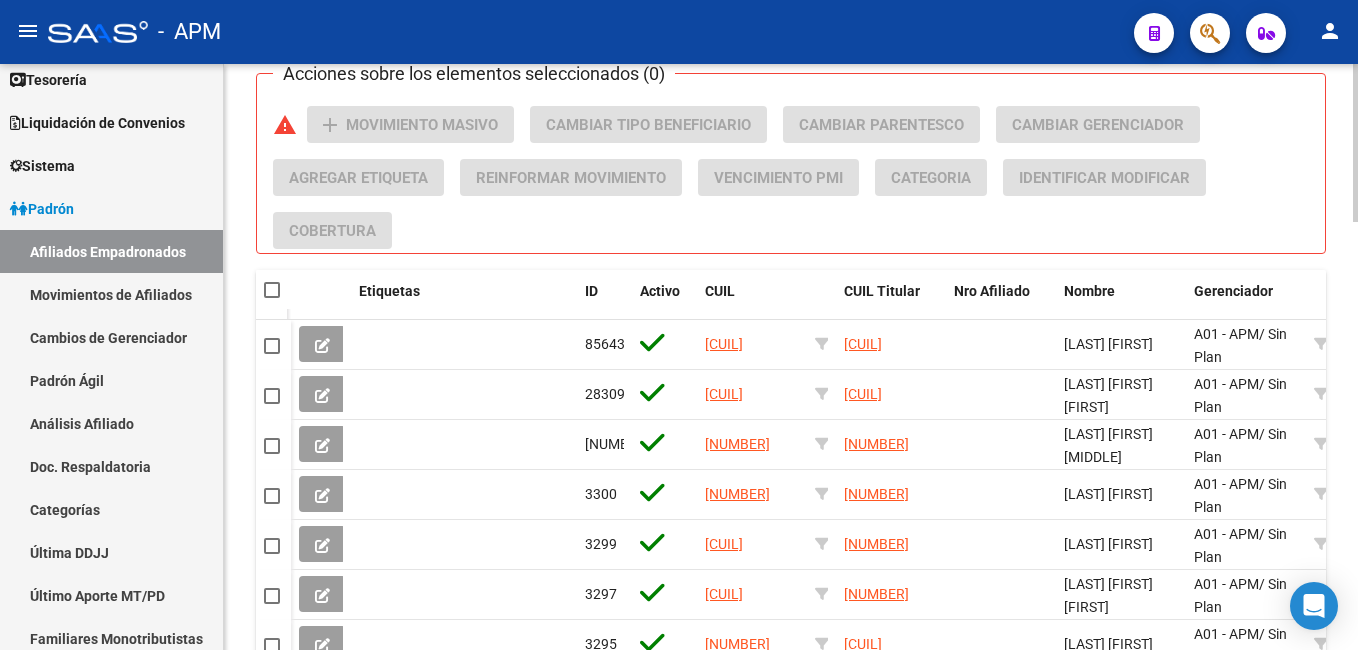scroll, scrollTop: 1590, scrollLeft: 0, axis: vertical 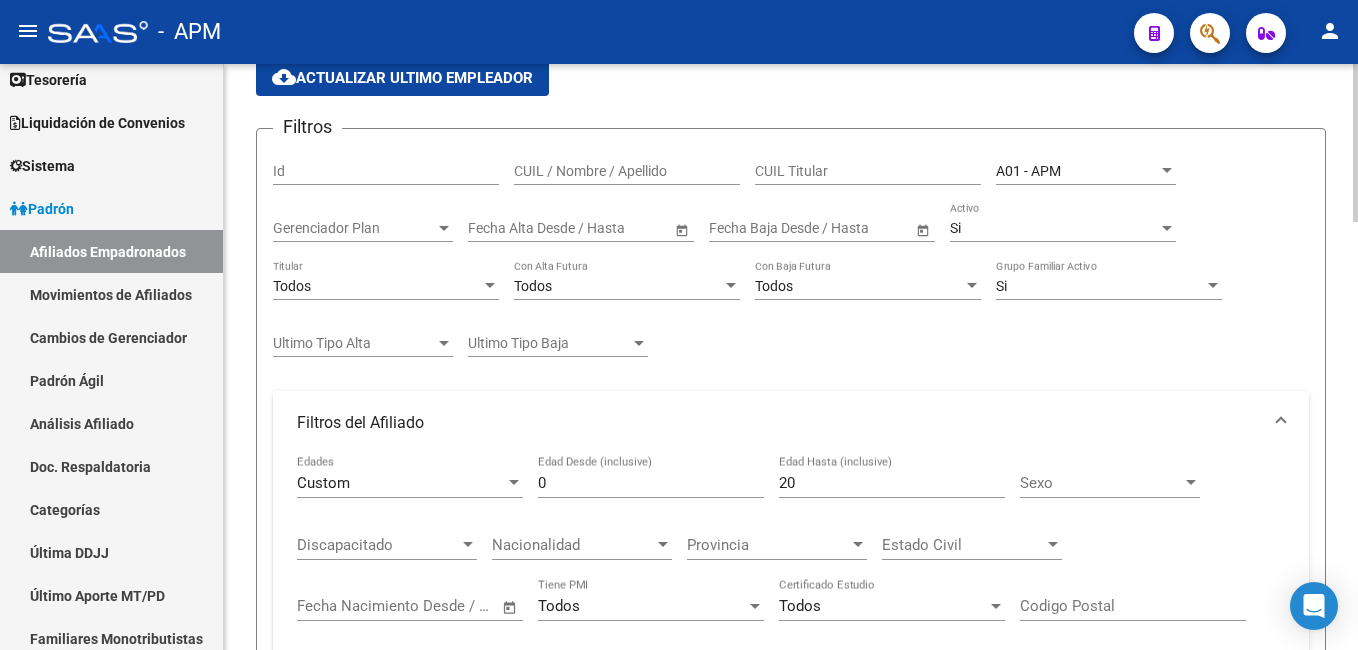 click on "Si" at bounding box center [1100, 286] 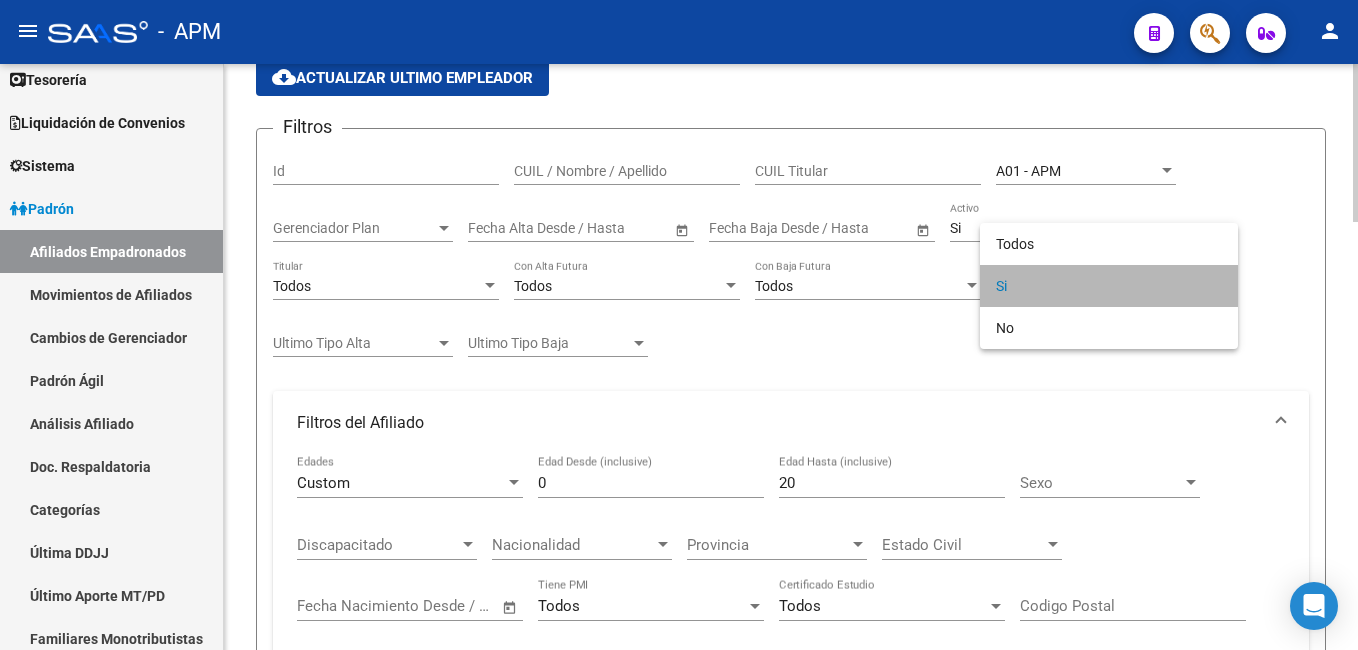 click on "Si" at bounding box center (1109, 286) 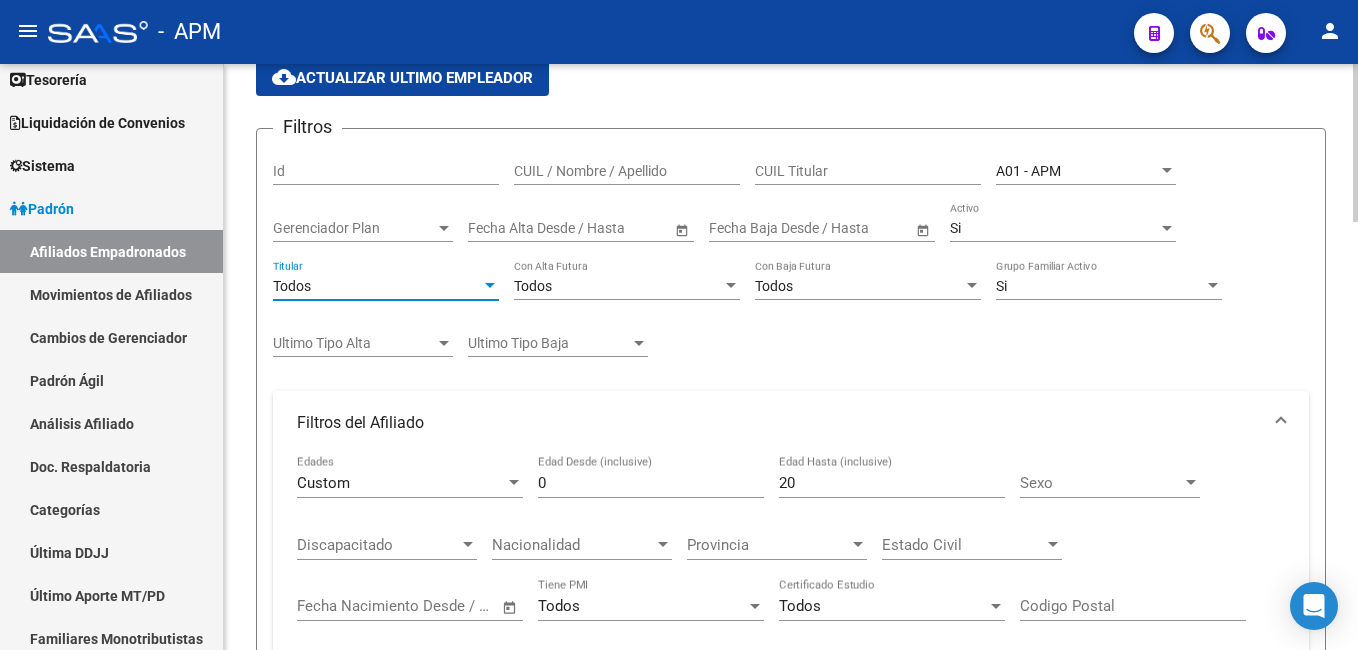 click on "Todos" at bounding box center (292, 286) 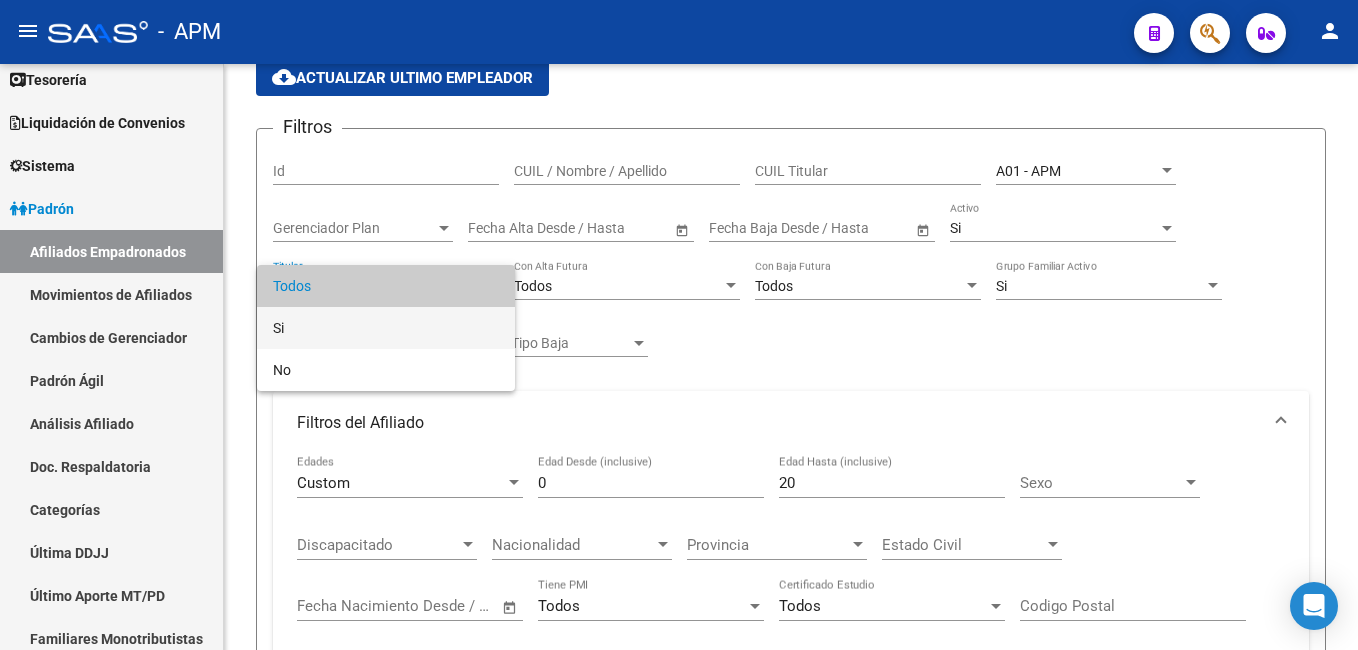 click on "Si" at bounding box center [386, 328] 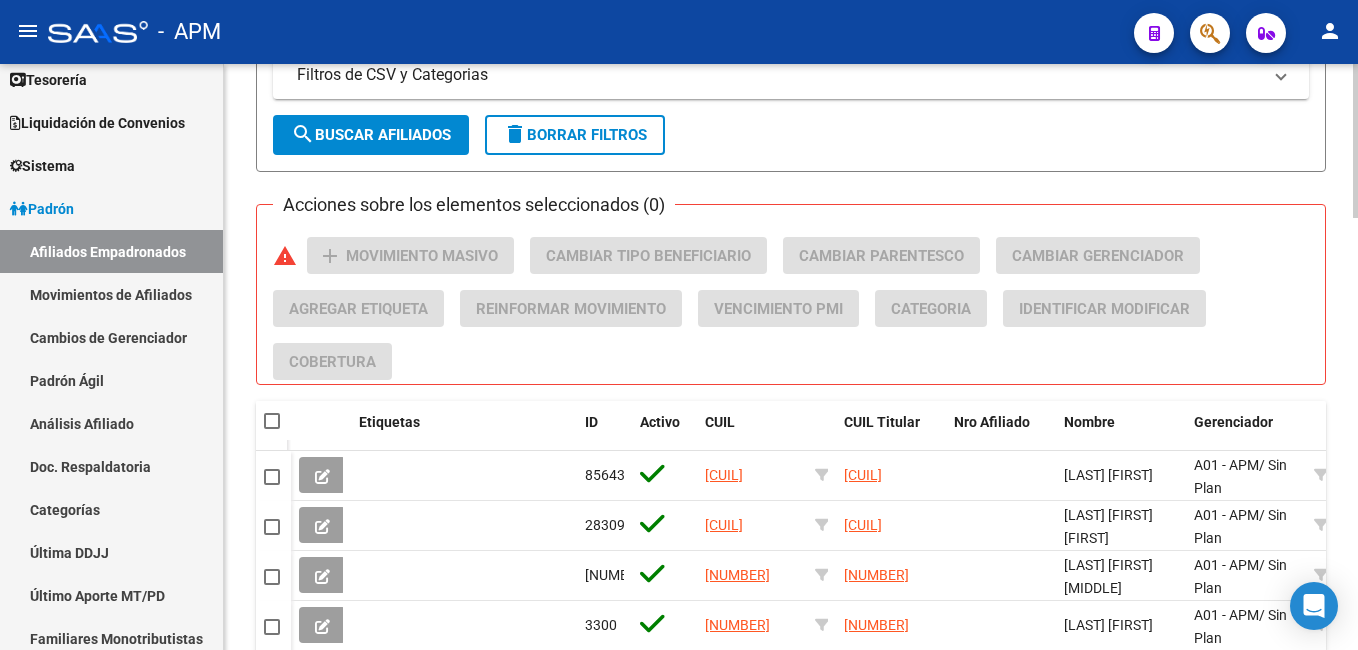 scroll, scrollTop: 1090, scrollLeft: 0, axis: vertical 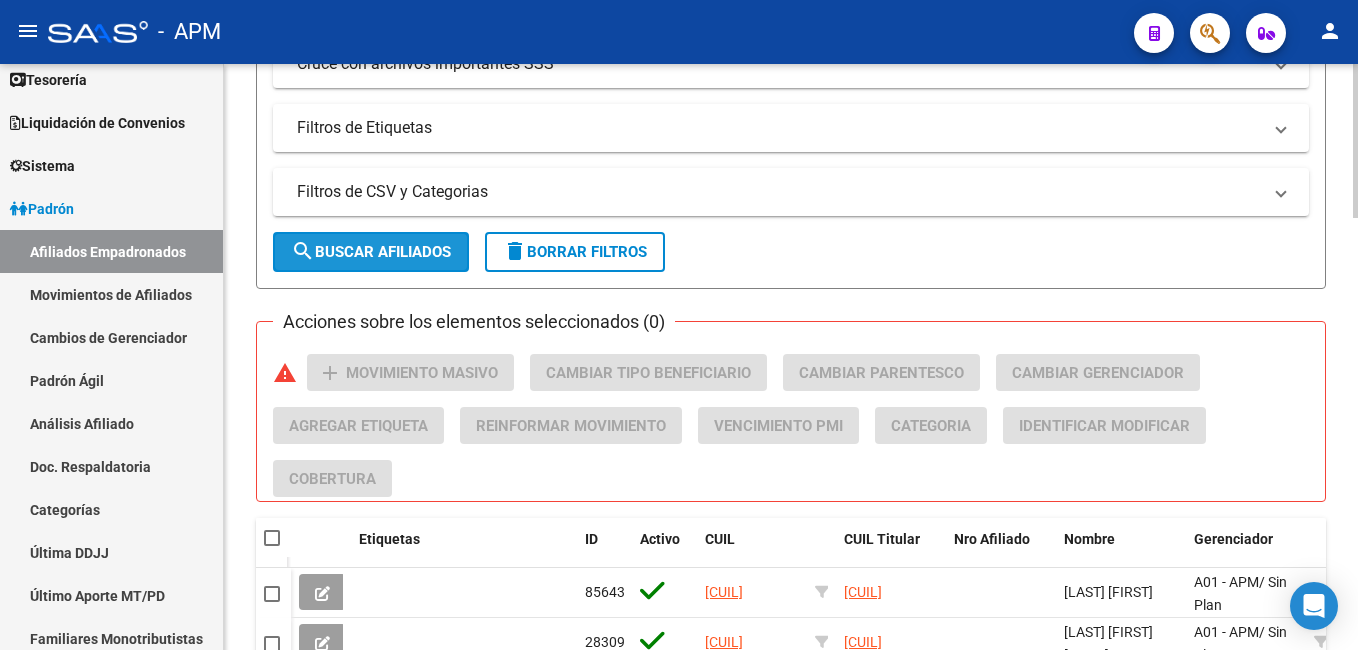 click on "search  Buscar Afiliados" 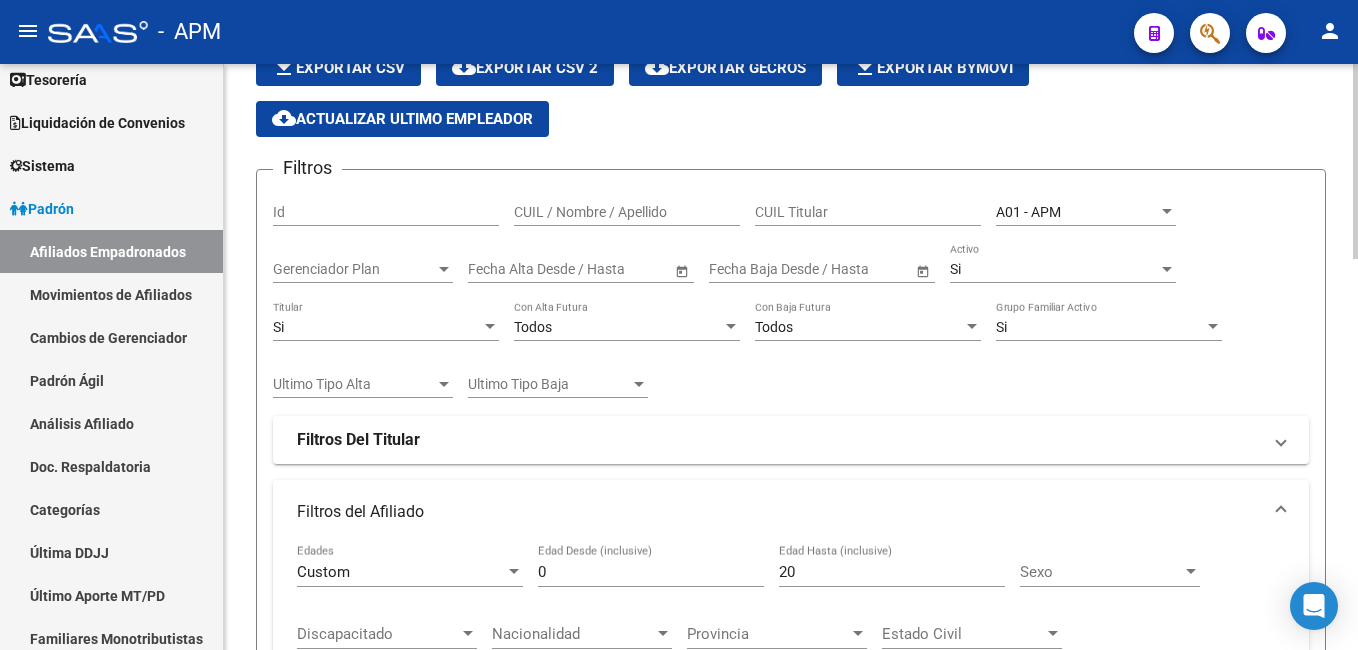 scroll, scrollTop: 90, scrollLeft: 0, axis: vertical 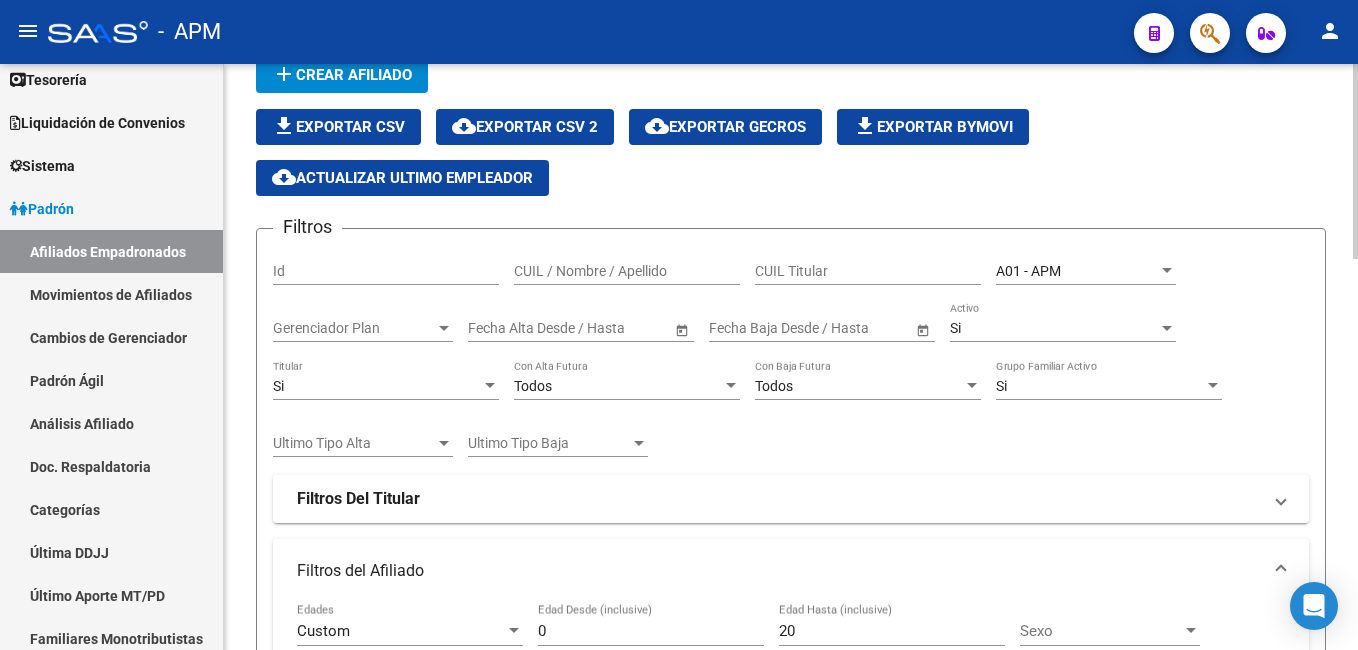 click on "Si" at bounding box center (377, 386) 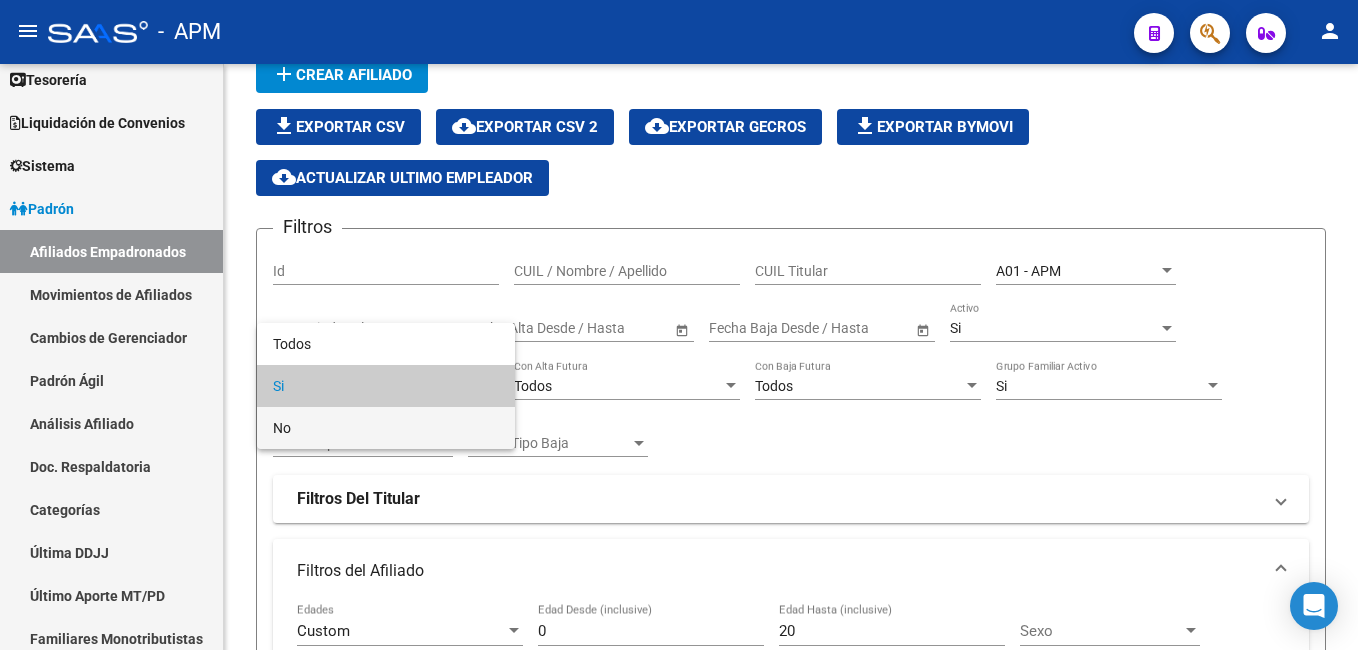 click on "No" at bounding box center [386, 428] 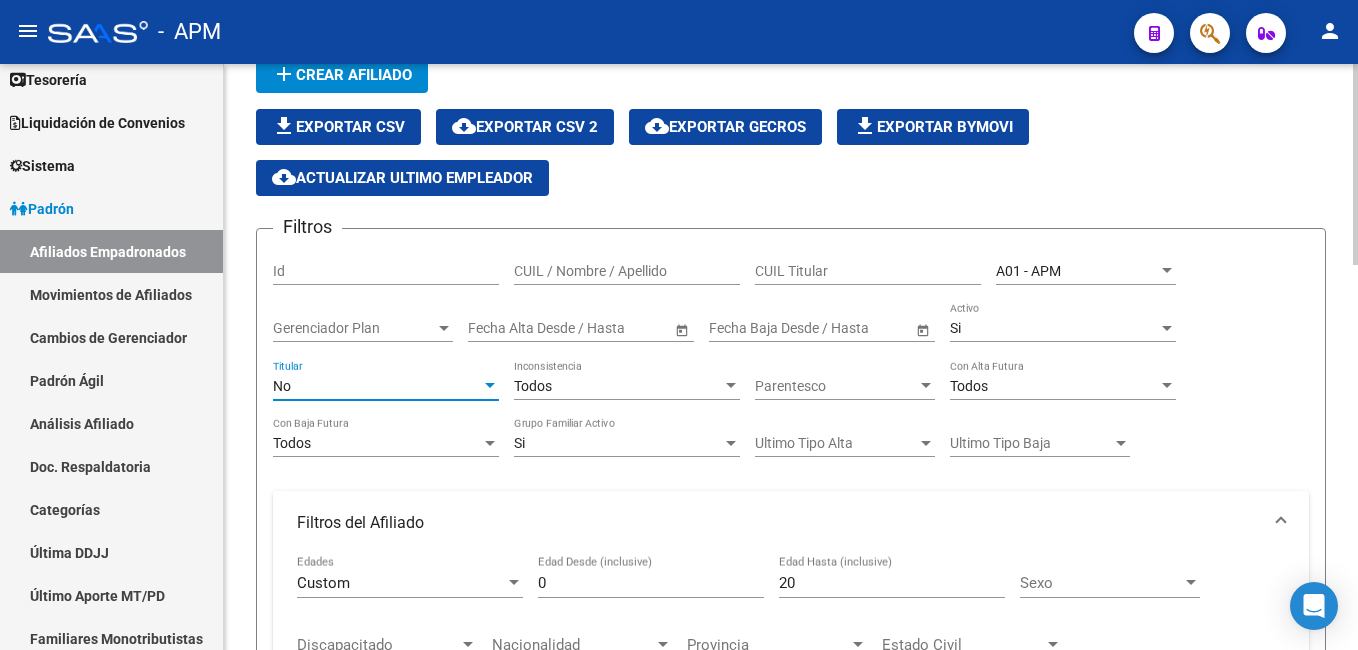 click on "No Titular" 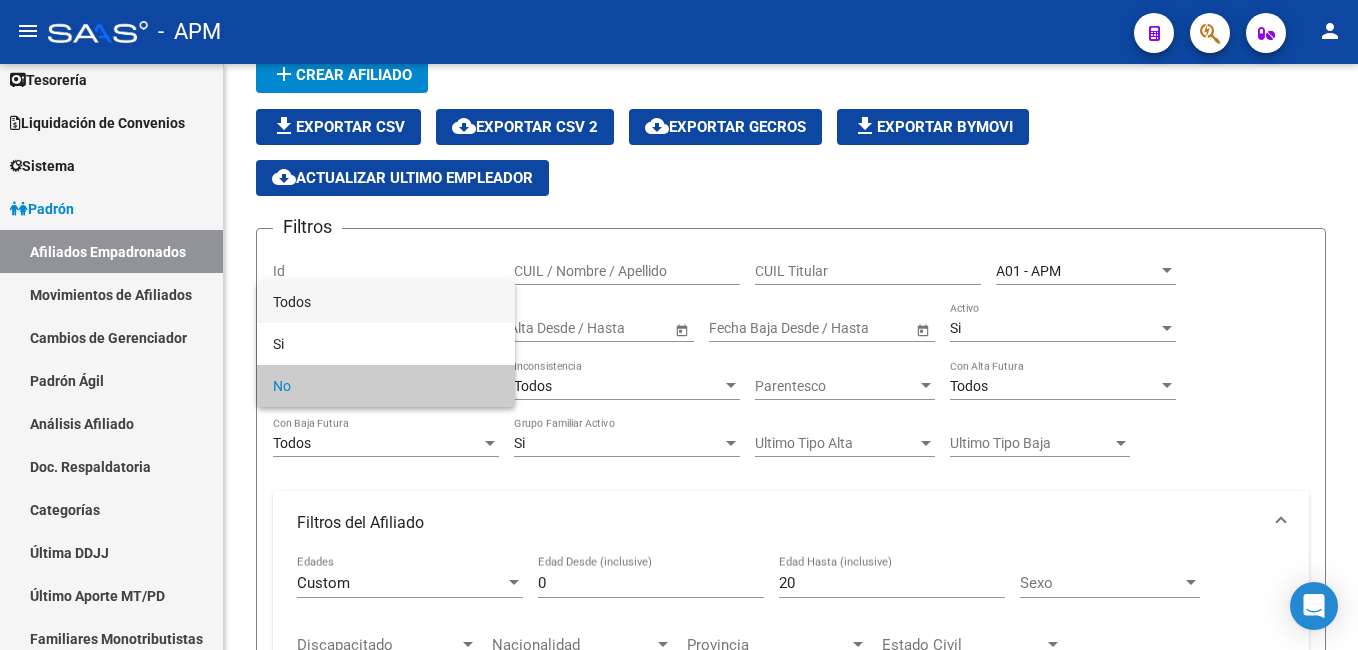 click on "Todos" at bounding box center (386, 302) 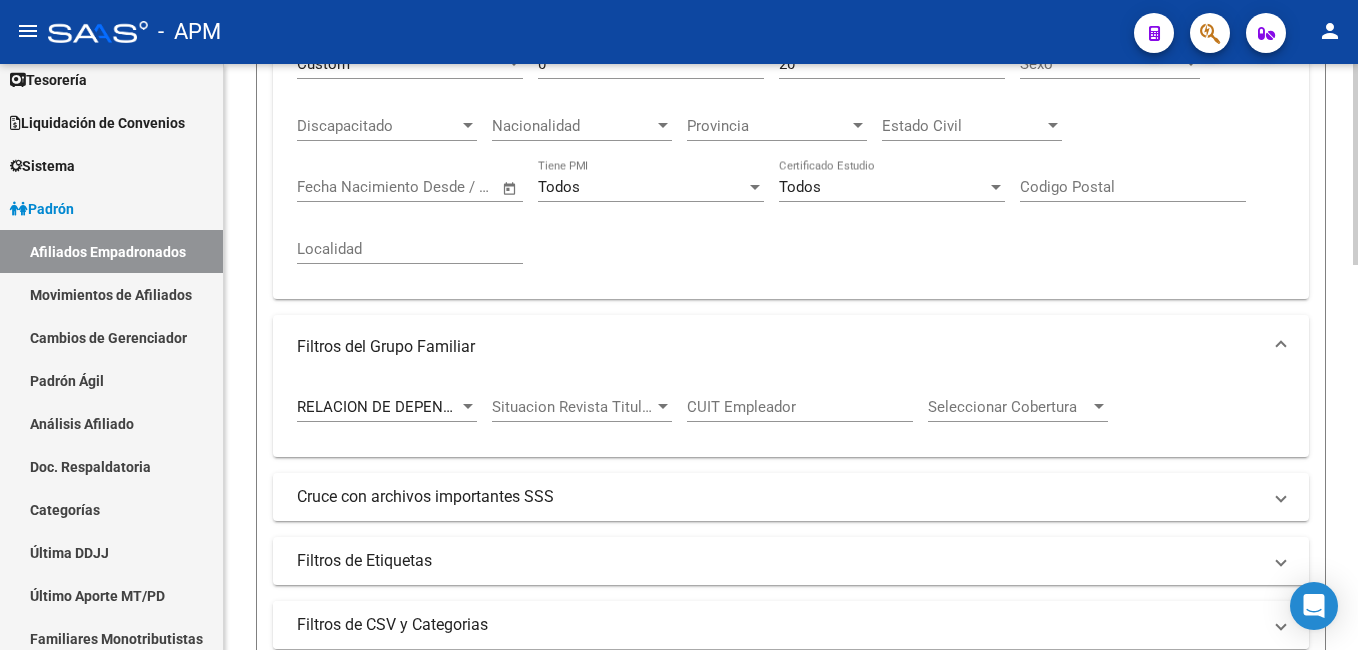 scroll, scrollTop: 990, scrollLeft: 0, axis: vertical 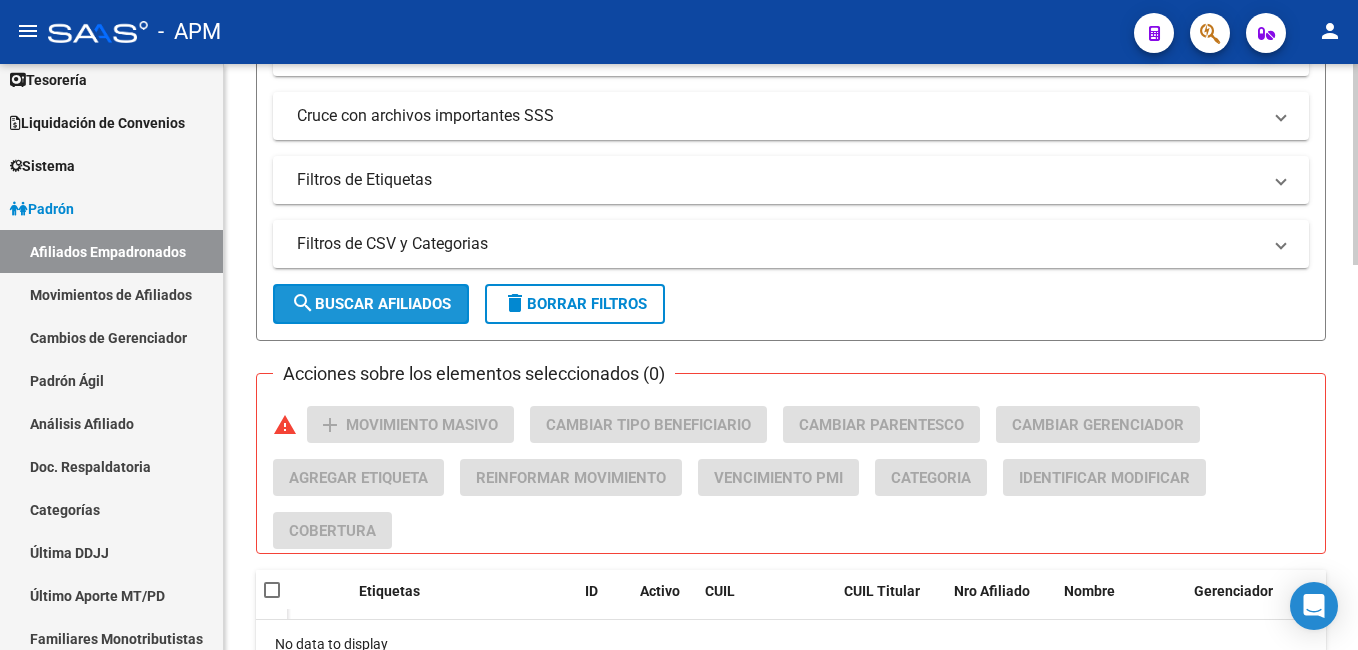 click on "search  Buscar Afiliados" 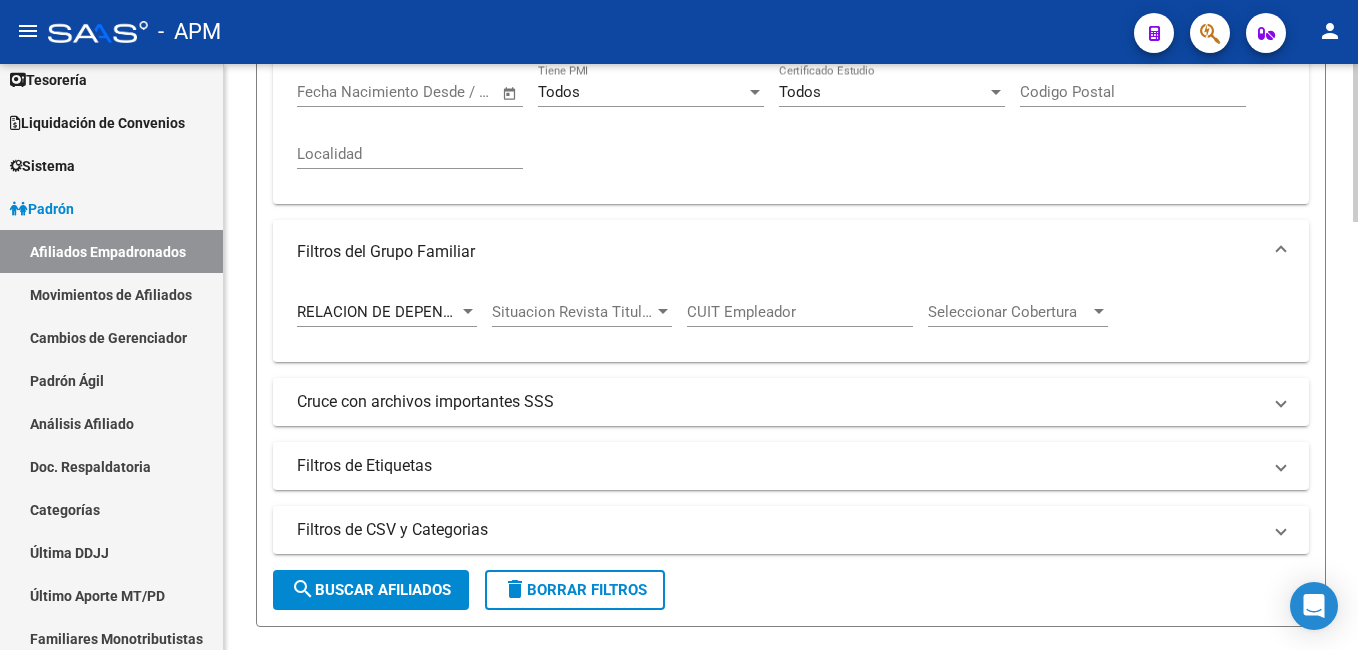 scroll, scrollTop: 690, scrollLeft: 0, axis: vertical 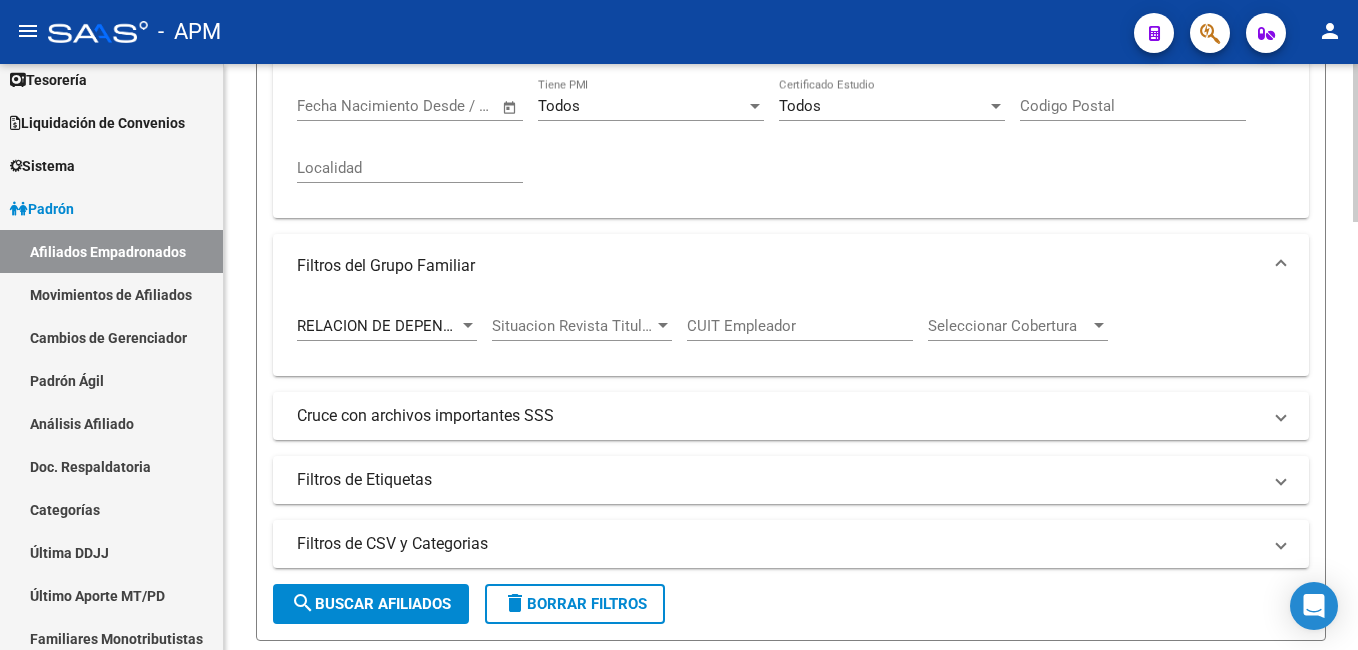 click on "RELACION DE DEPENDENCIA" at bounding box center (397, 326) 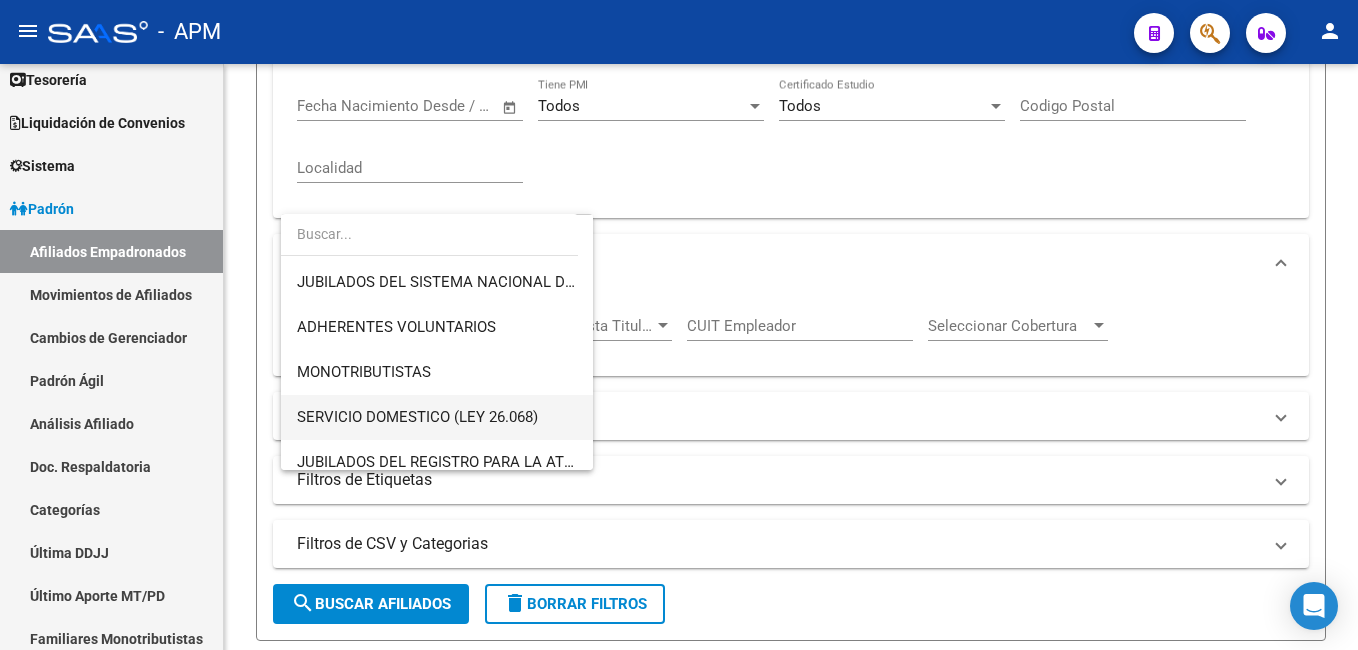 scroll, scrollTop: 100, scrollLeft: 0, axis: vertical 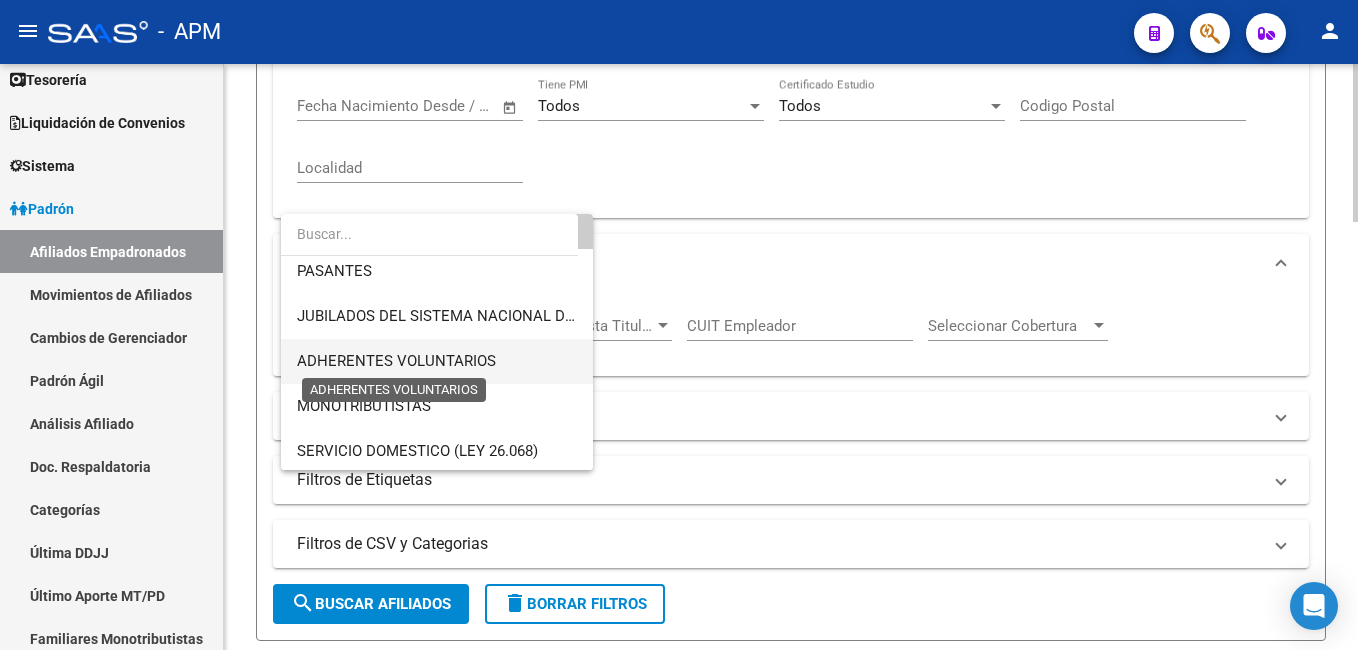 click on "ADHERENTES VOLUNTARIOS" at bounding box center [396, 361] 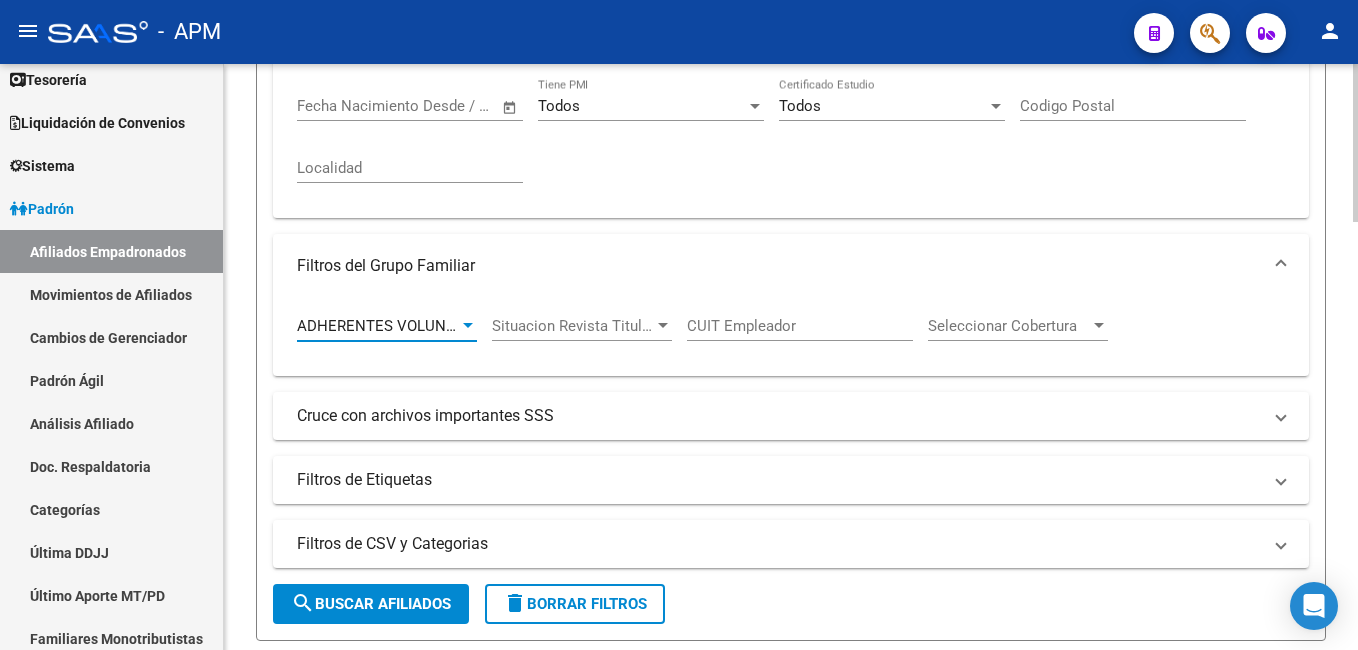 click on "search  Buscar Afiliados" 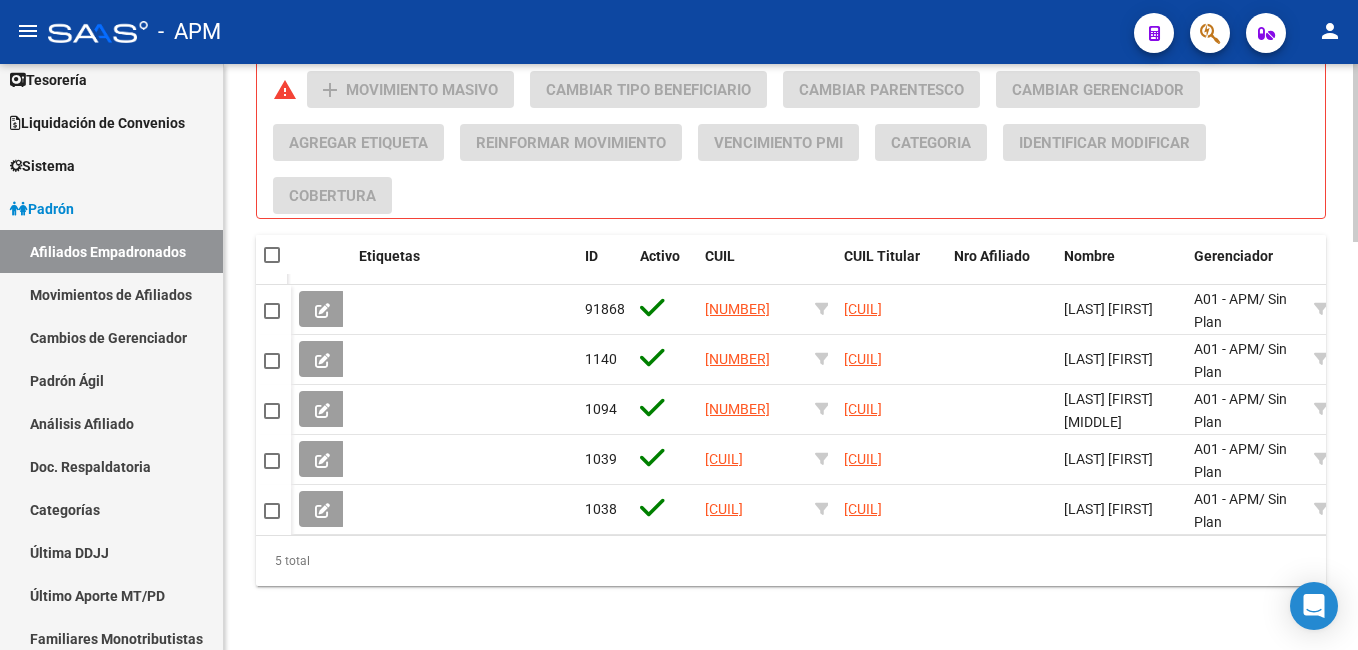 scroll, scrollTop: 1340, scrollLeft: 0, axis: vertical 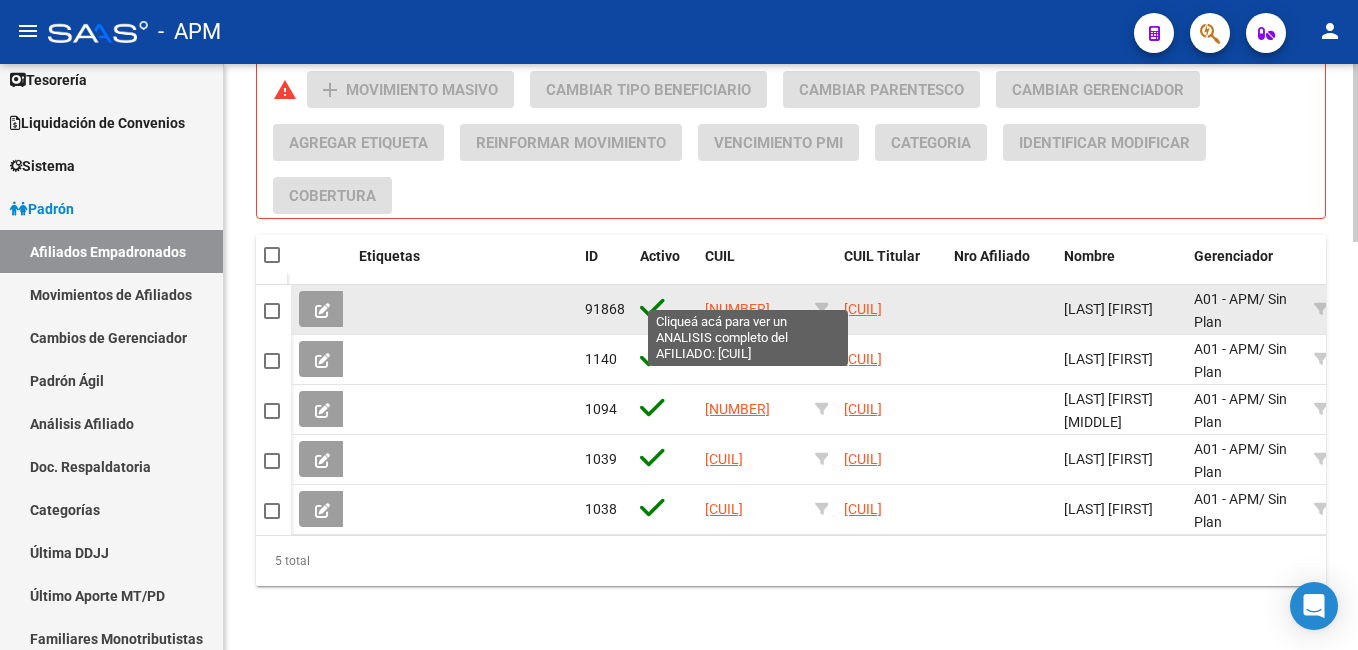click on "[NUMBER]" 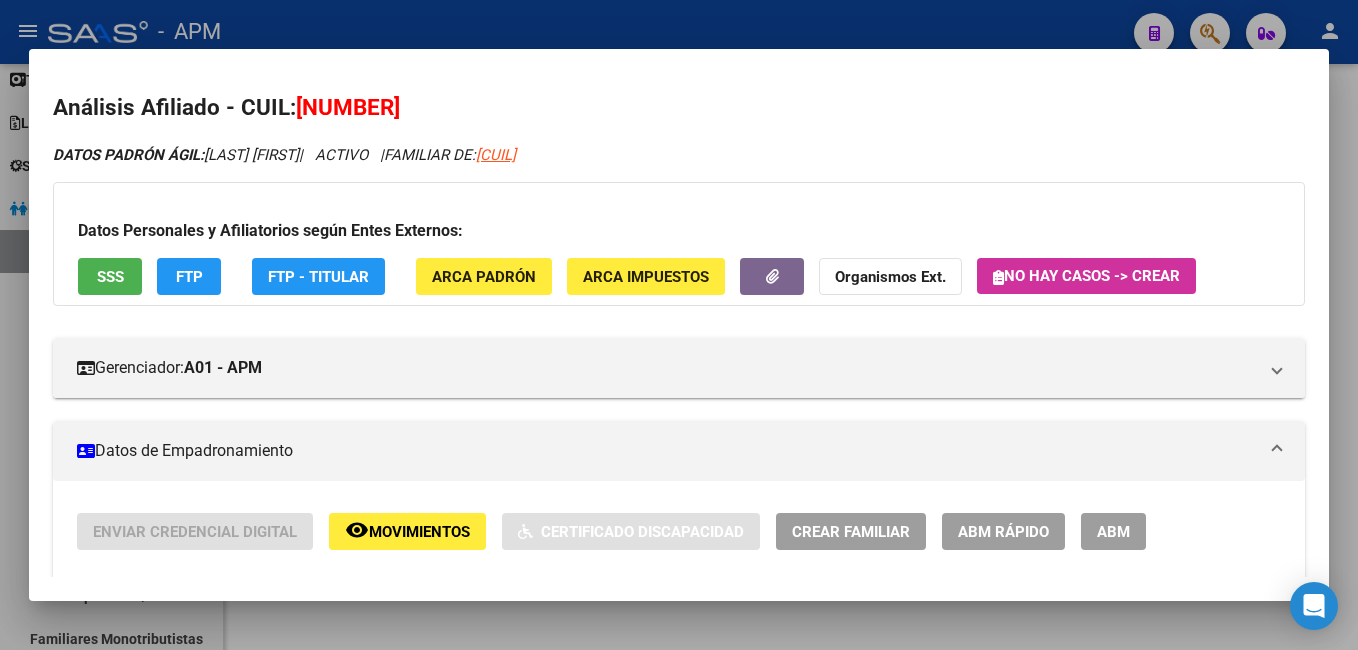 click on "SSS" at bounding box center [110, 276] 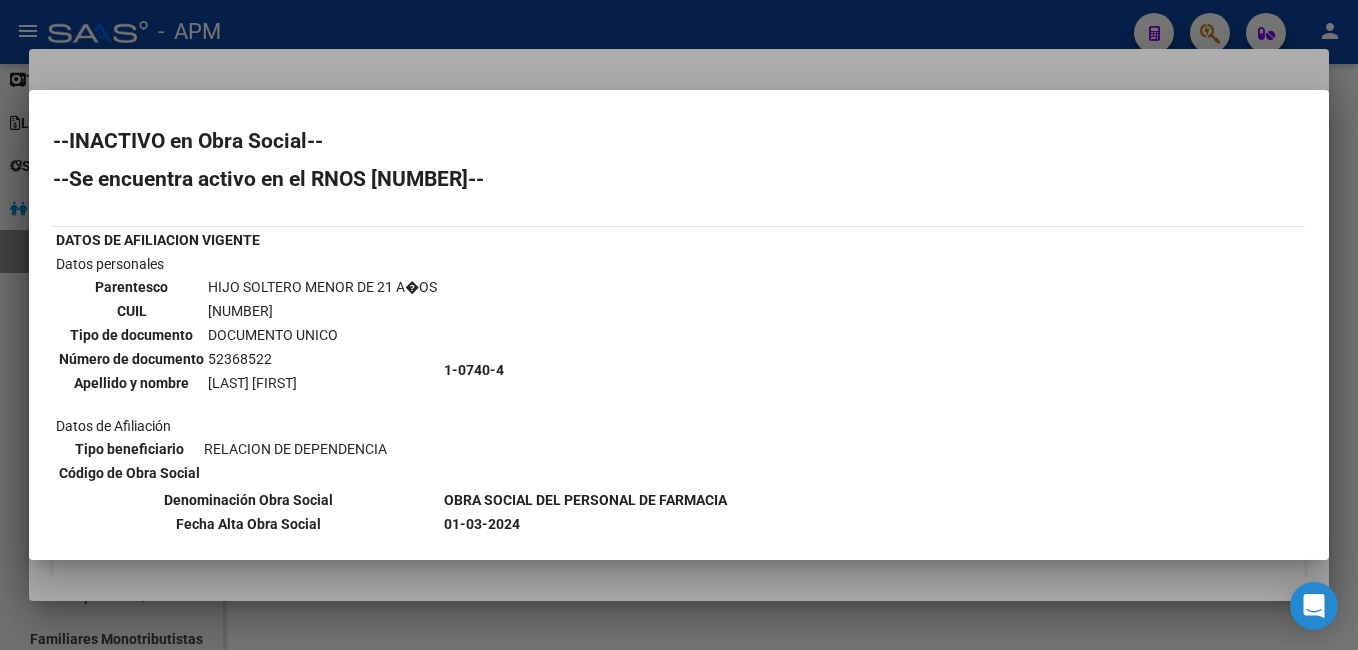 scroll, scrollTop: 41, scrollLeft: 0, axis: vertical 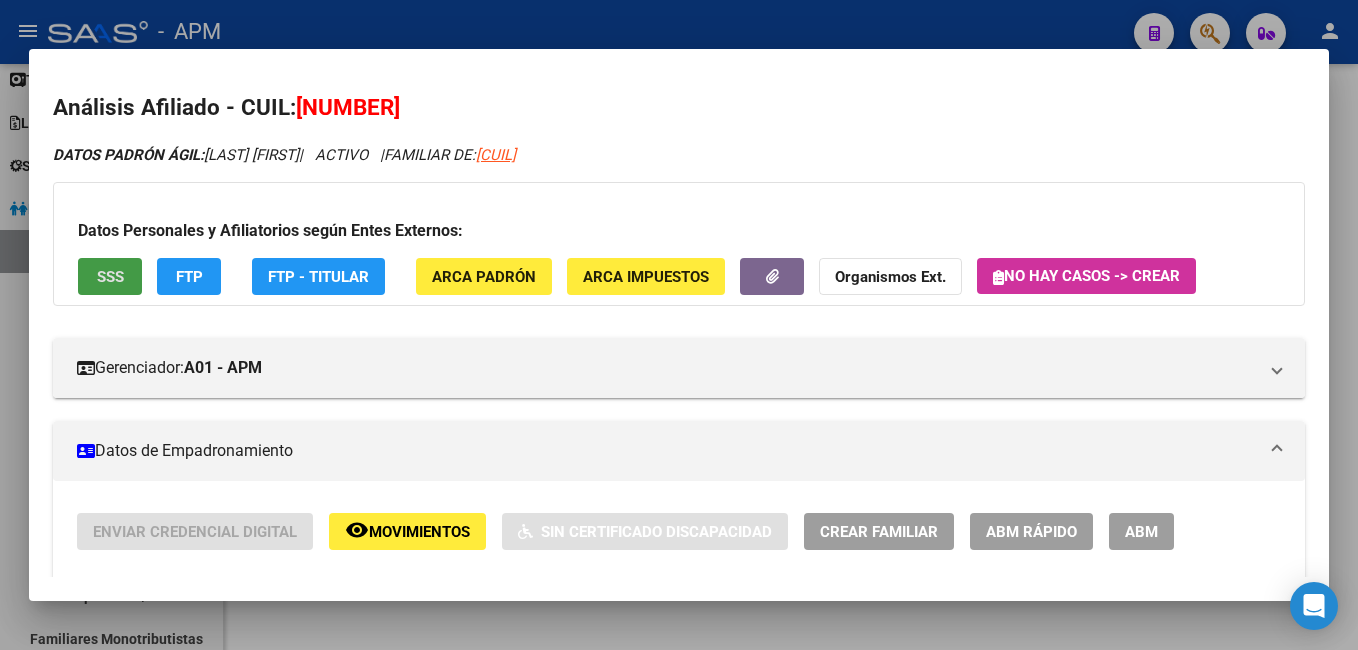 type 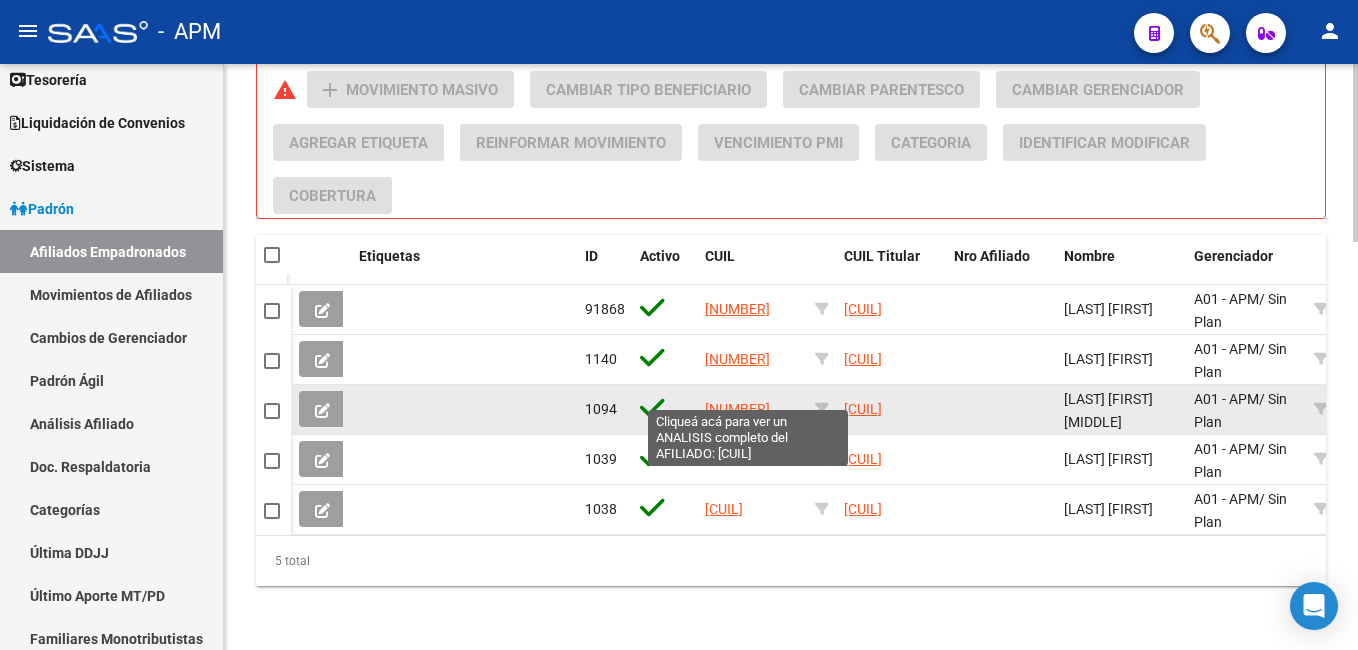 click on "[NUMBER]" 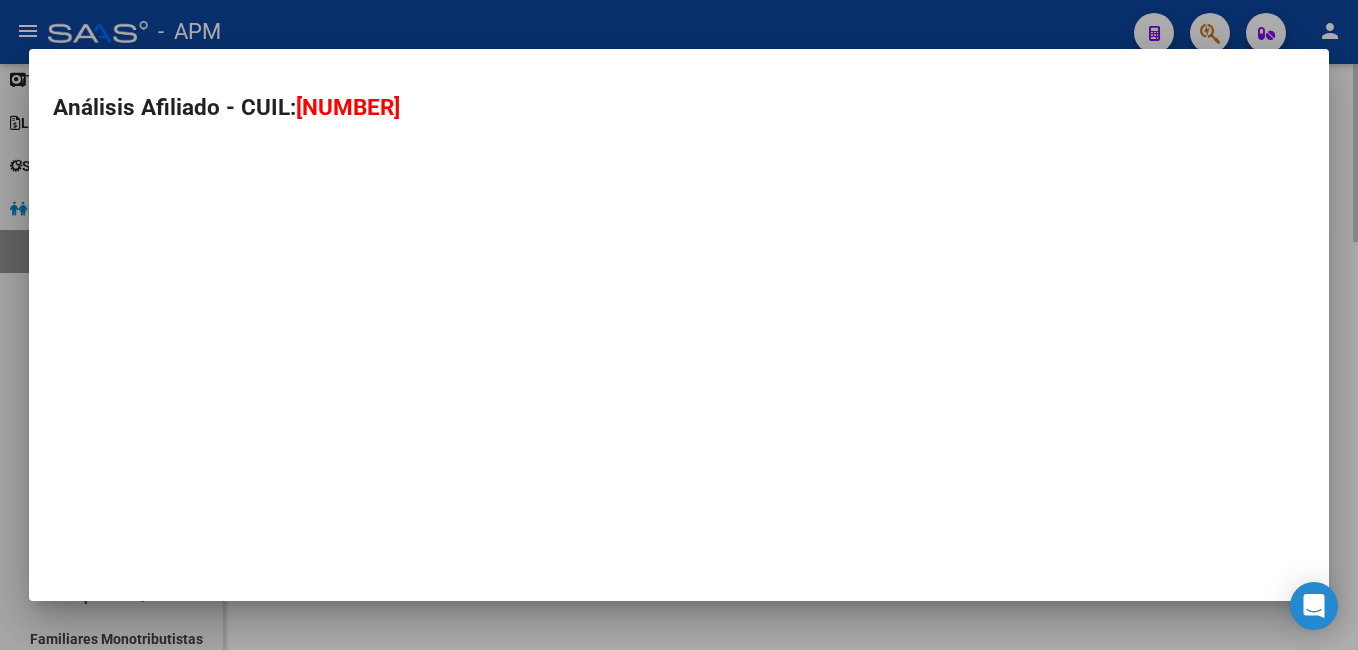 type on "[NUMBER]" 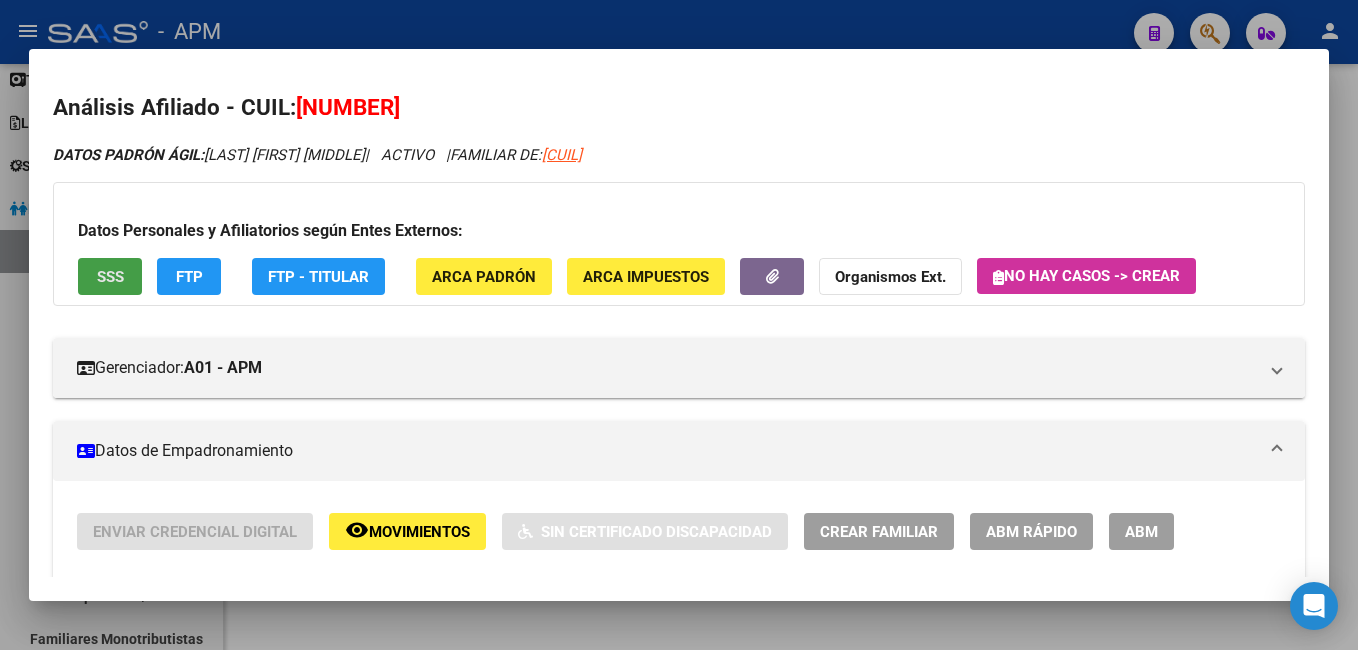 click on "SSS" at bounding box center (110, 276) 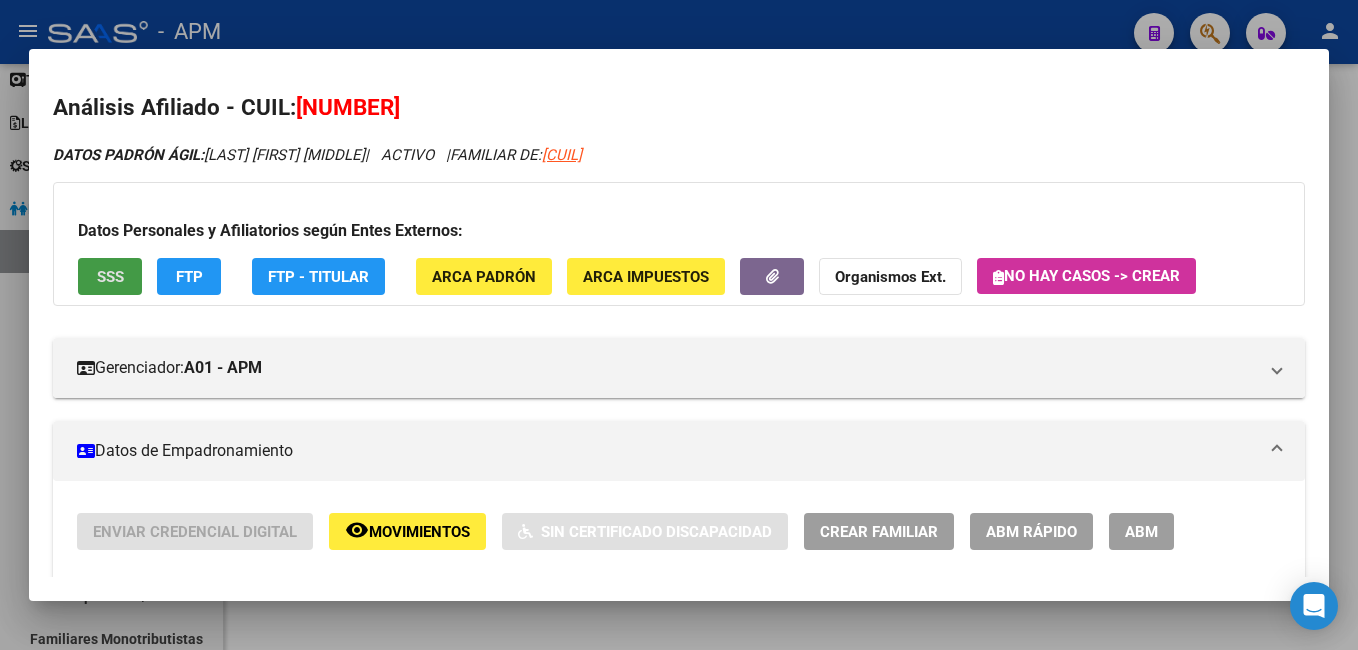 type 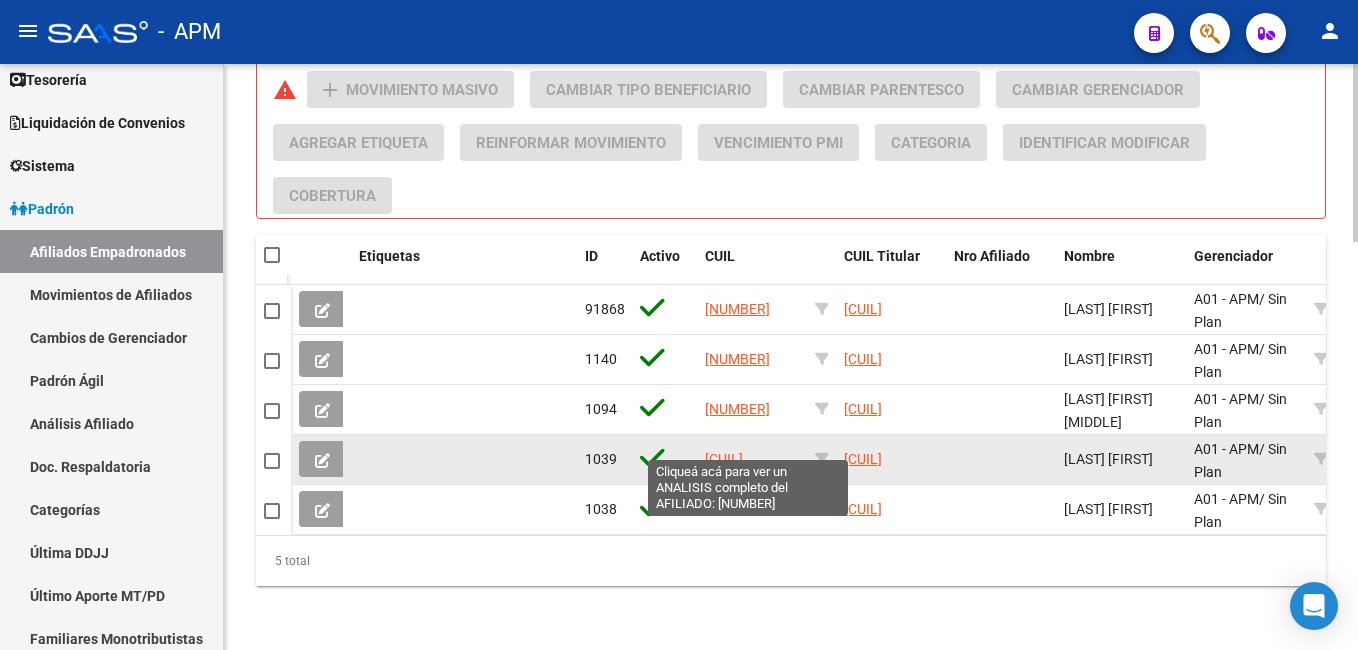 click on "[CUIL]" 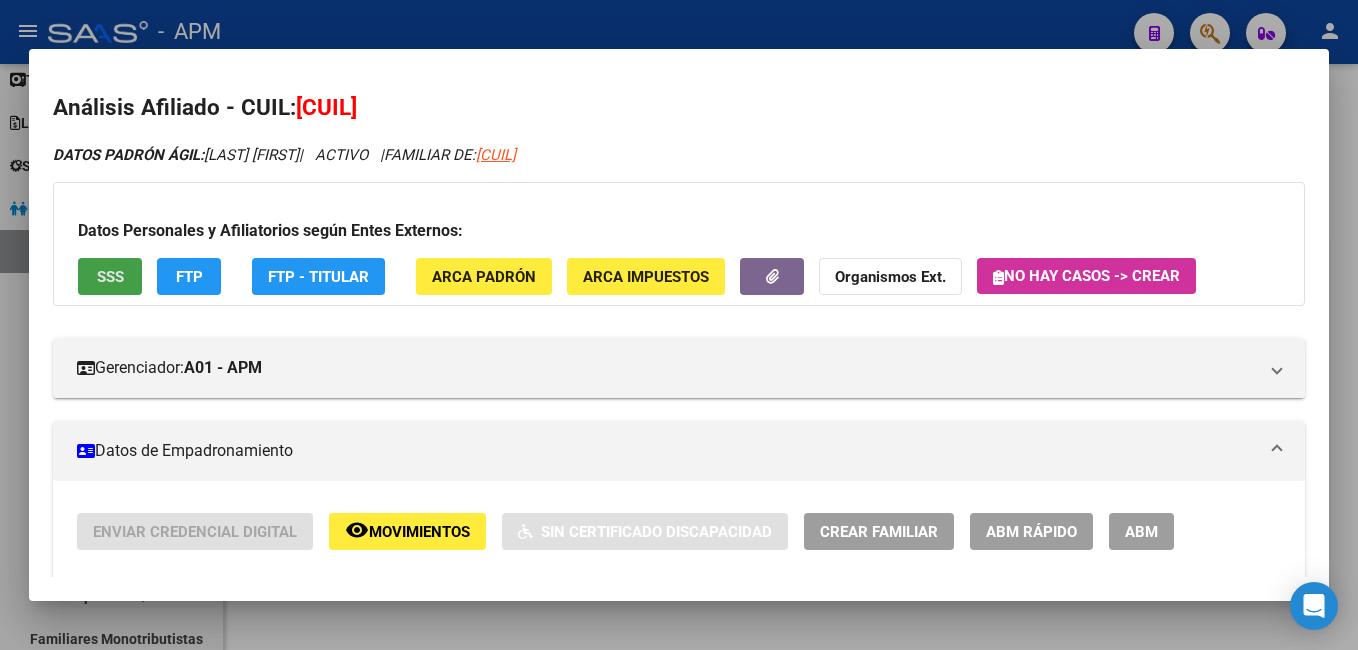 click on "SSS" at bounding box center [110, 277] 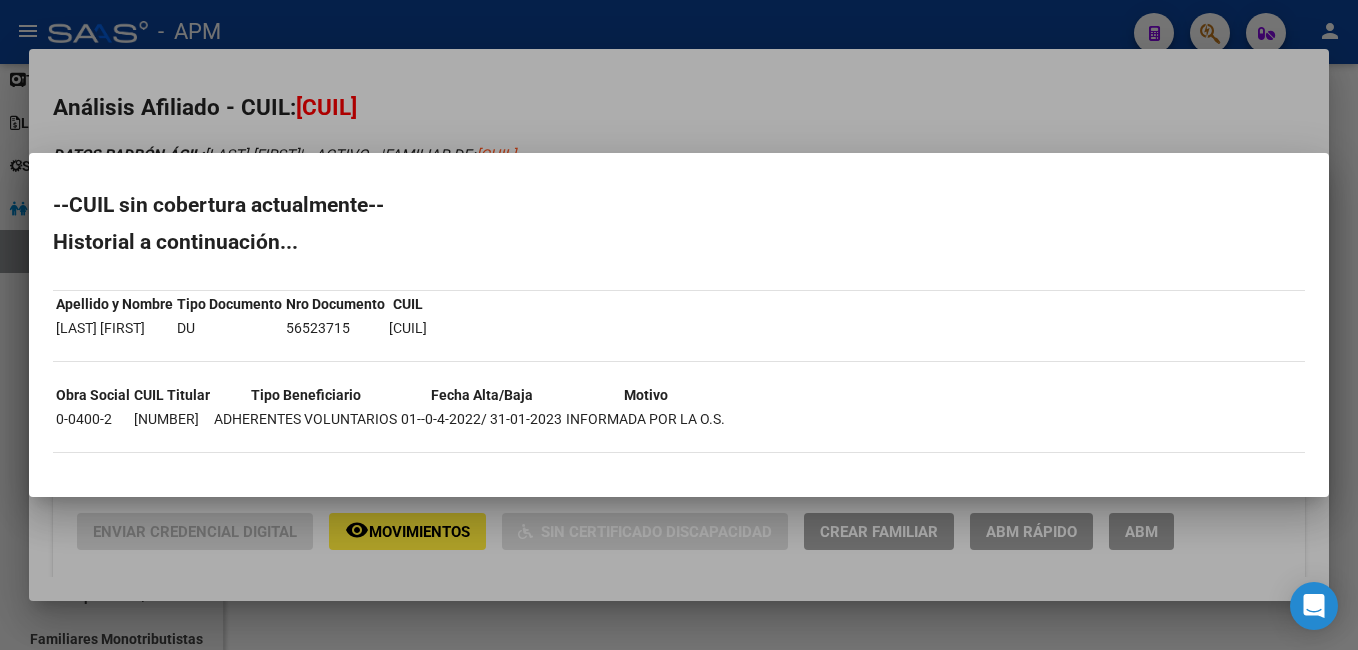 type 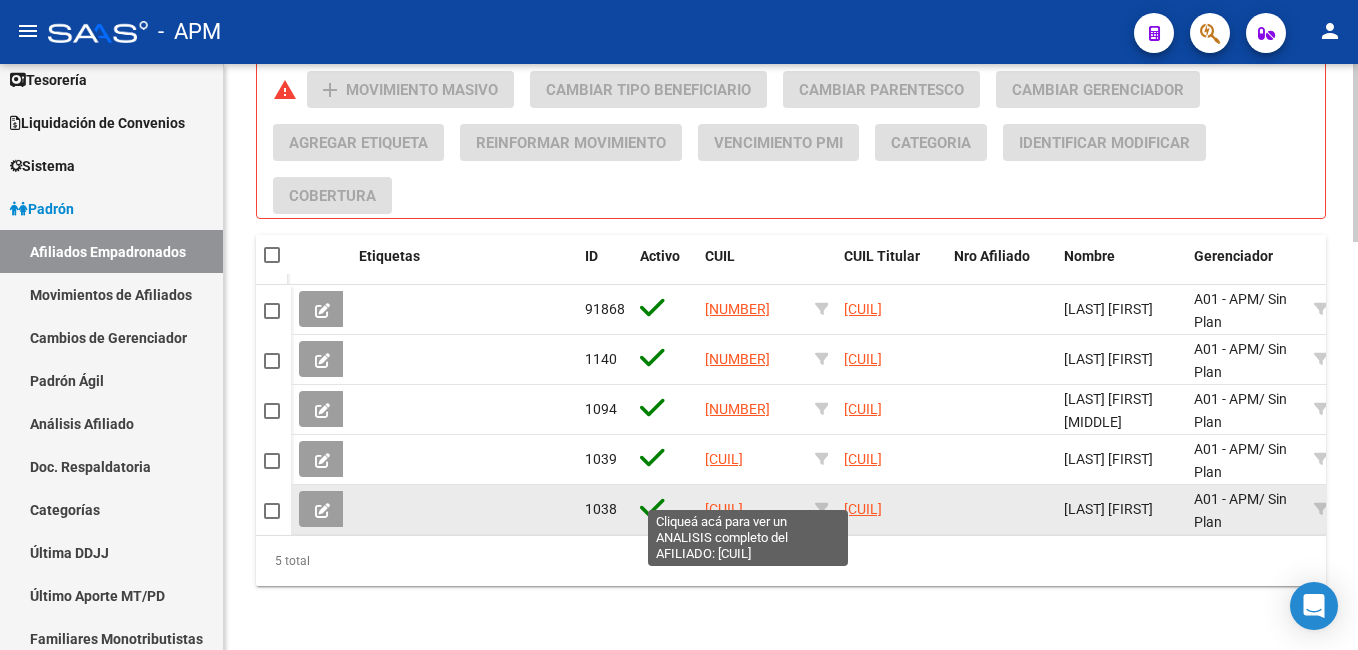 click on "[CUIL]" 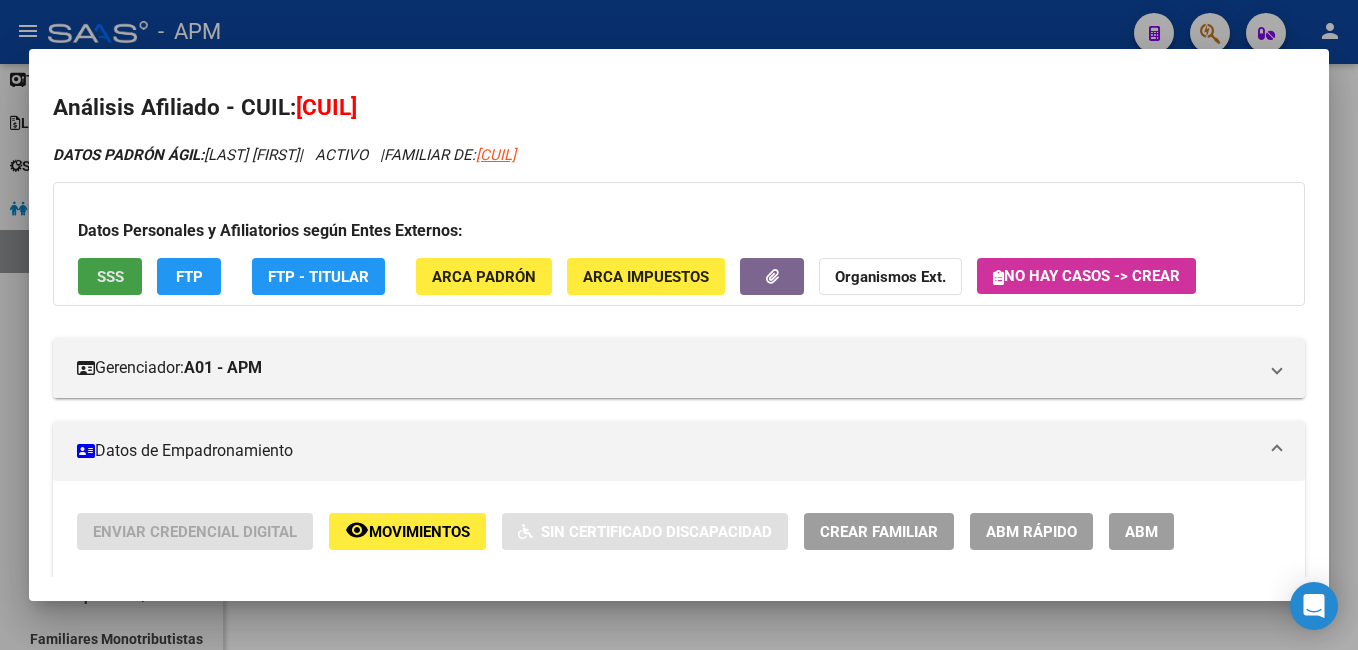 click on "SSS" at bounding box center (110, 277) 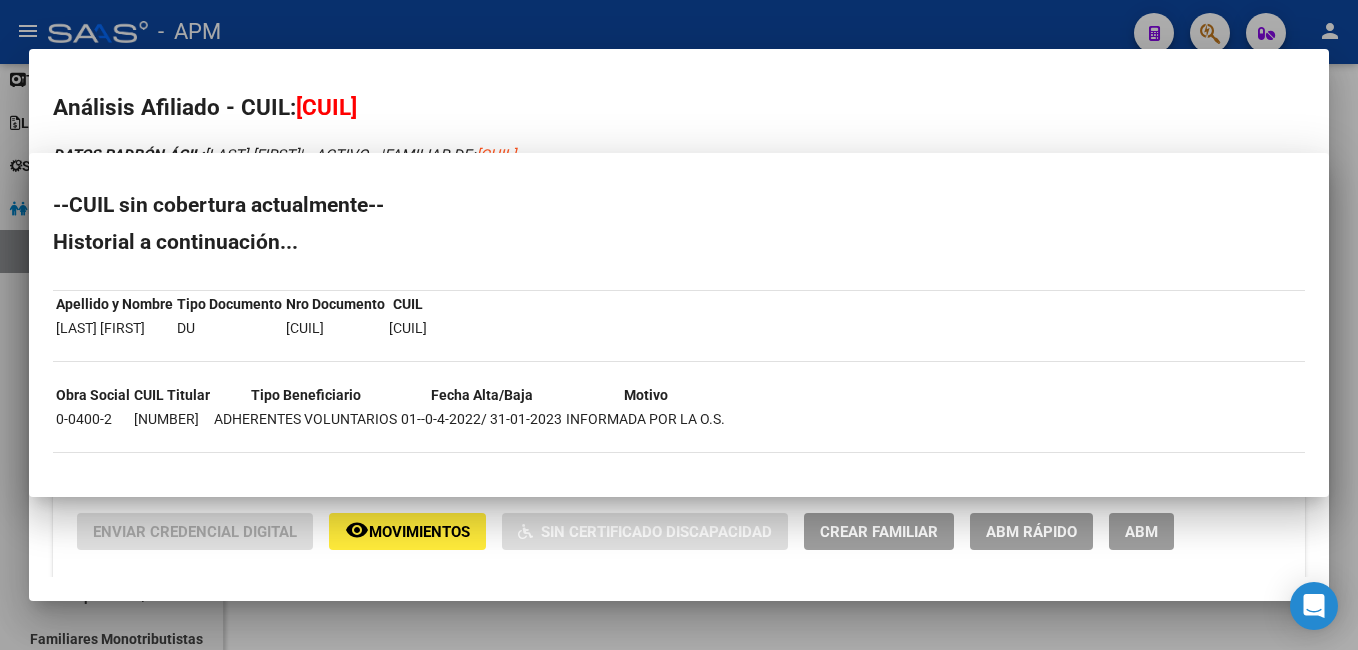 type 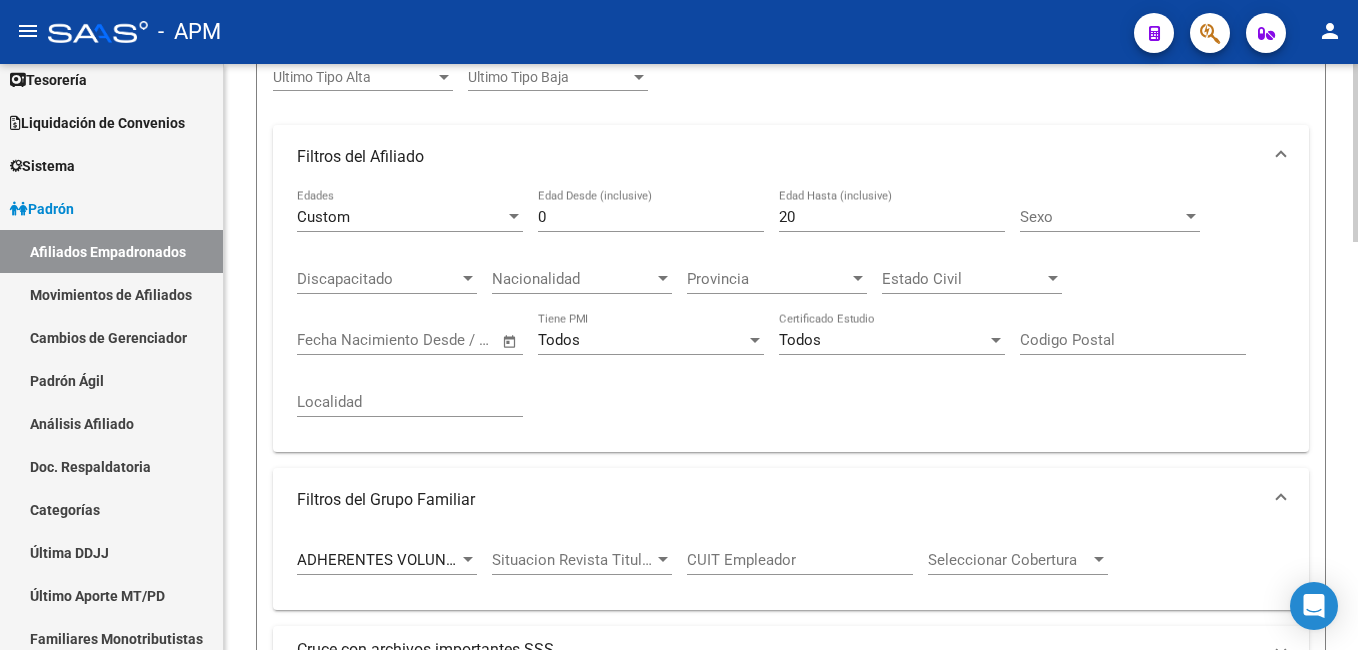 scroll, scrollTop: 340, scrollLeft: 0, axis: vertical 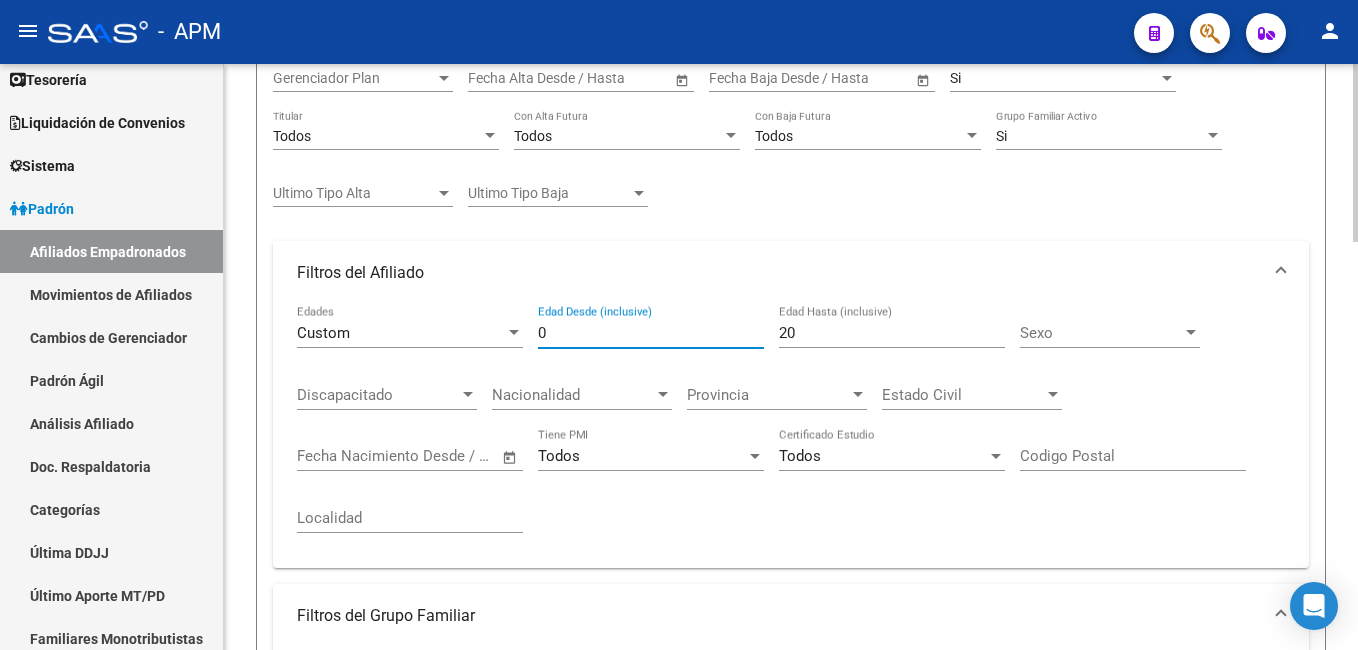 drag, startPoint x: 570, startPoint y: 330, endPoint x: 484, endPoint y: 332, distance: 86.023254 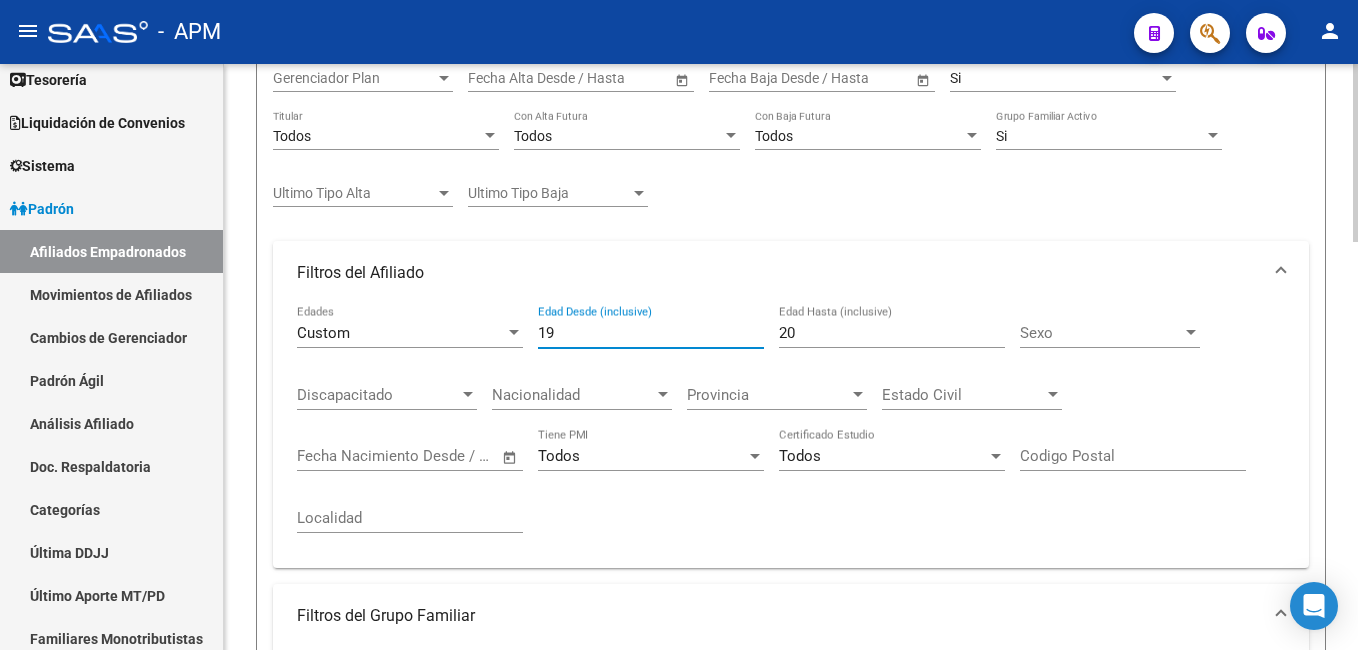 type on "19" 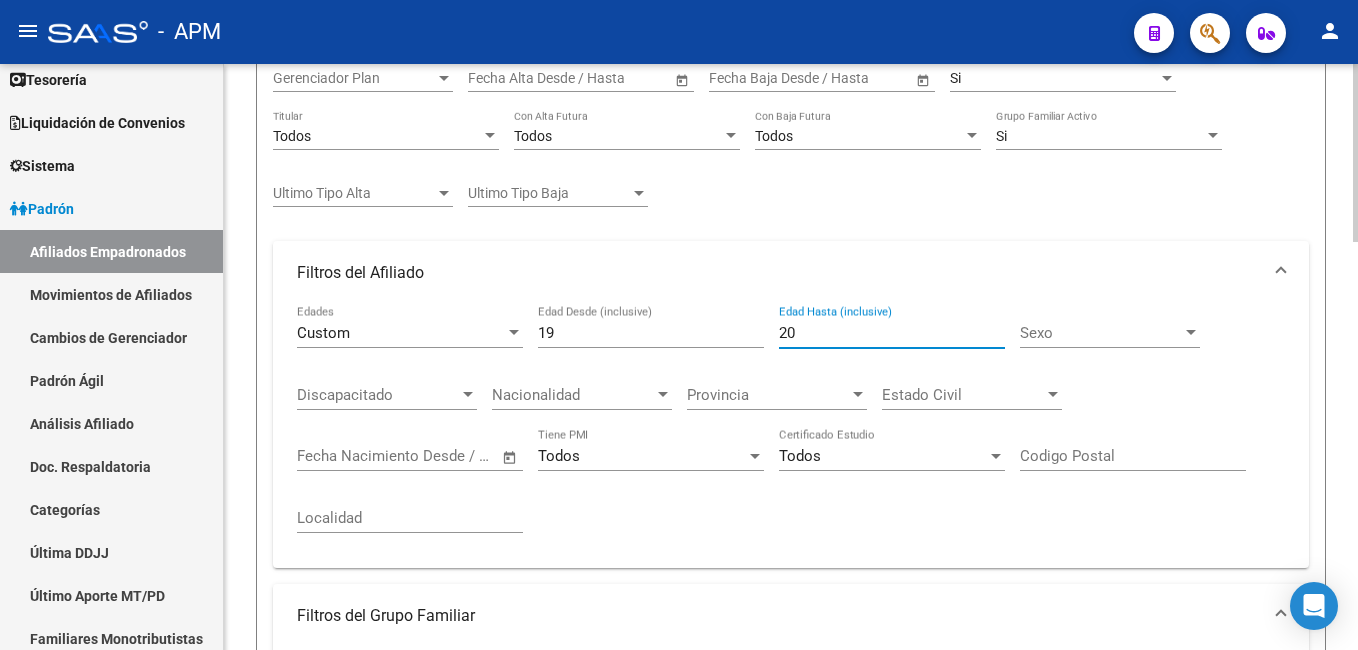 drag, startPoint x: 819, startPoint y: 328, endPoint x: 736, endPoint y: 329, distance: 83.00603 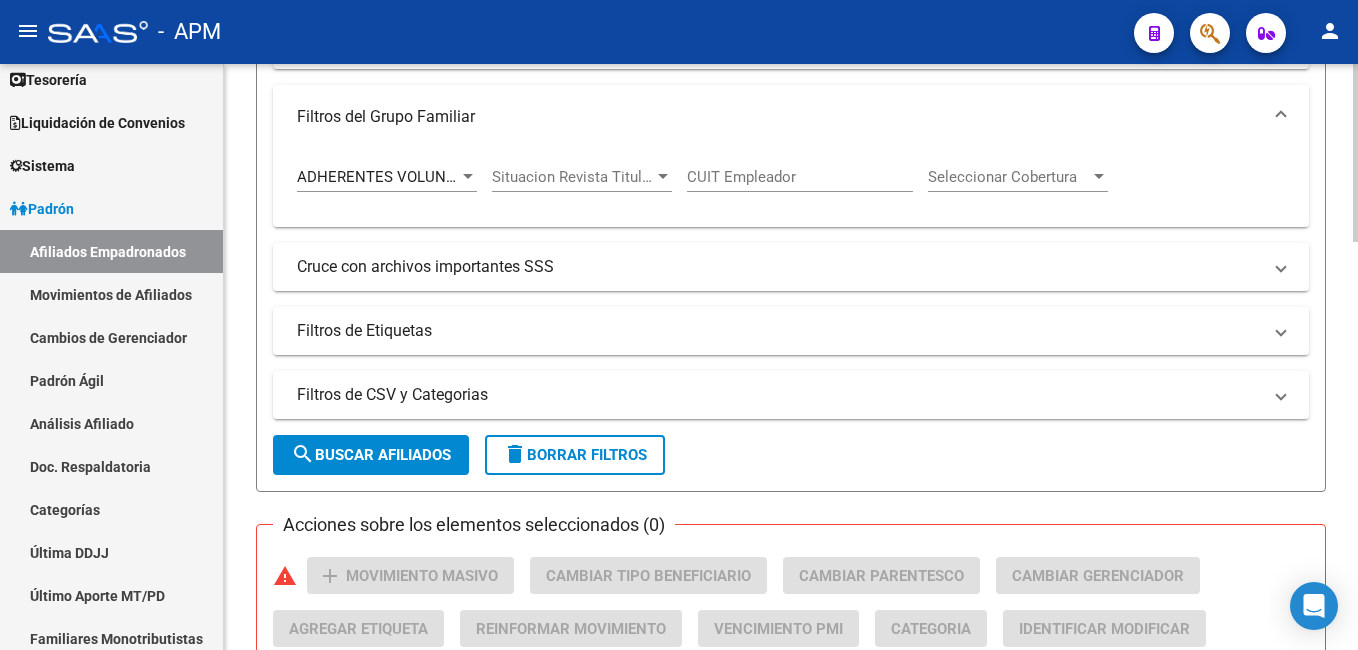 scroll, scrollTop: 840, scrollLeft: 0, axis: vertical 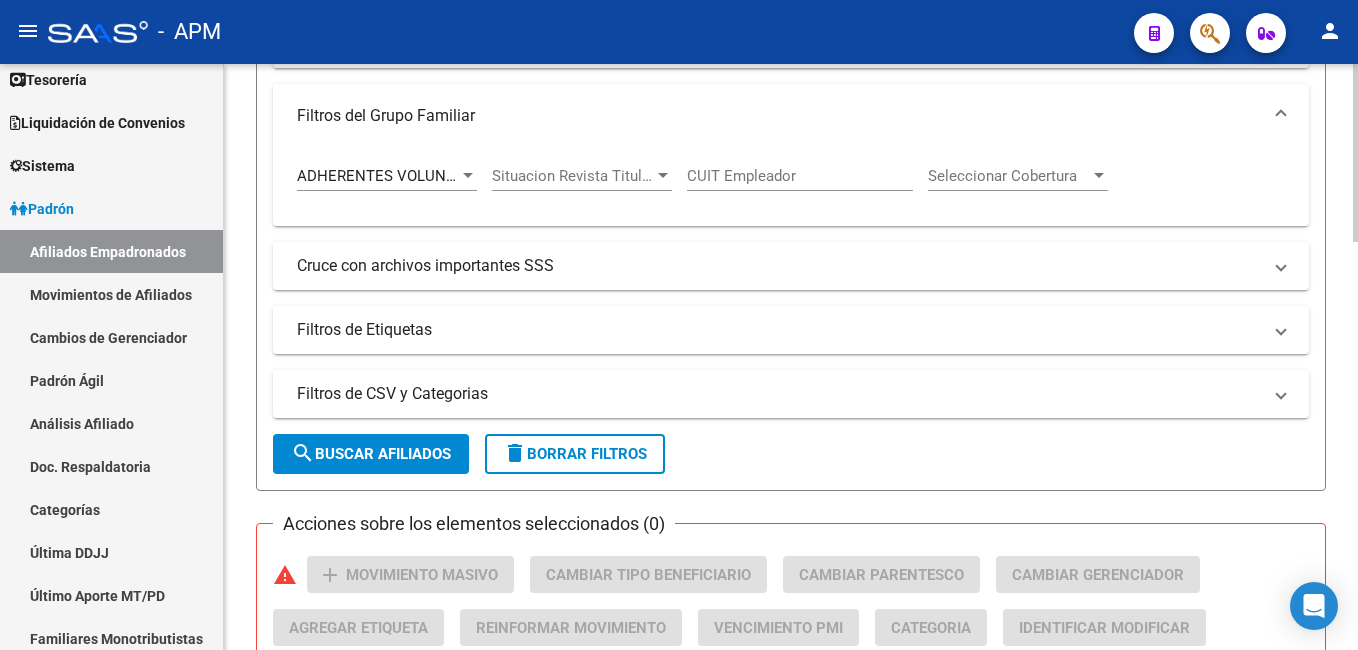 type on "49" 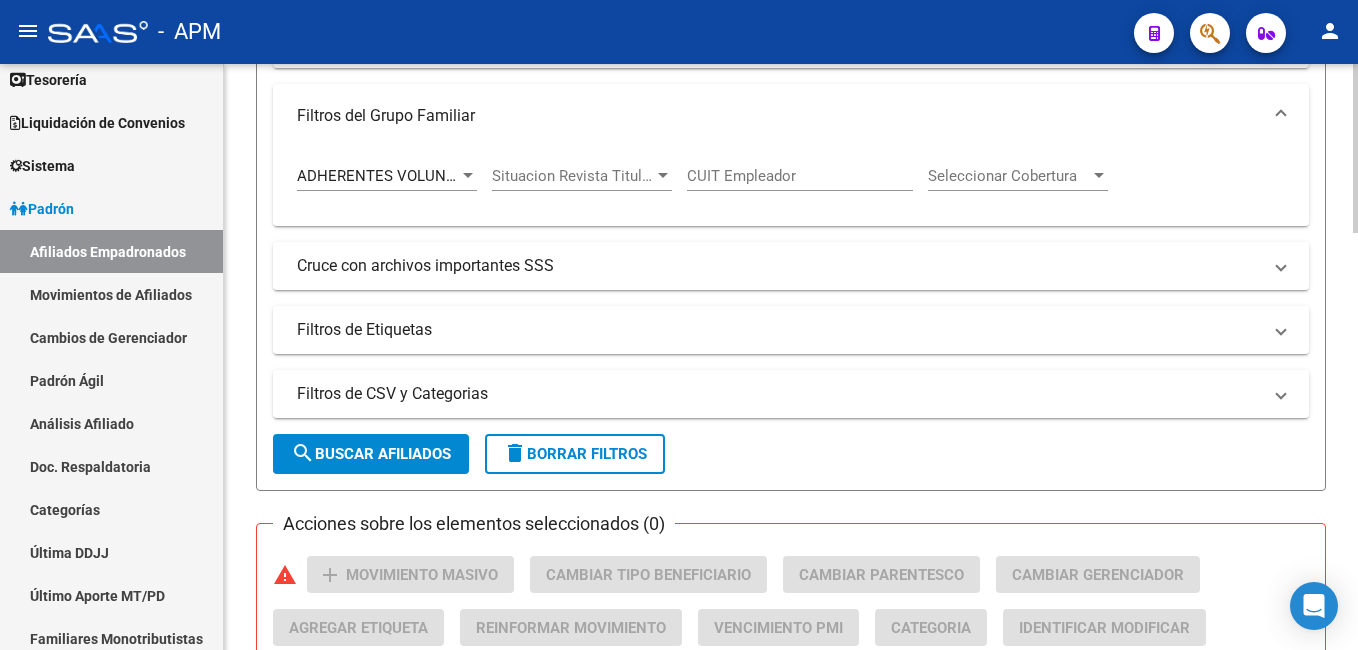 scroll, scrollTop: 1440, scrollLeft: 0, axis: vertical 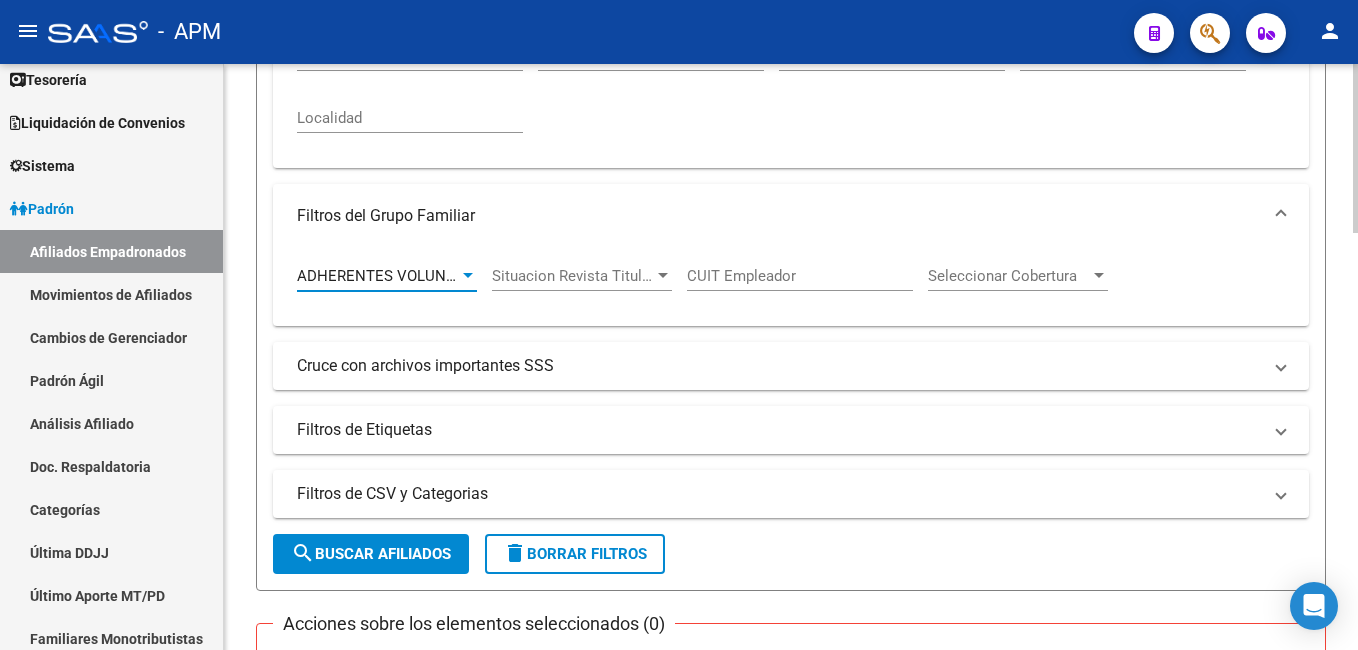 click on "ADHERENTES VOLUNTARIOS" at bounding box center (396, 276) 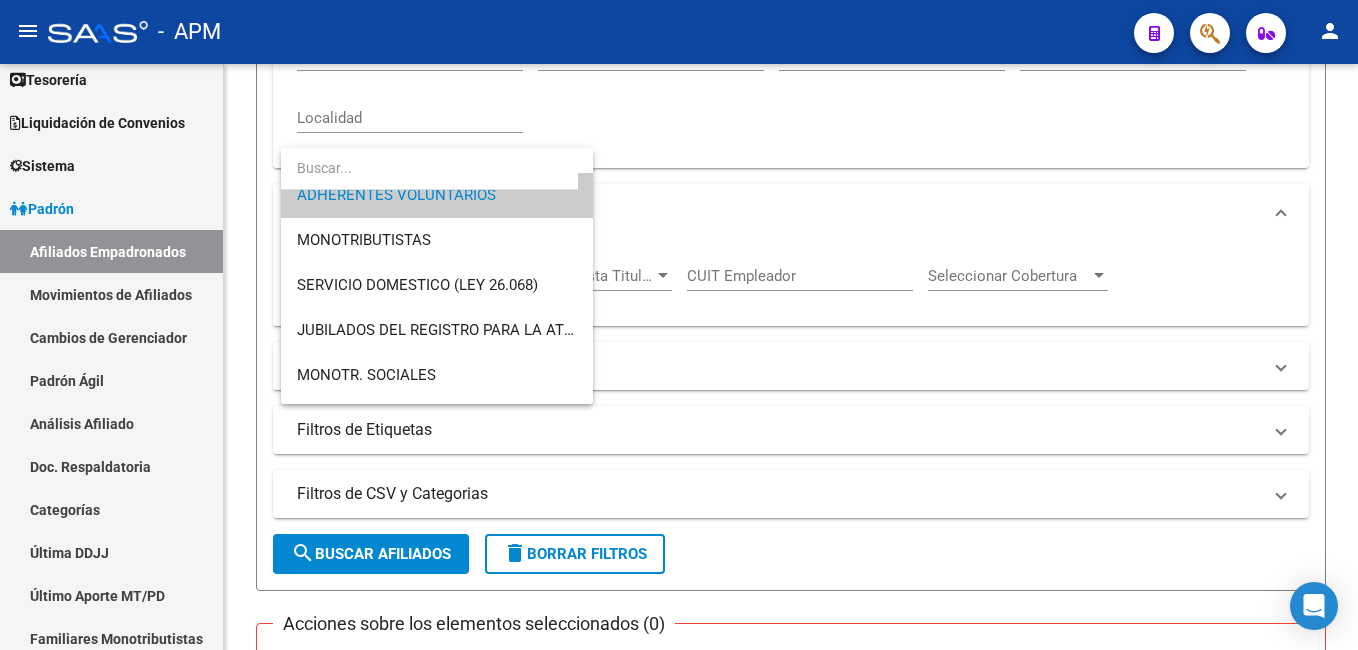 scroll, scrollTop: 0, scrollLeft: 0, axis: both 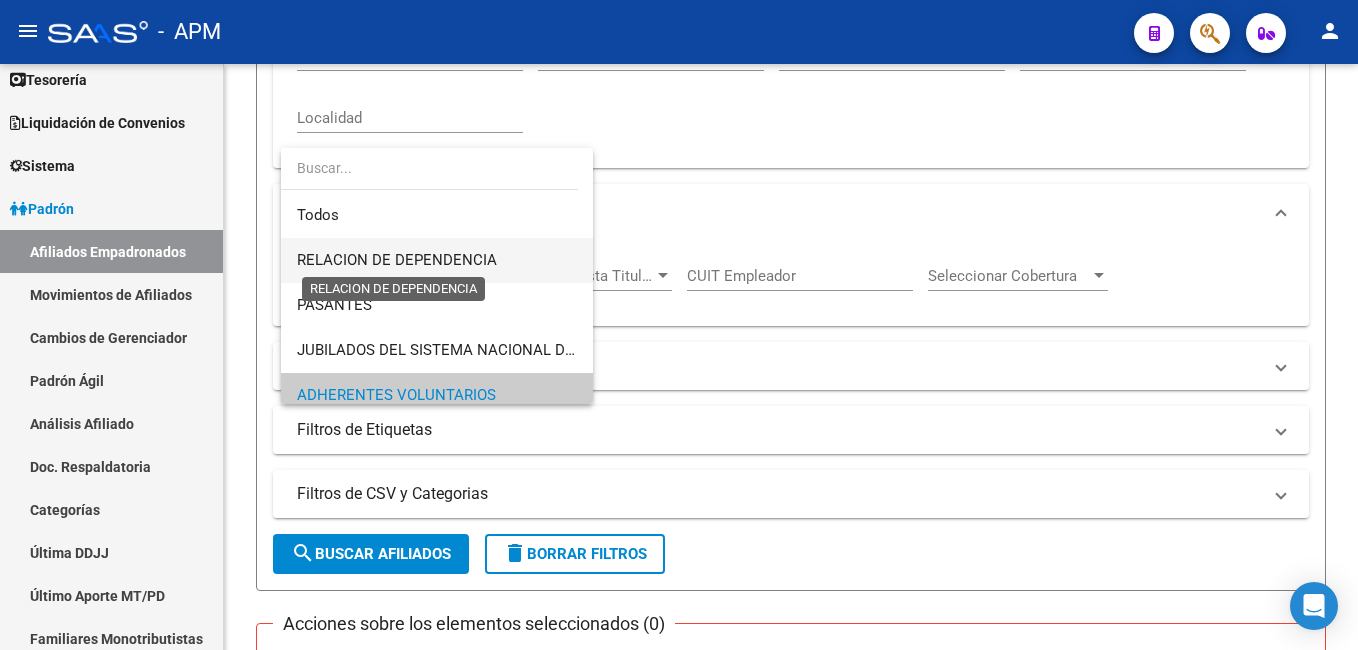 click on "RELACION DE DEPENDENCIA" at bounding box center (397, 260) 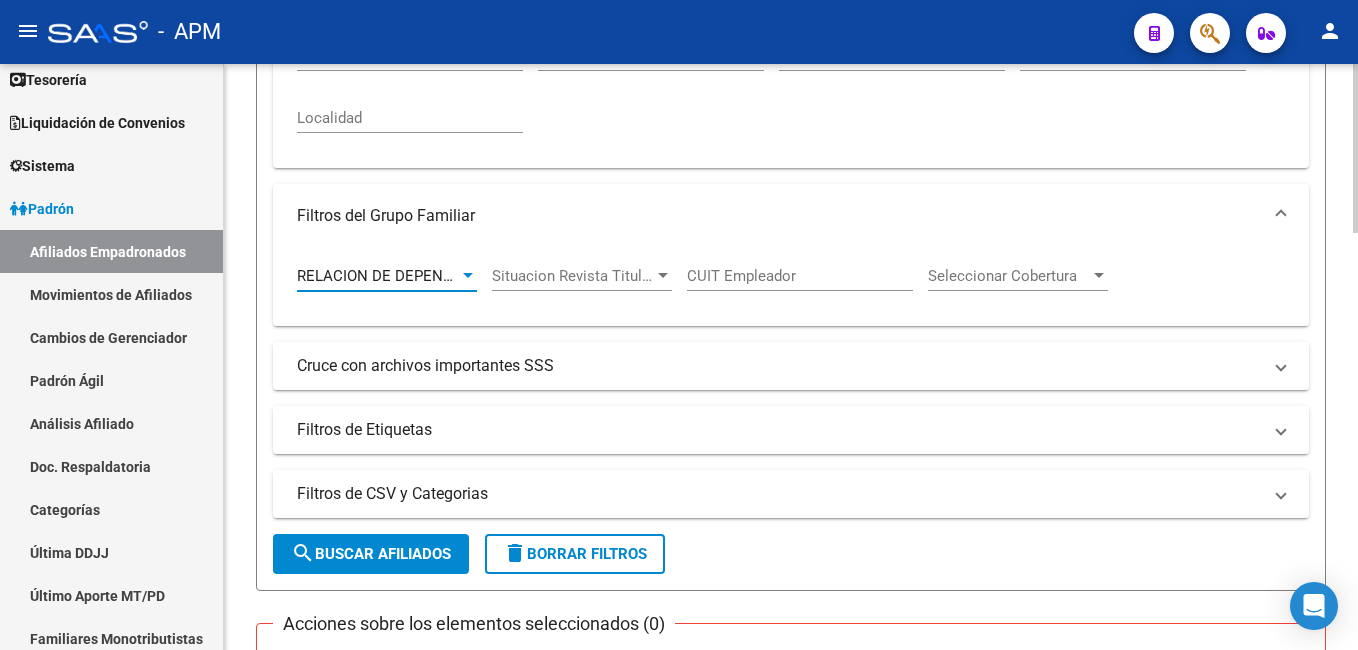 click on "search  Buscar Afiliados" 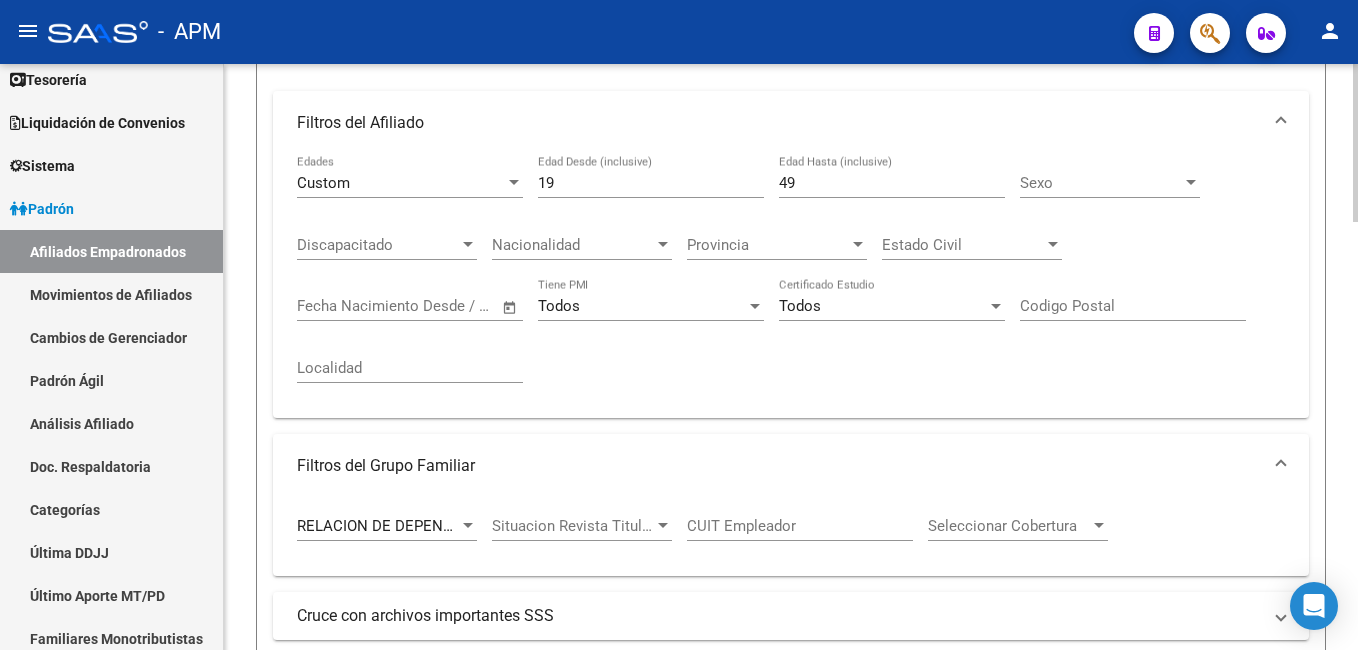 scroll, scrollTop: 190, scrollLeft: 0, axis: vertical 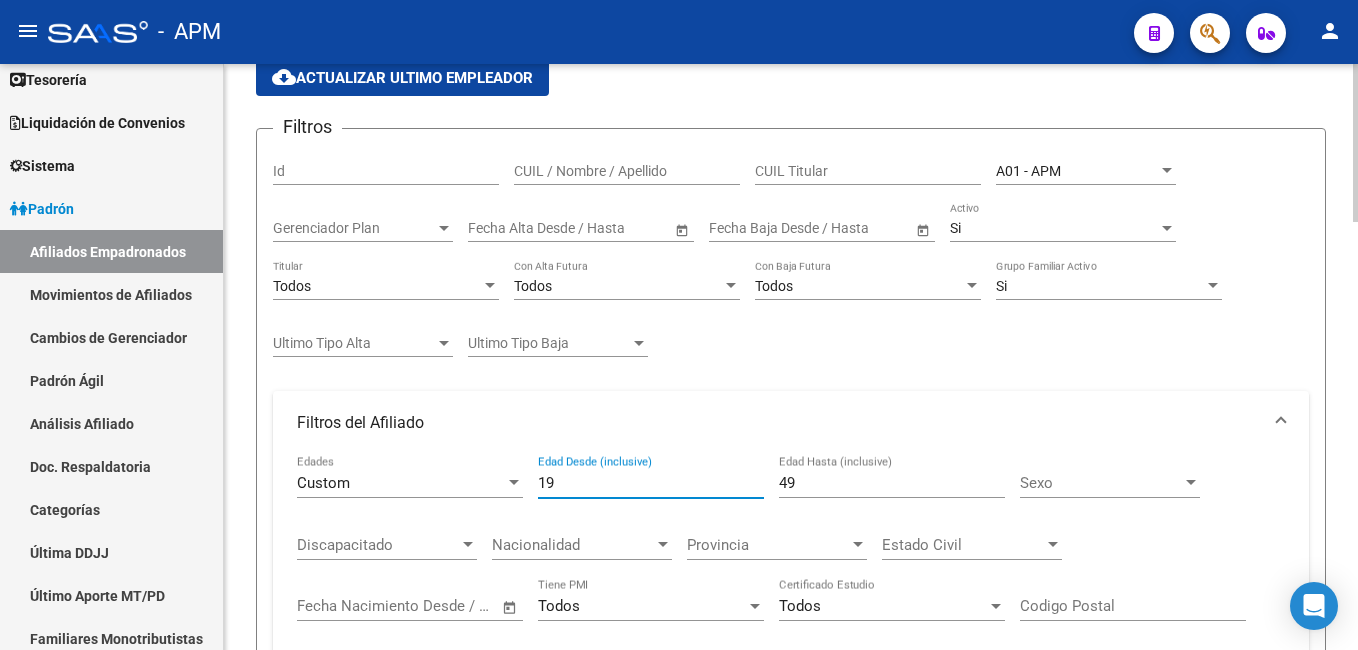 drag, startPoint x: 588, startPoint y: 485, endPoint x: 476, endPoint y: 488, distance: 112.04017 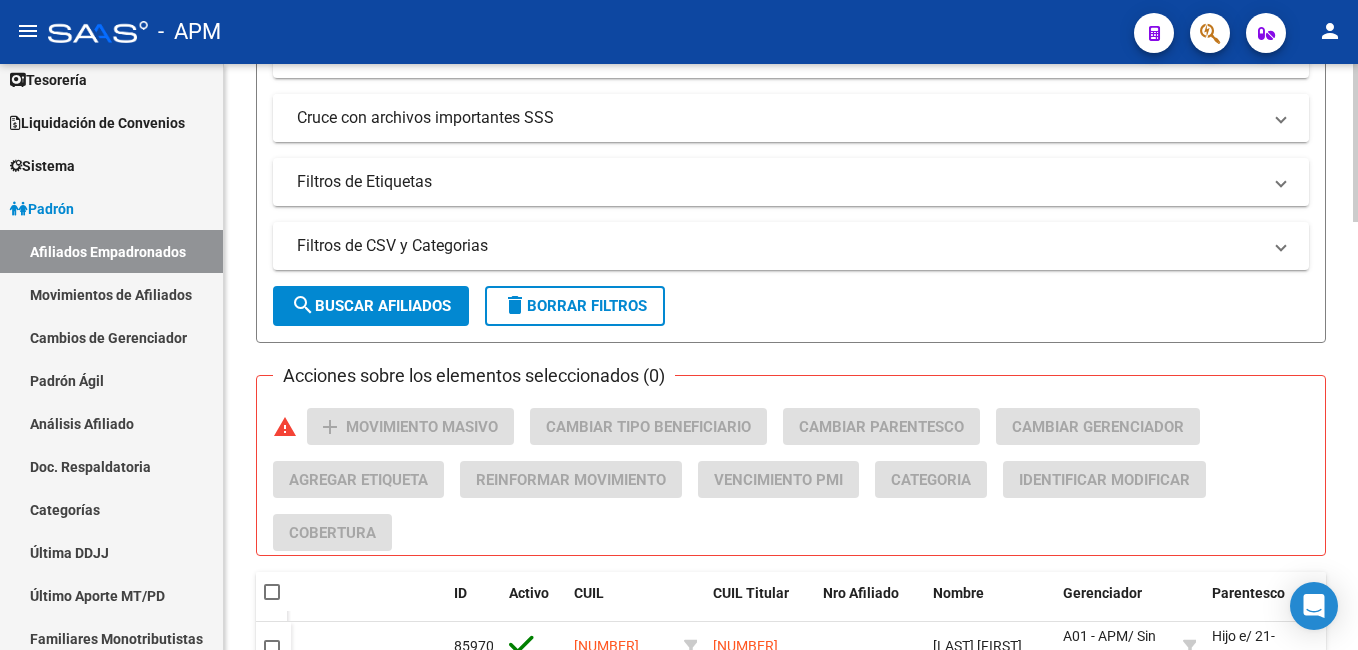 scroll, scrollTop: 990, scrollLeft: 0, axis: vertical 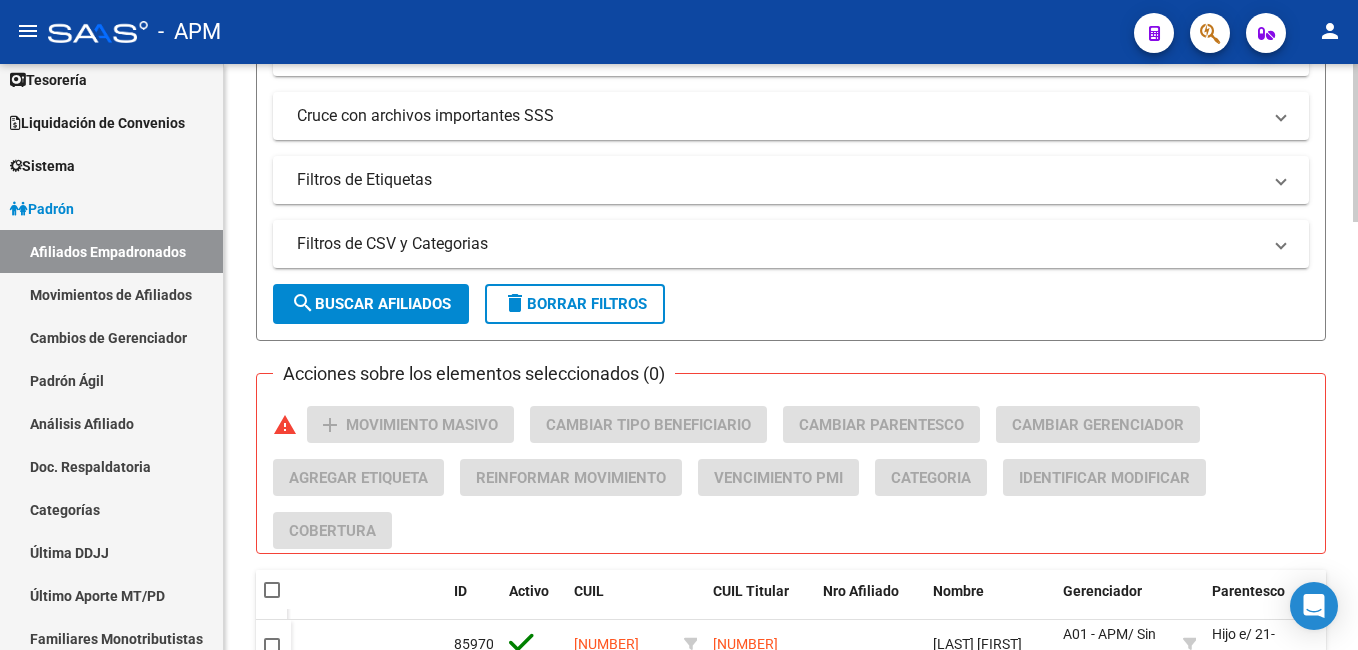 click on "search  Buscar Afiliados" 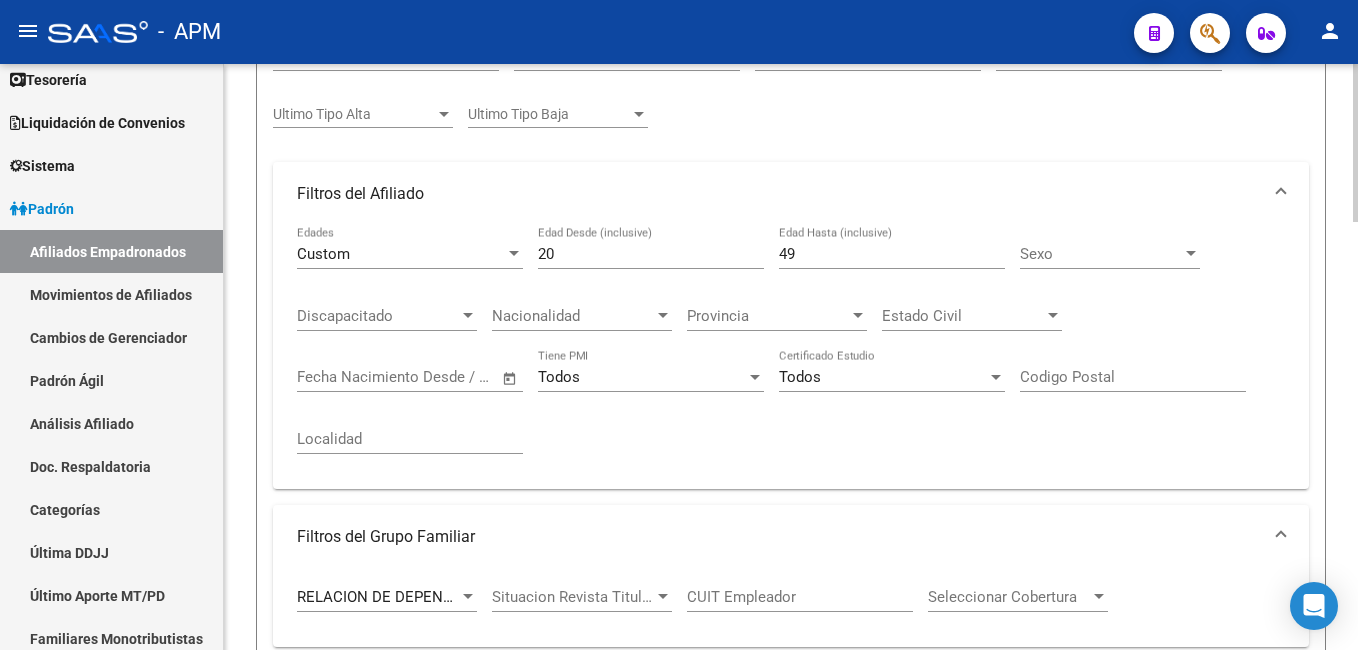 scroll, scrollTop: 390, scrollLeft: 0, axis: vertical 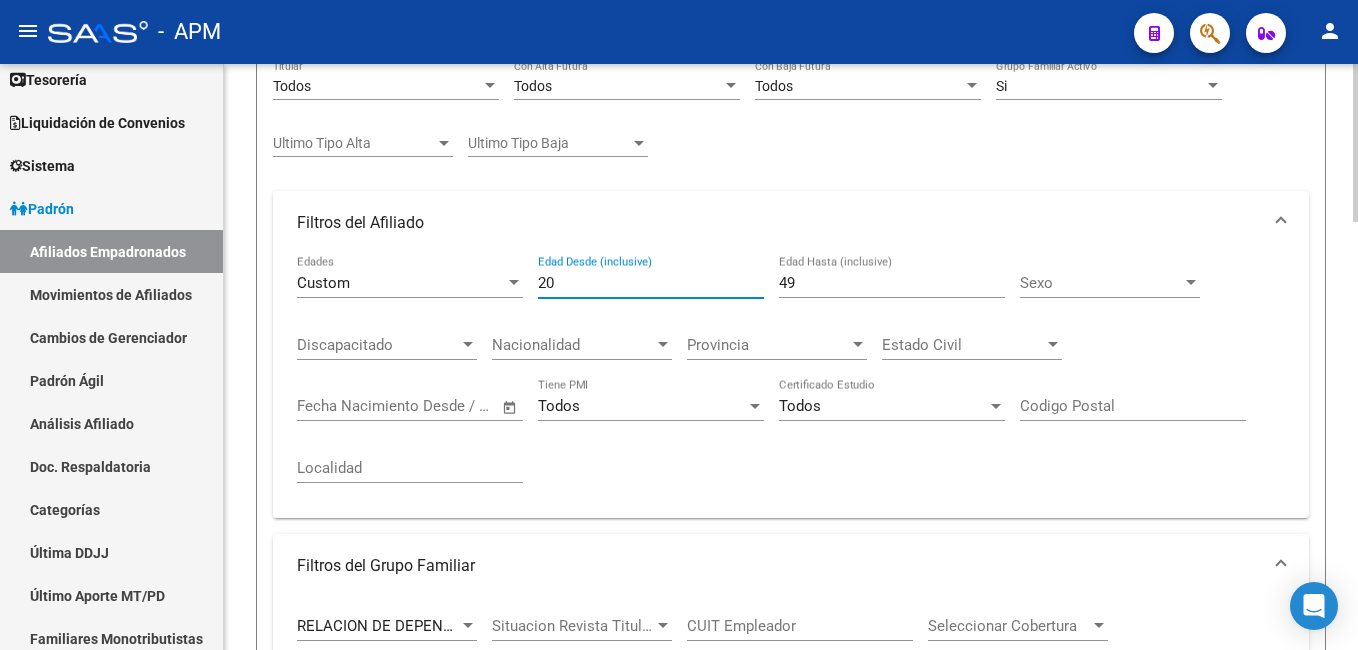drag, startPoint x: 560, startPoint y: 291, endPoint x: 470, endPoint y: 291, distance: 90 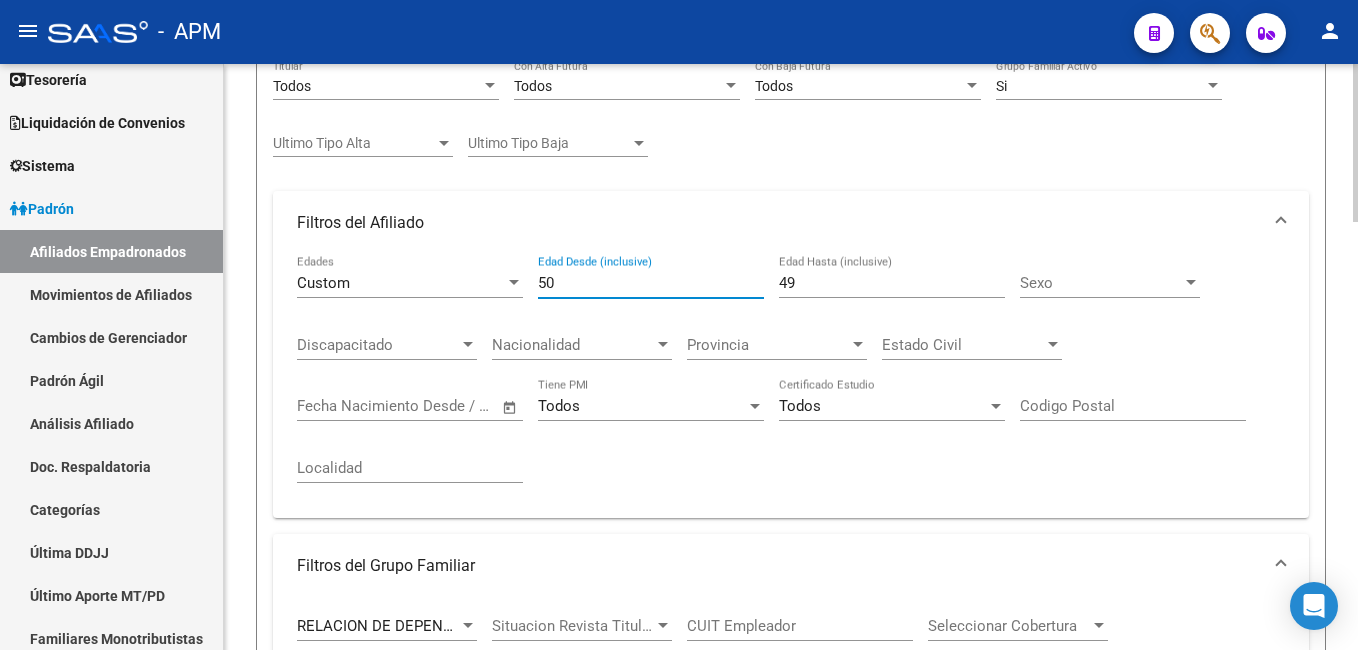 type on "50" 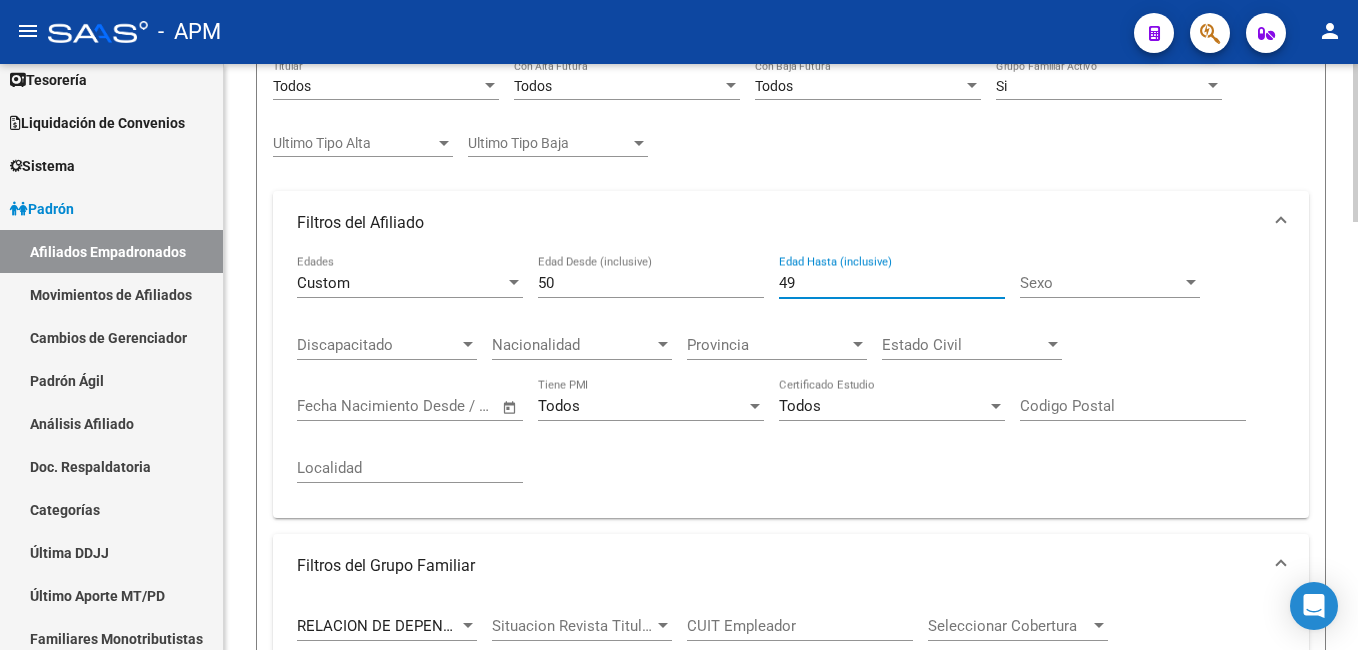 drag, startPoint x: 810, startPoint y: 279, endPoint x: 755, endPoint y: 288, distance: 55.7315 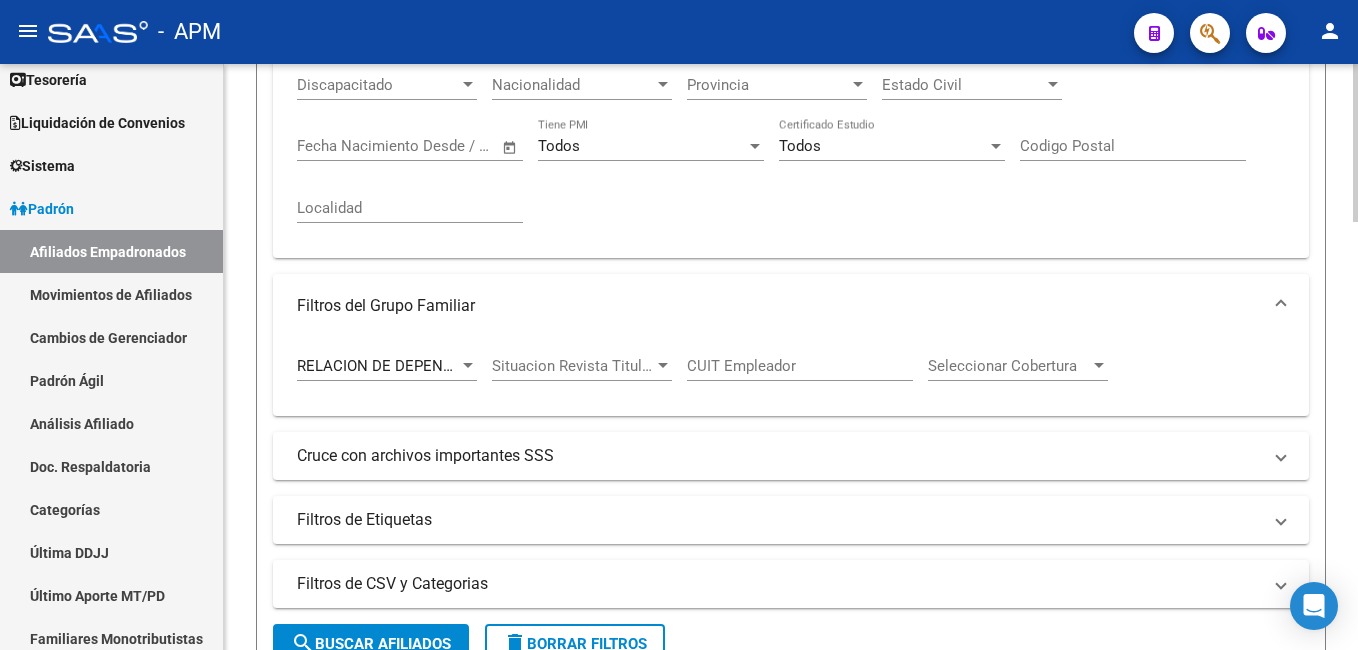 scroll, scrollTop: 790, scrollLeft: 0, axis: vertical 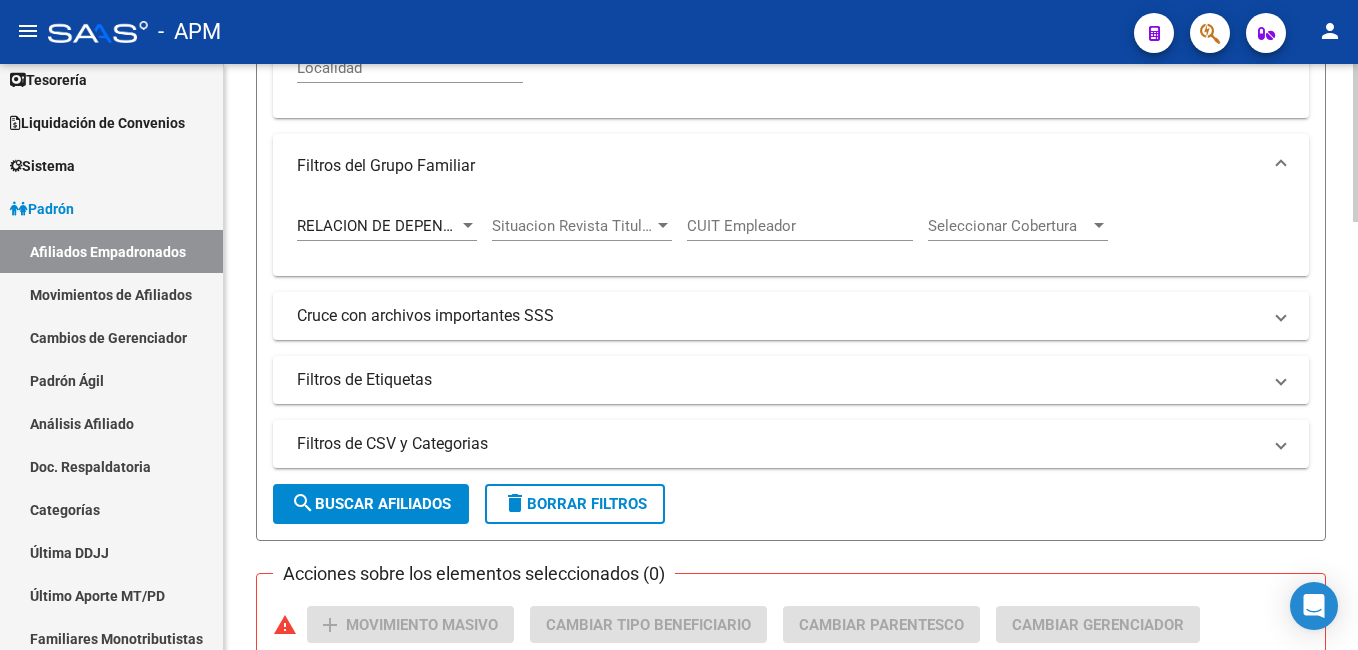 type on "55" 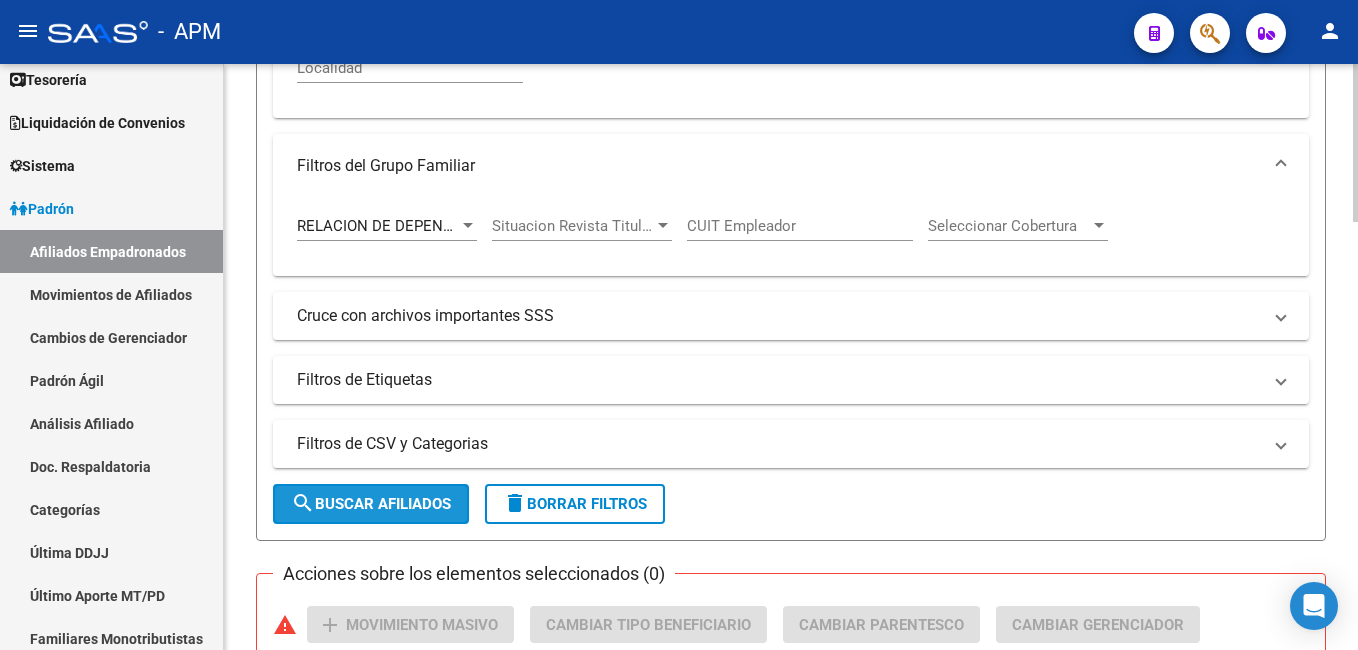 click on "search  Buscar Afiliados" 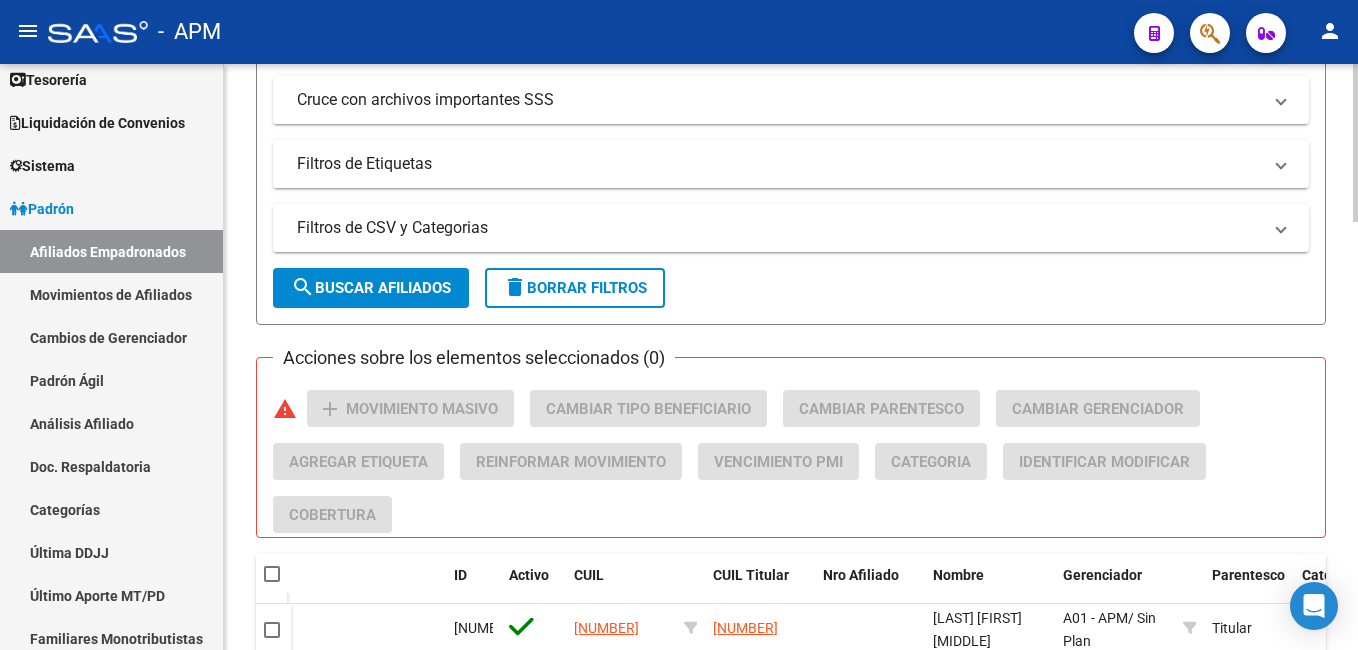scroll, scrollTop: 790, scrollLeft: 0, axis: vertical 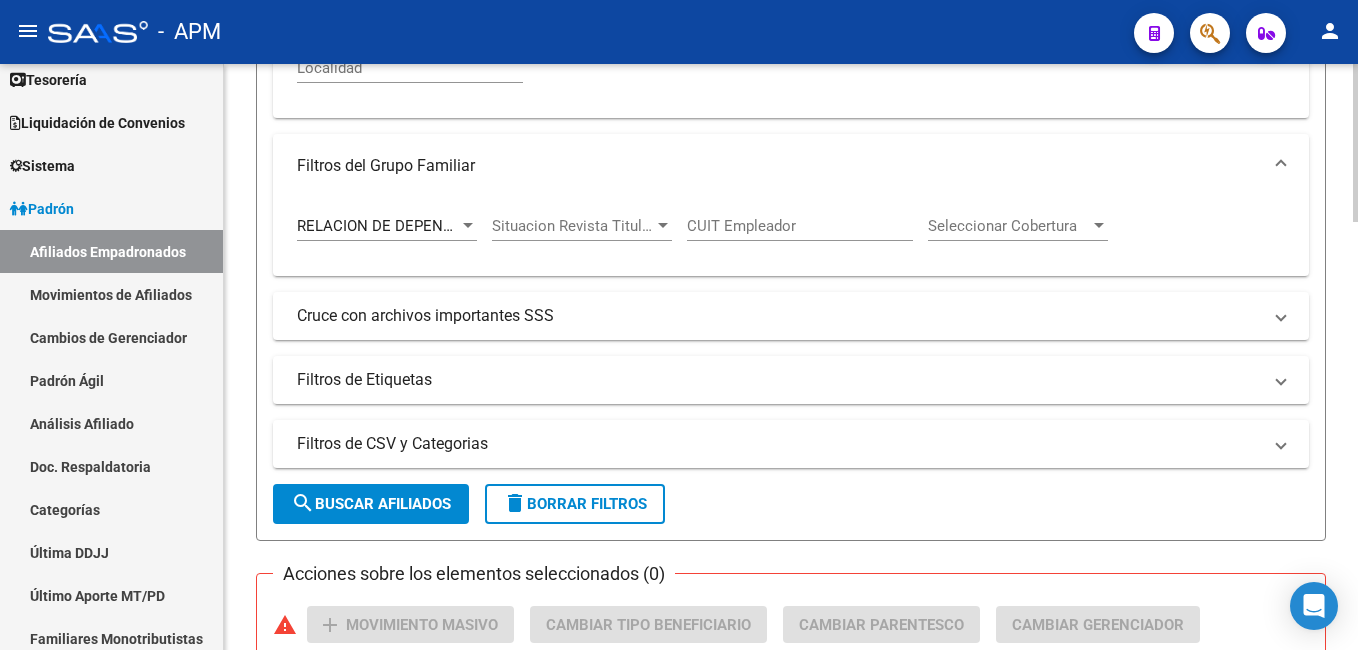 click on "RELACION DE DEPENDENCIA" at bounding box center [397, 226] 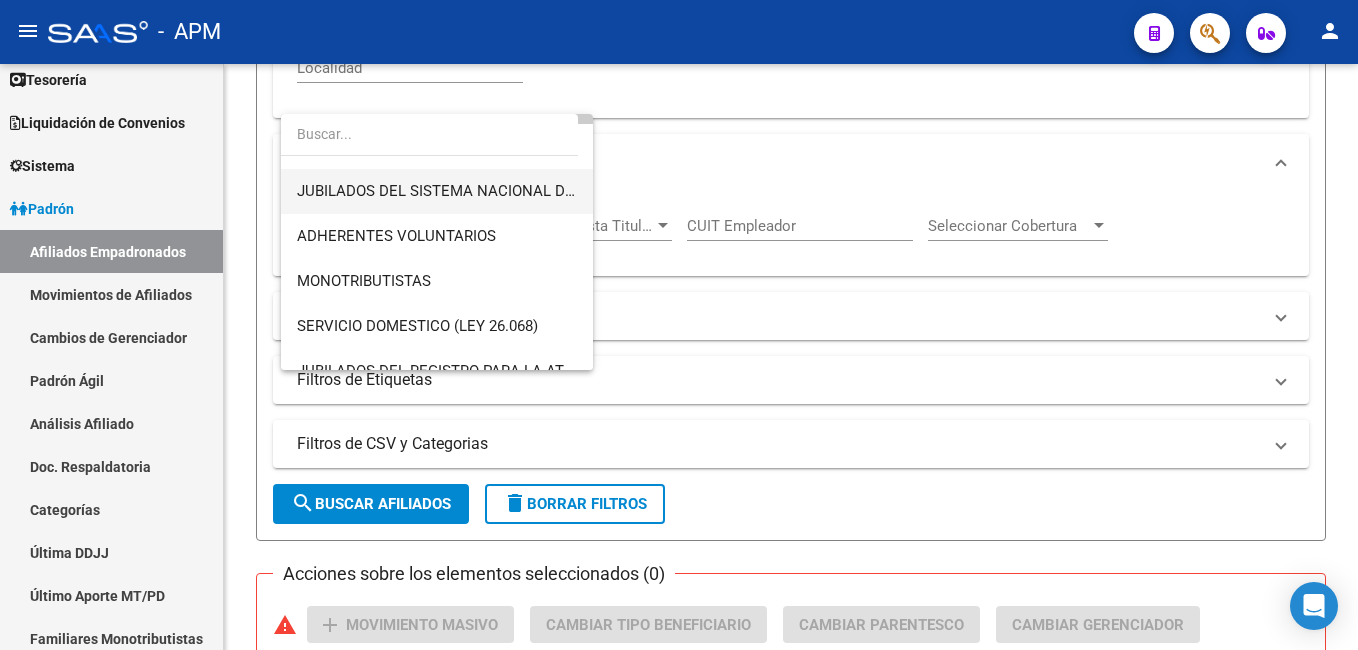 scroll, scrollTop: 100, scrollLeft: 0, axis: vertical 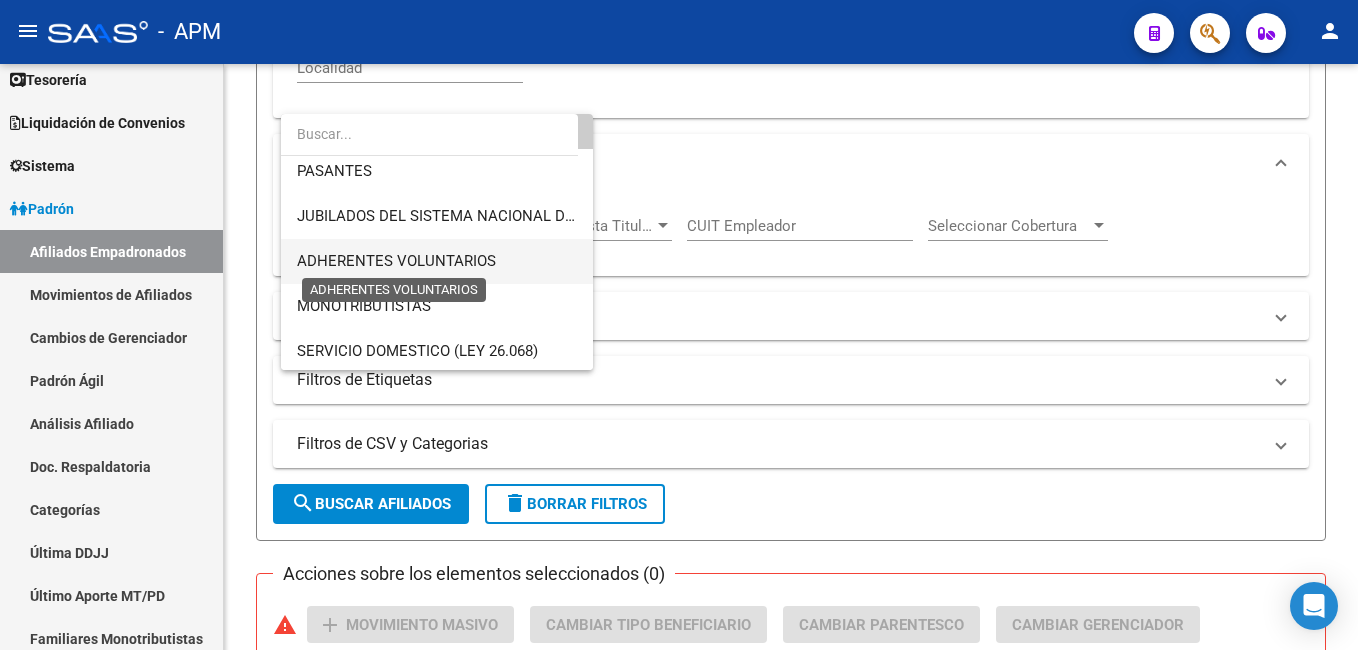 click on "ADHERENTES VOLUNTARIOS" at bounding box center (396, 261) 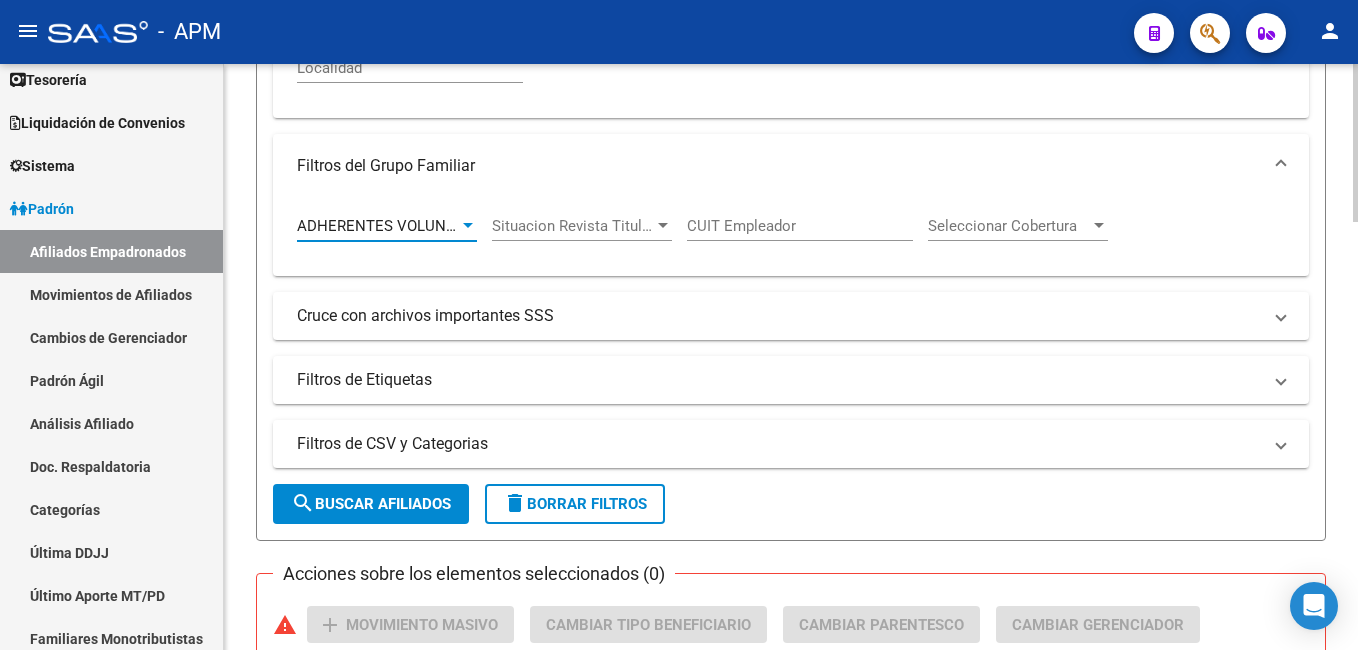 click on "search  Buscar Afiliados" 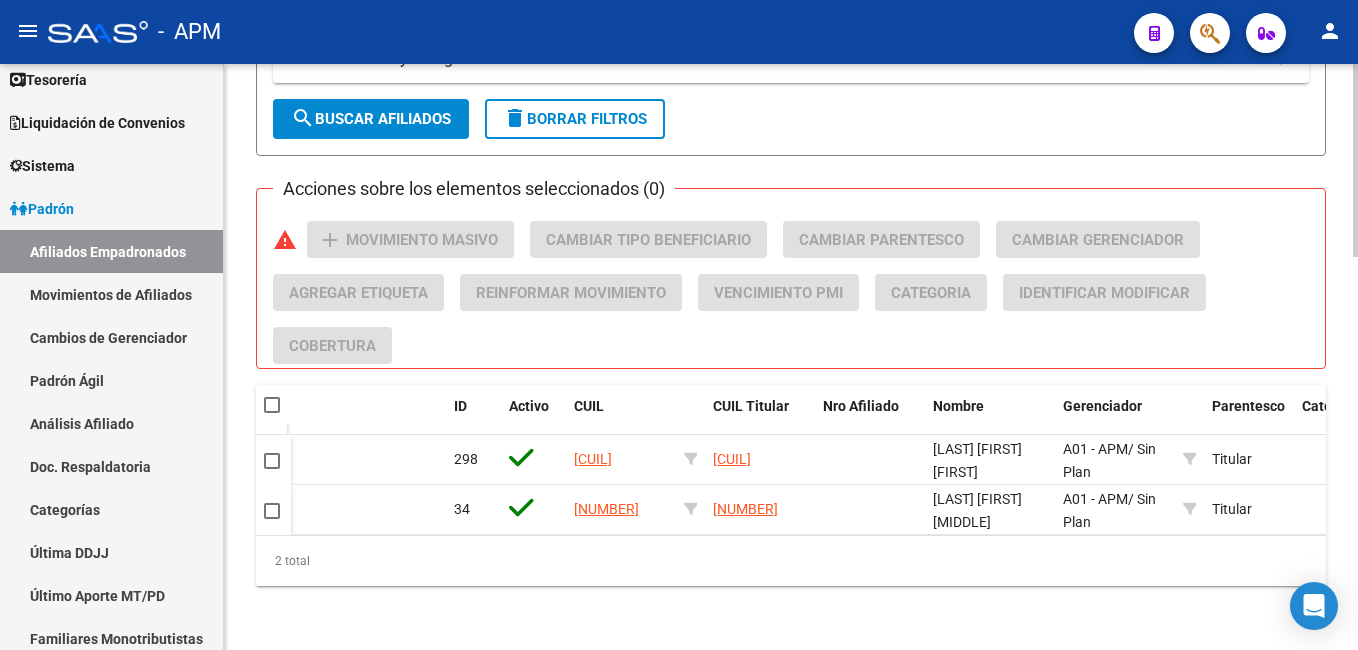 scroll, scrollTop: 1190, scrollLeft: 0, axis: vertical 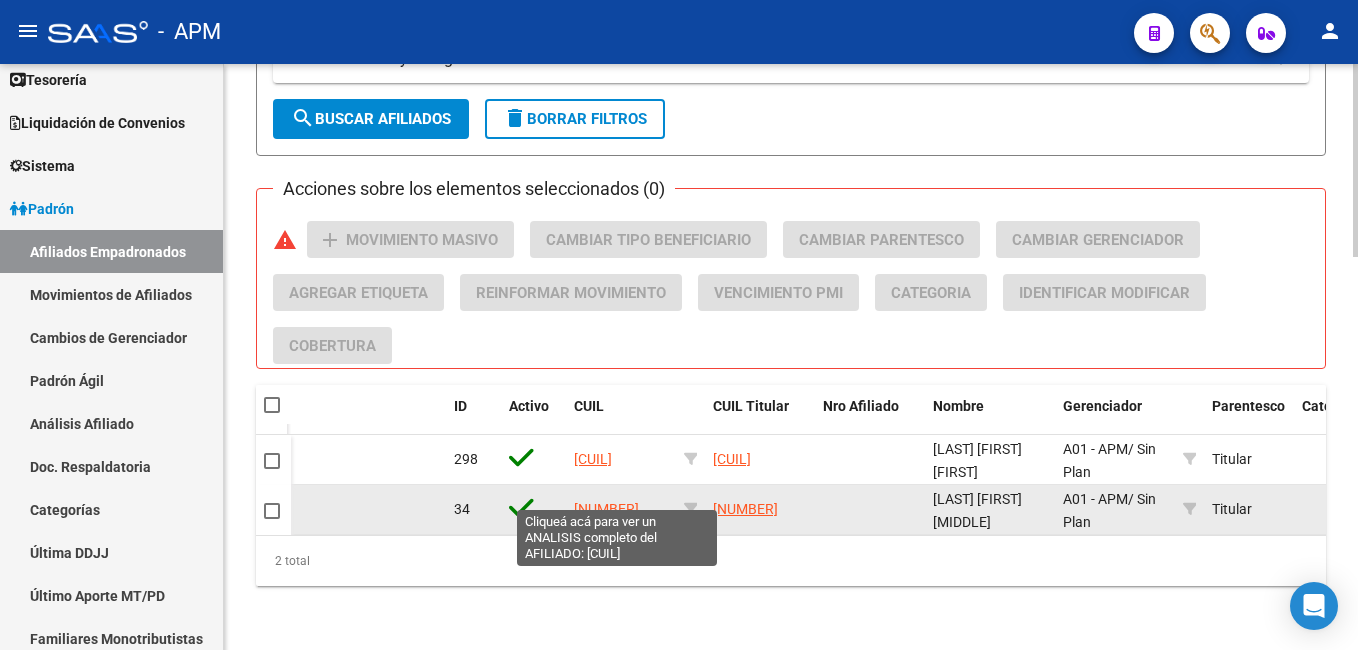 click on "[NUMBER]" 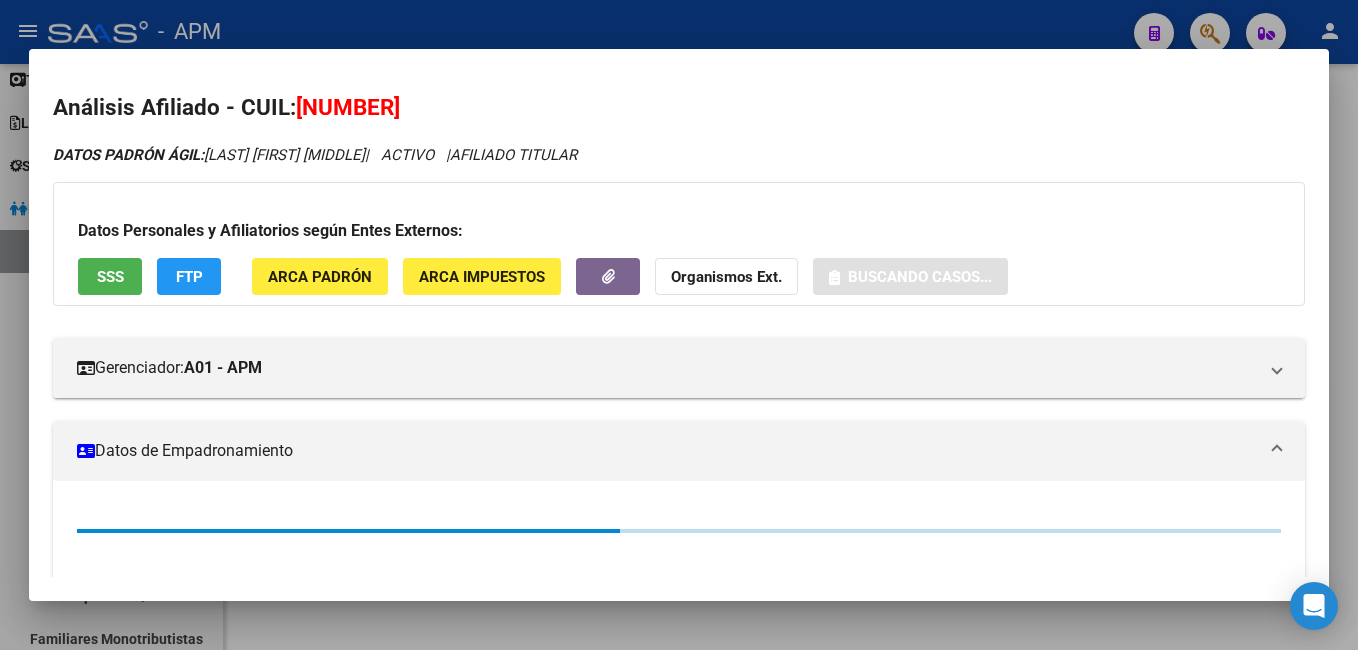click on "SSS" at bounding box center (110, 277) 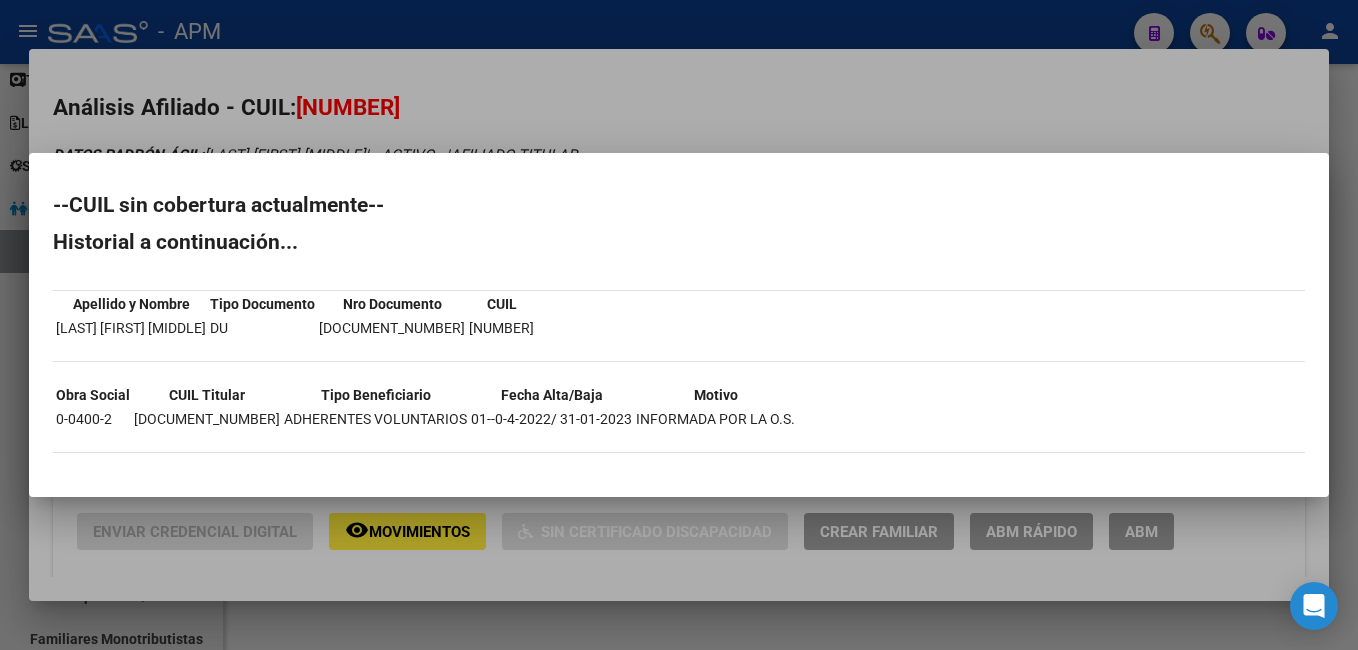 type 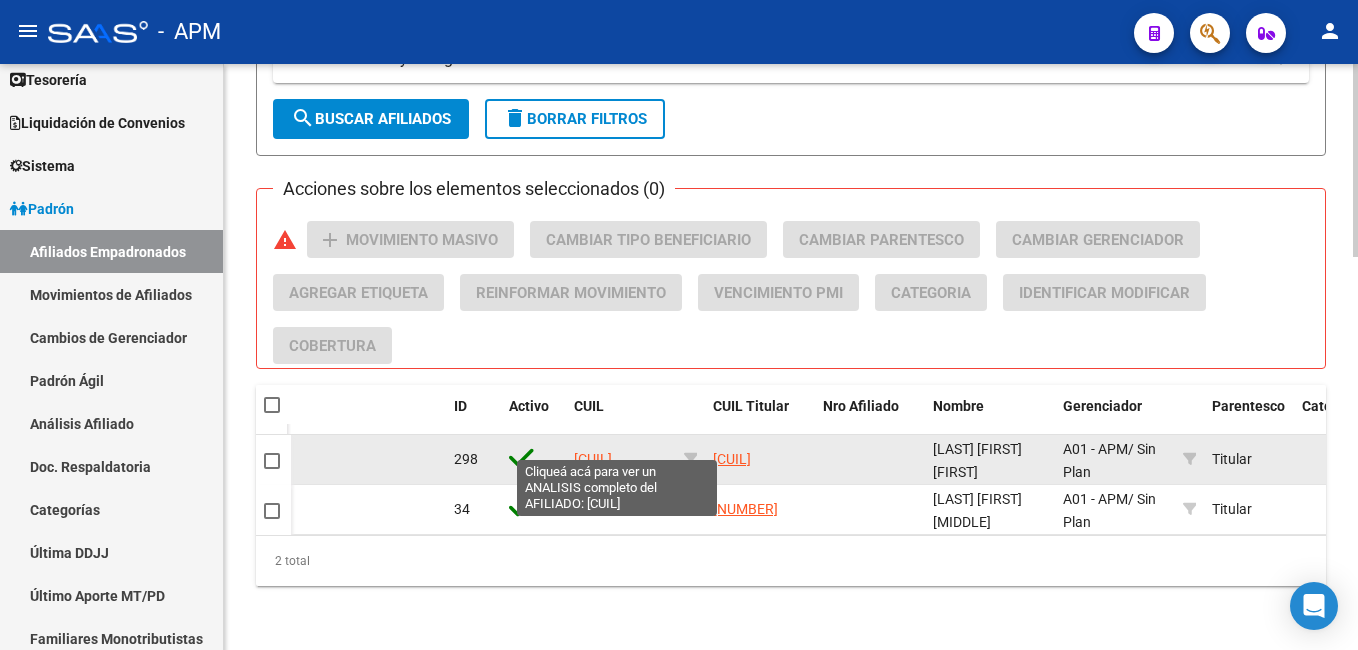 click on "[CUIL]" 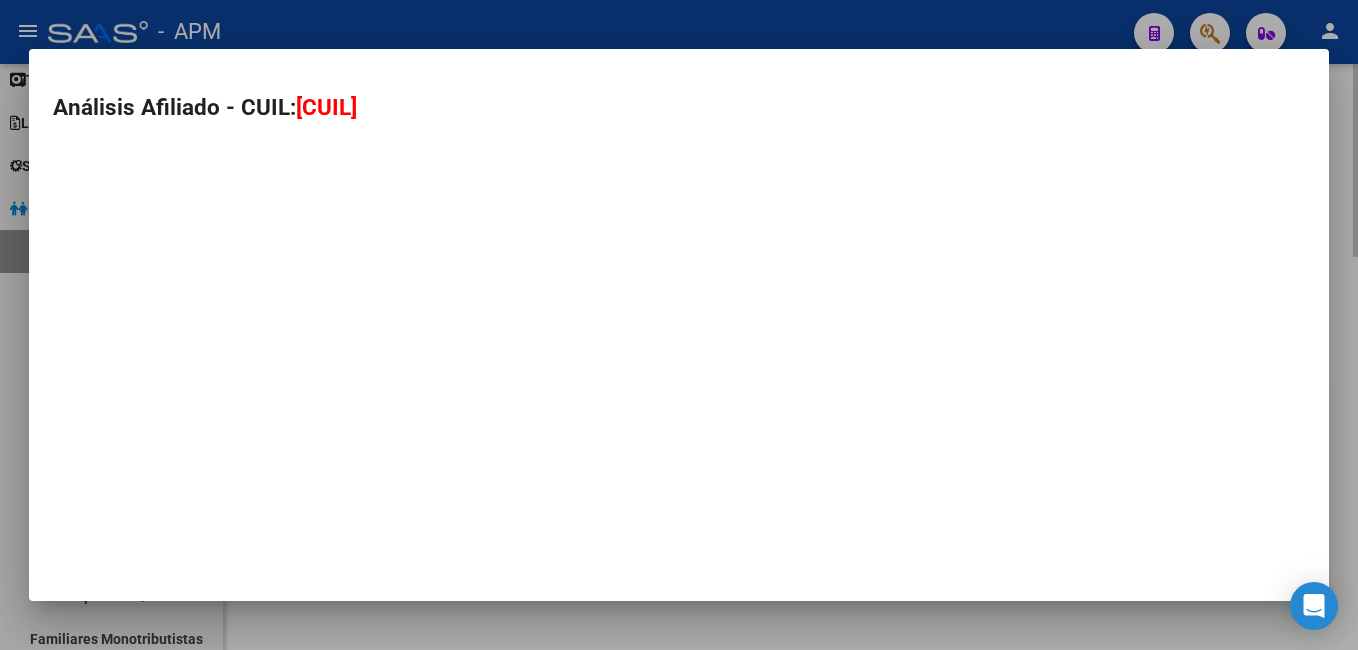 type on "[CUIL]" 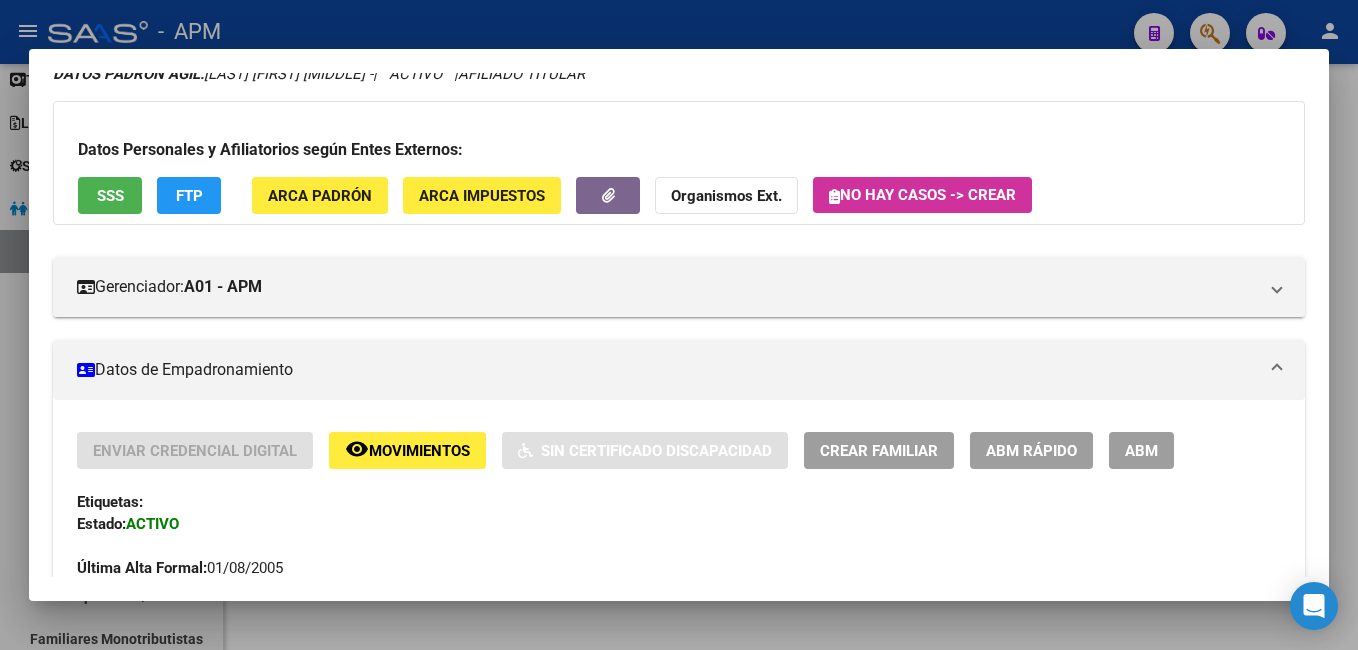 scroll, scrollTop: 0, scrollLeft: 0, axis: both 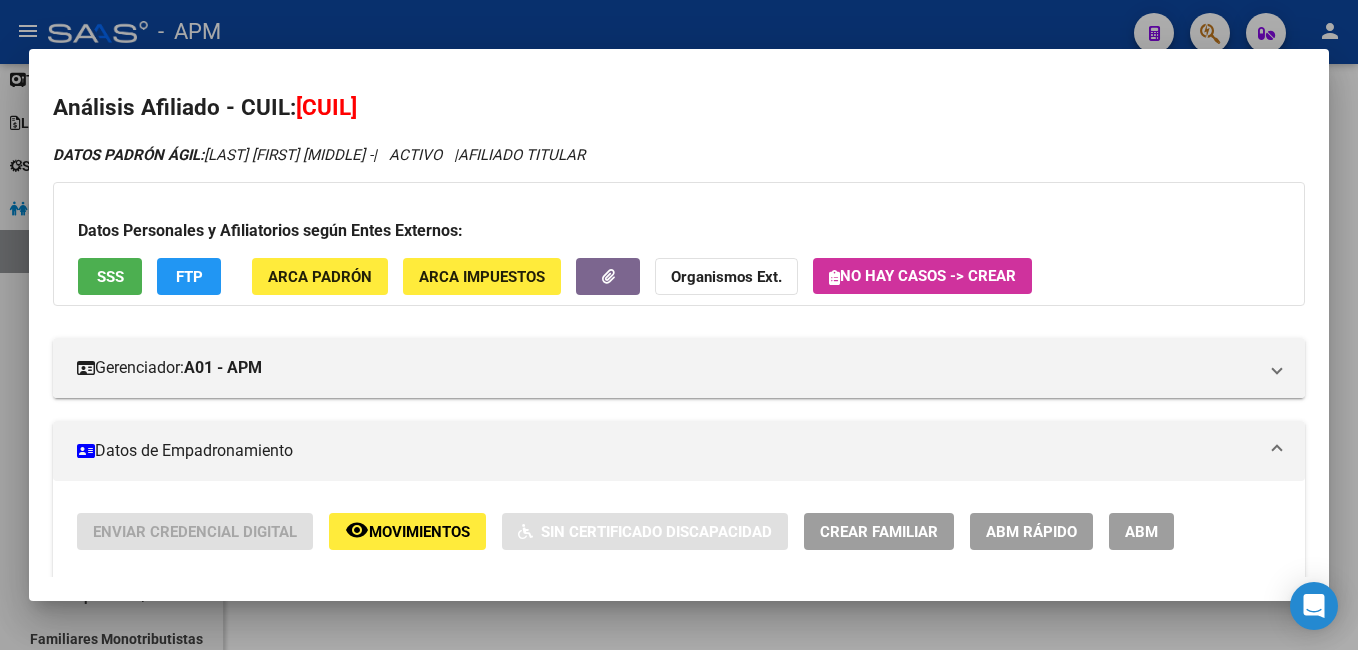 click on "SSS" at bounding box center [110, 276] 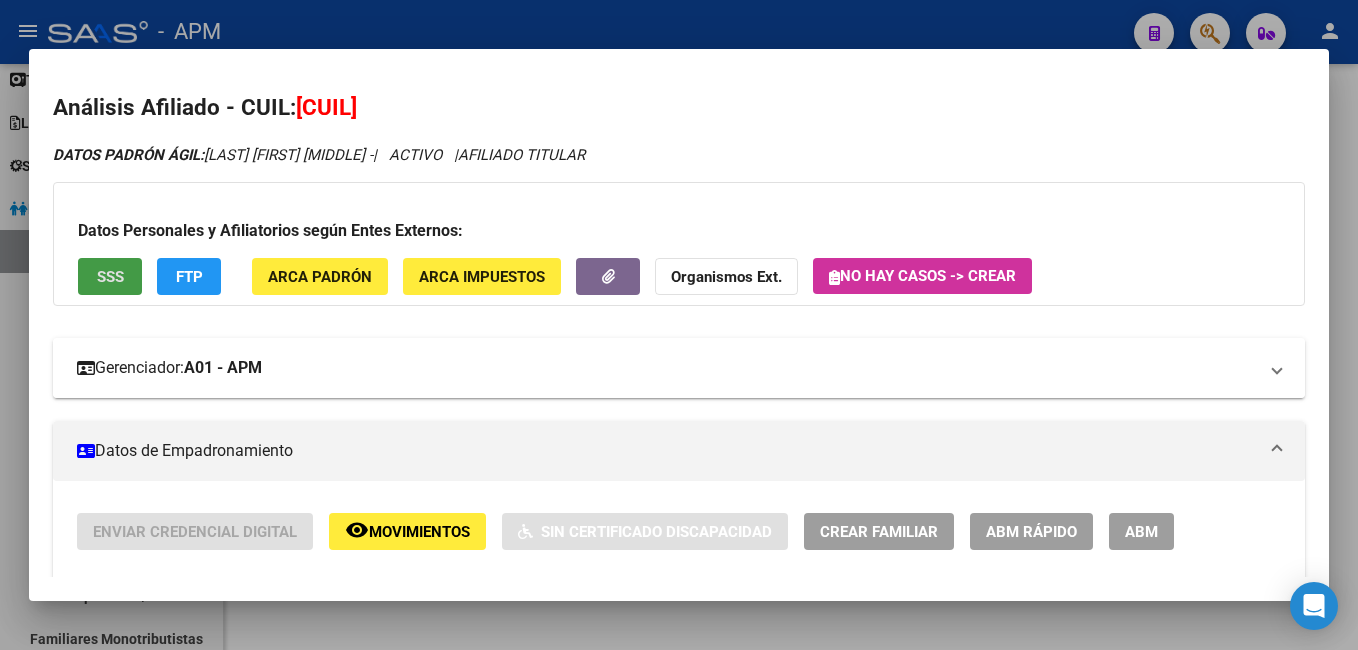 type 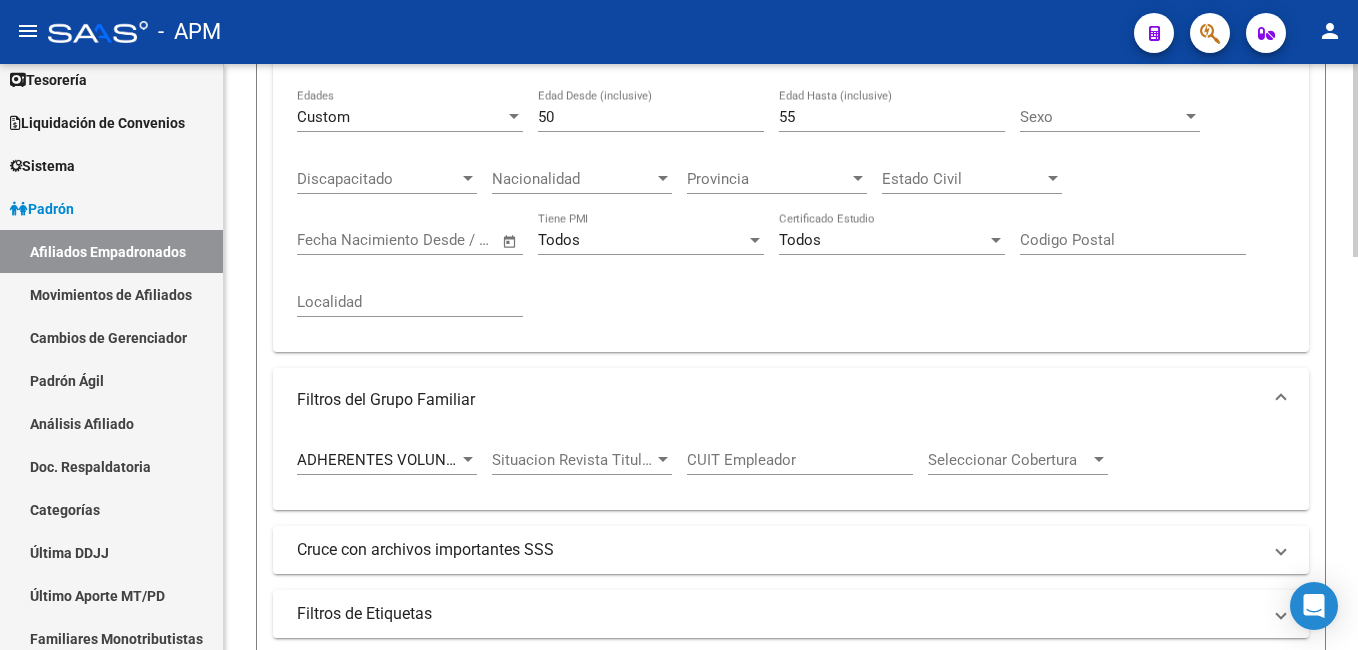 scroll, scrollTop: 390, scrollLeft: 0, axis: vertical 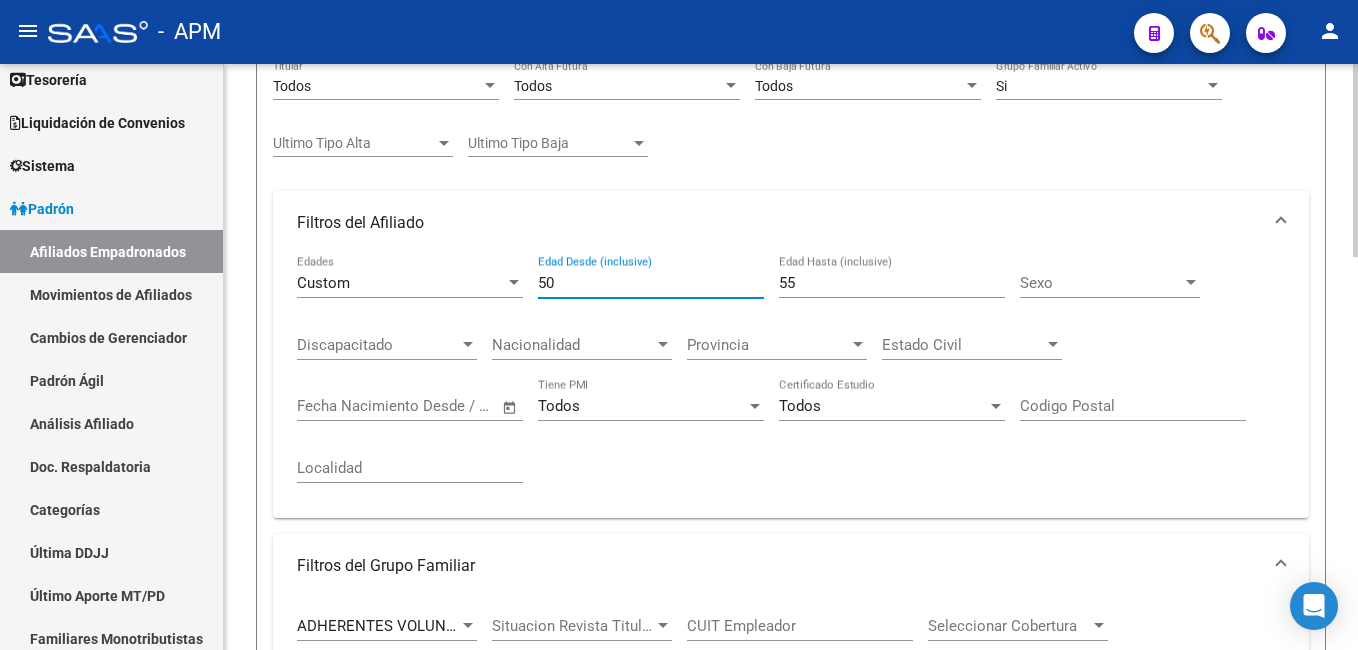 drag, startPoint x: 578, startPoint y: 281, endPoint x: 473, endPoint y: 271, distance: 105.47511 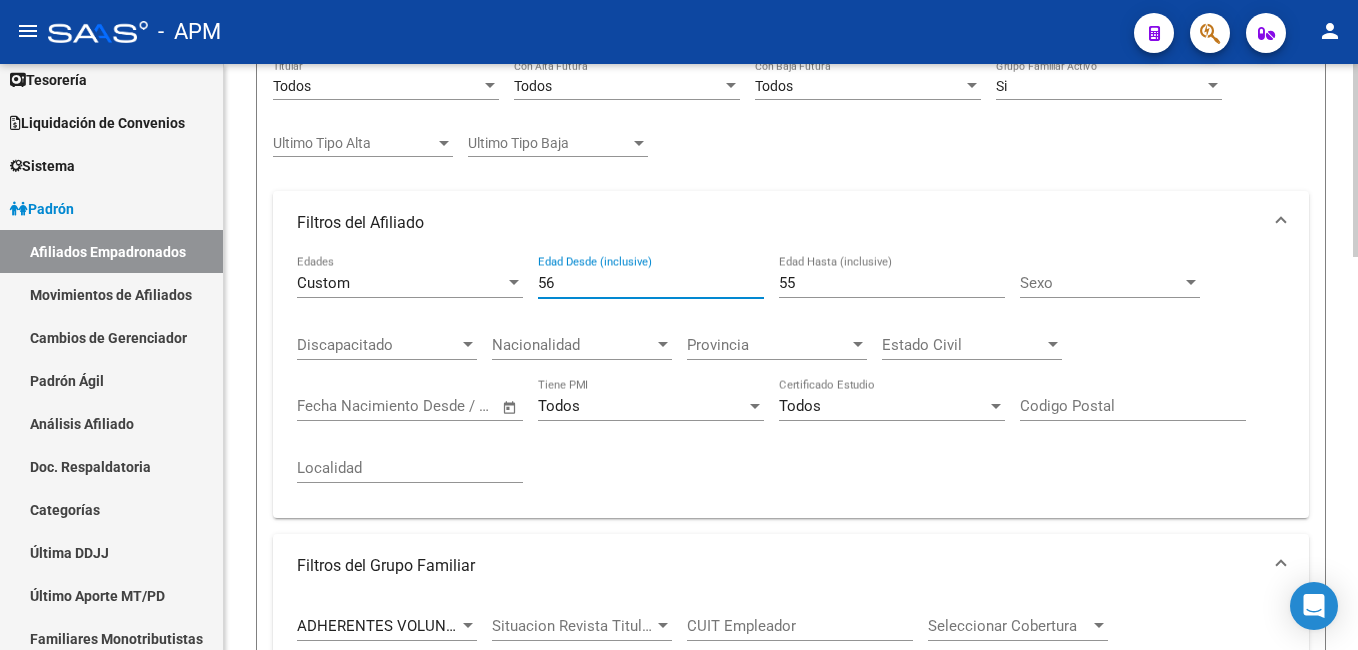 type on "5" 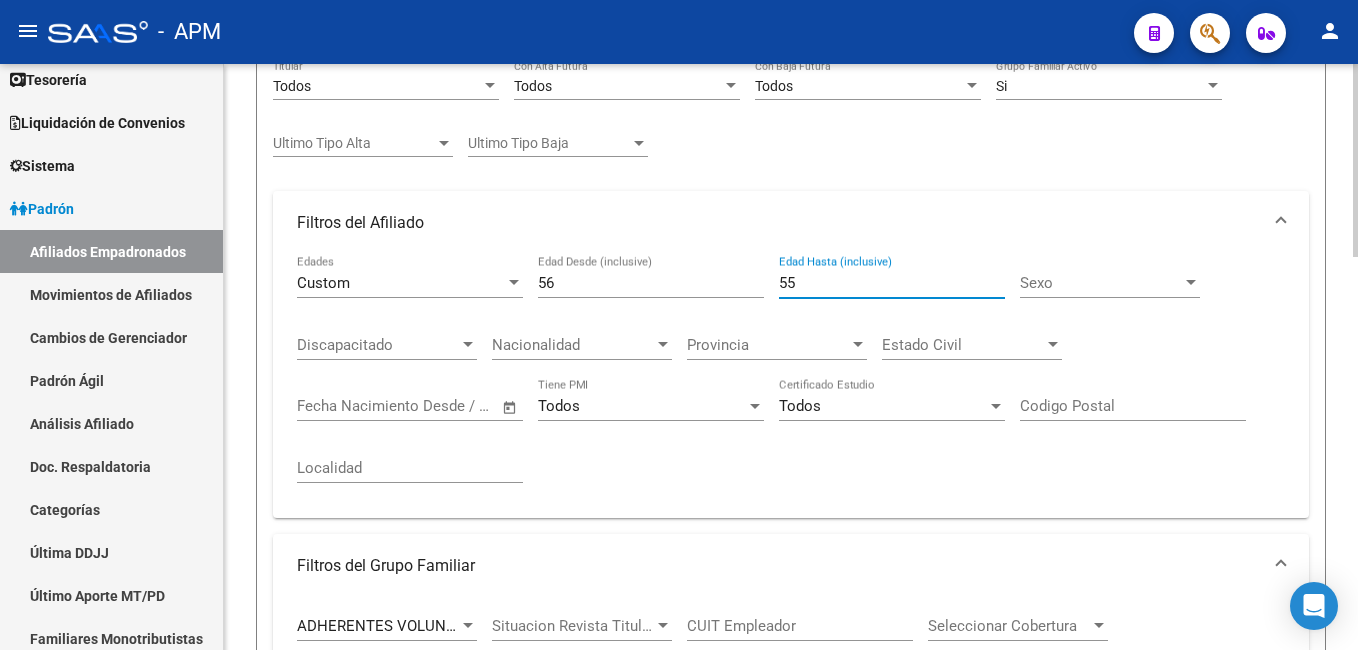 drag, startPoint x: 821, startPoint y: 282, endPoint x: 734, endPoint y: 271, distance: 87.69264 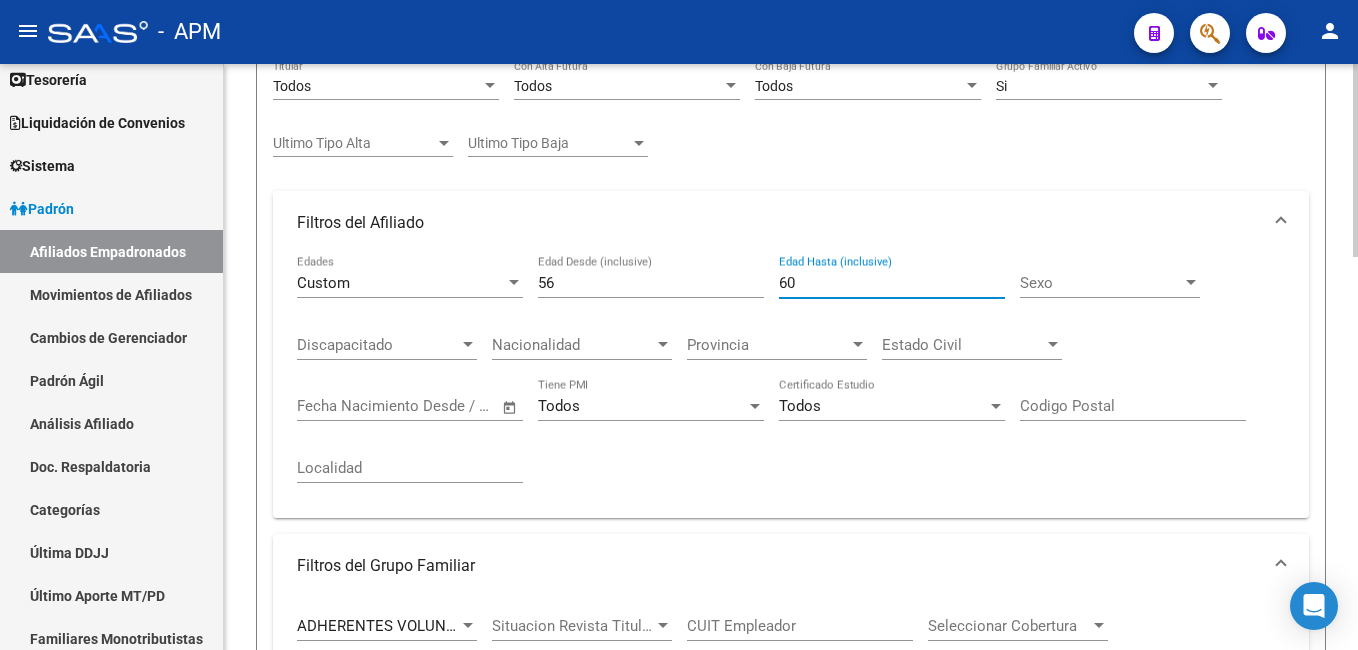 scroll, scrollTop: 0, scrollLeft: 0, axis: both 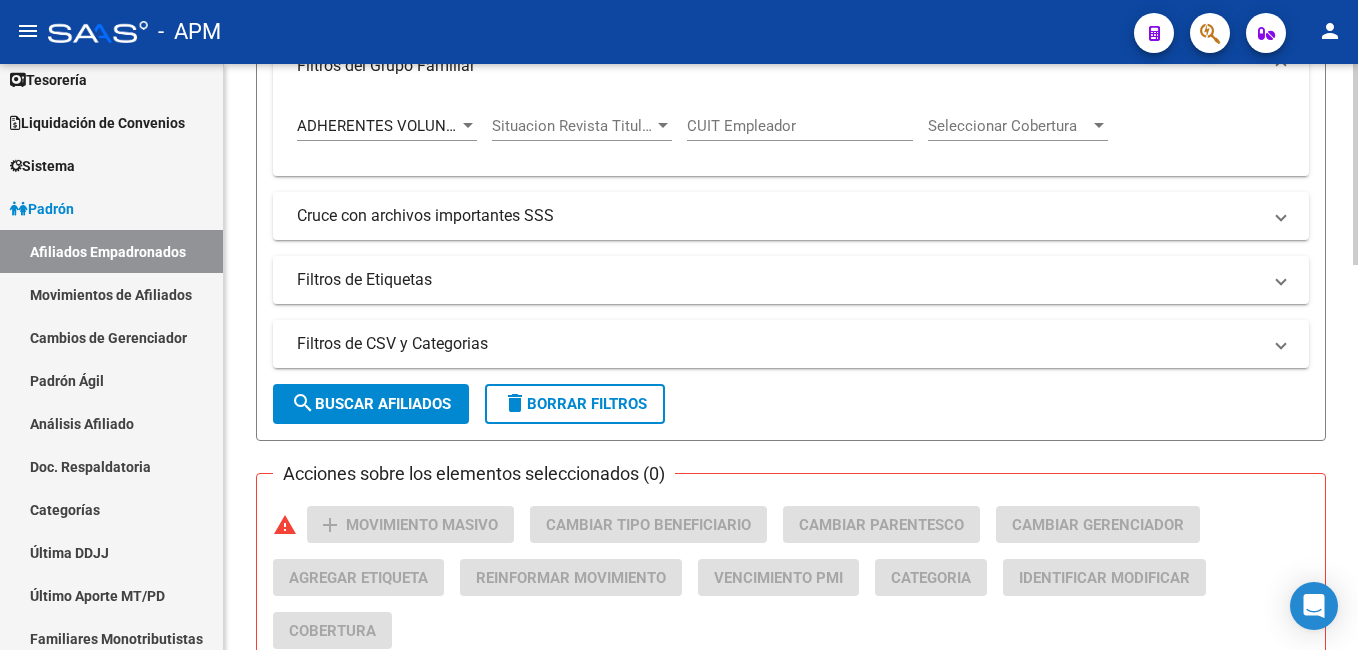 type on "60" 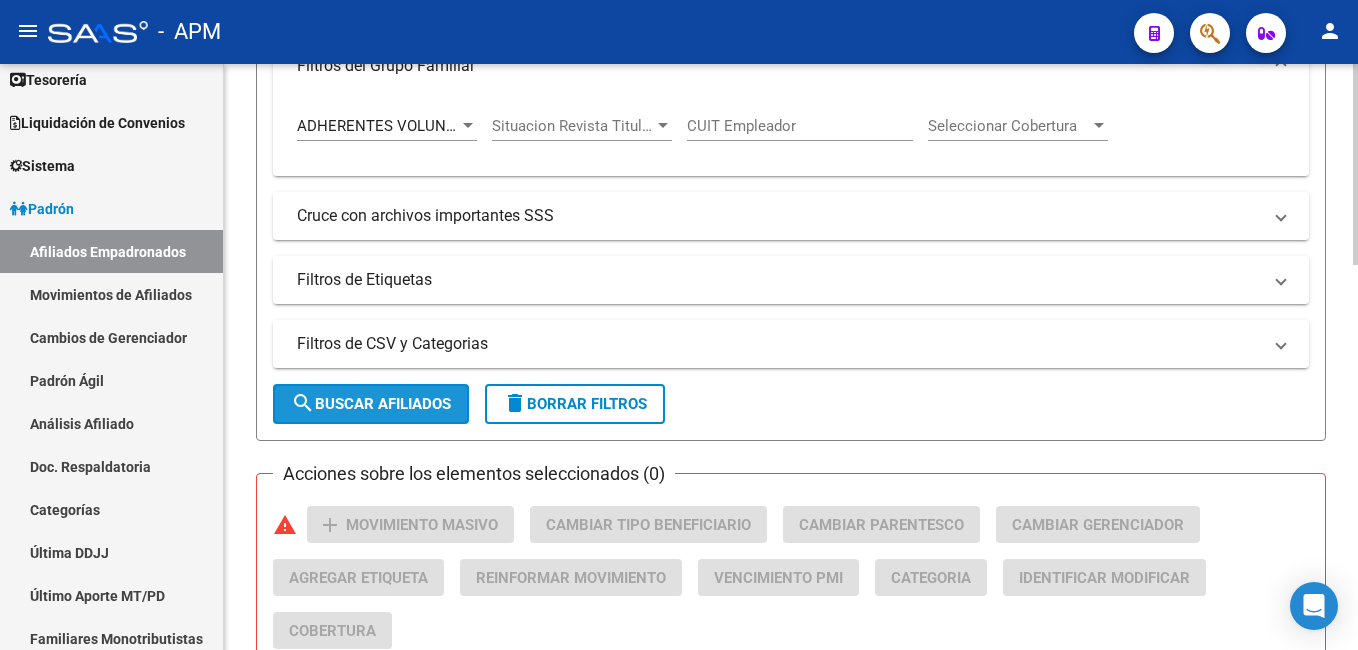 click on "search  Buscar Afiliados" 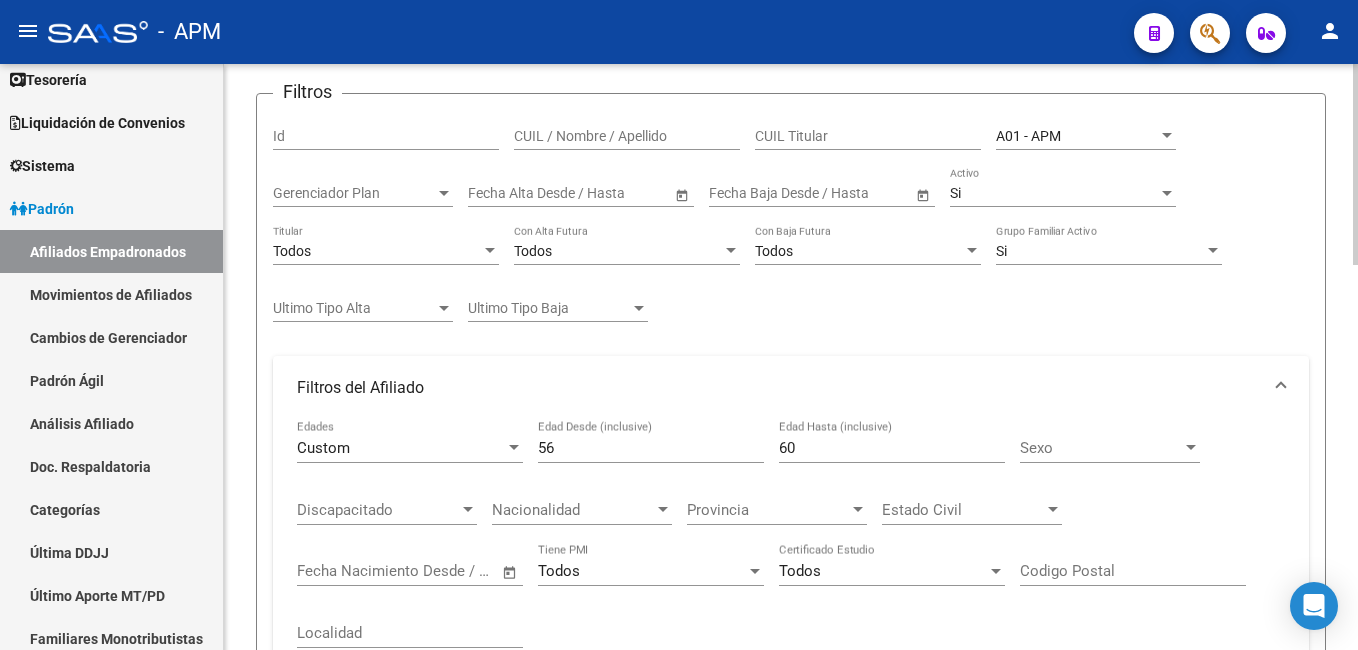 scroll, scrollTop: 625, scrollLeft: 0, axis: vertical 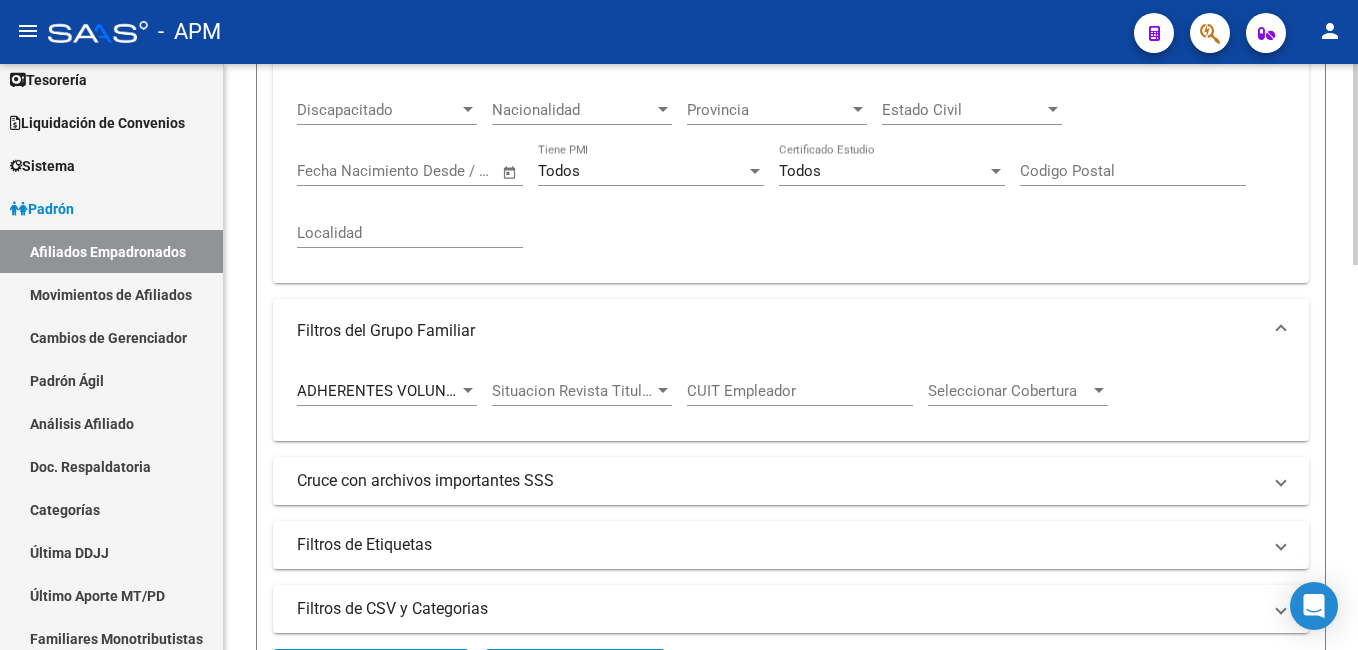 click on "ADHERENTES VOLUNTARIOS" at bounding box center [396, 391] 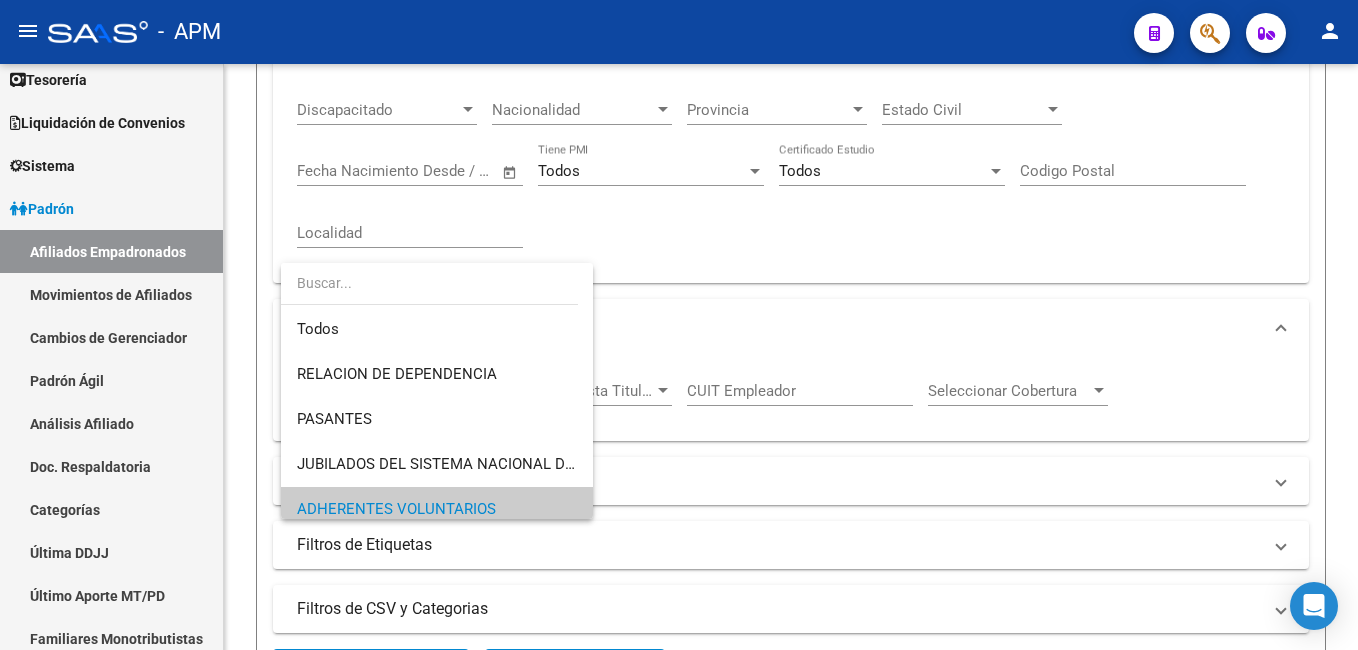 scroll, scrollTop: 0, scrollLeft: 0, axis: both 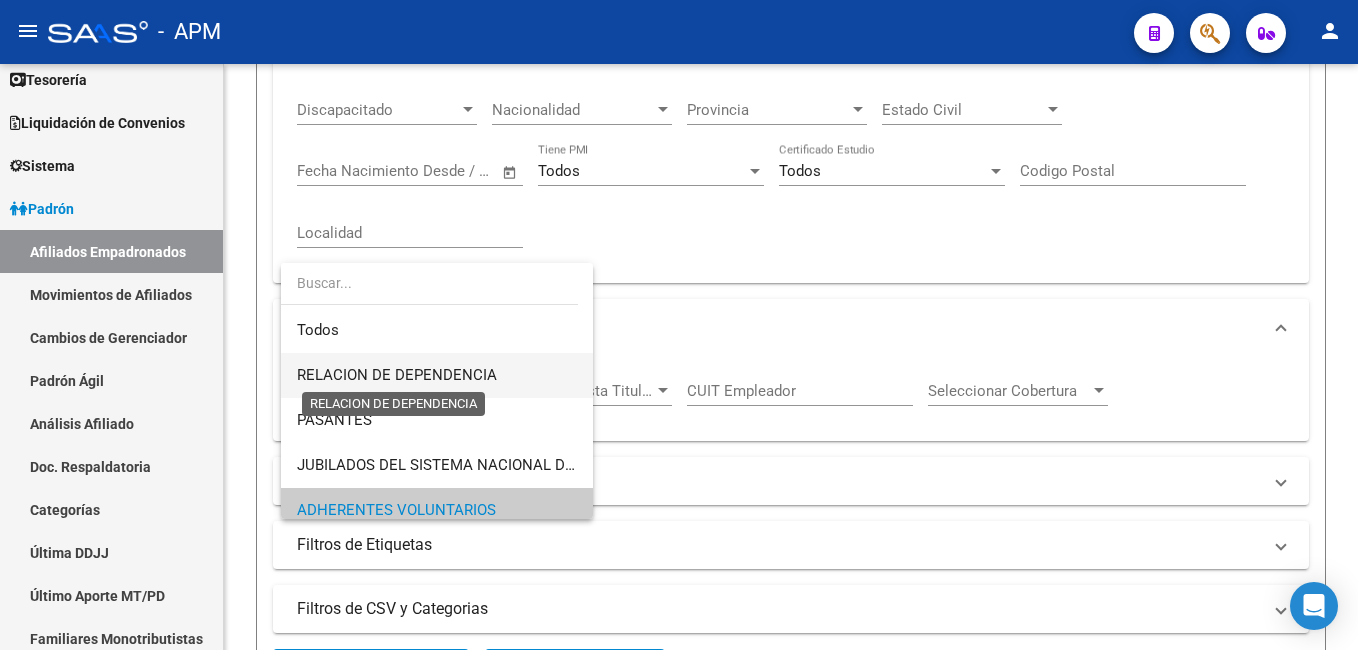click on "RELACION DE DEPENDENCIA" at bounding box center (397, 375) 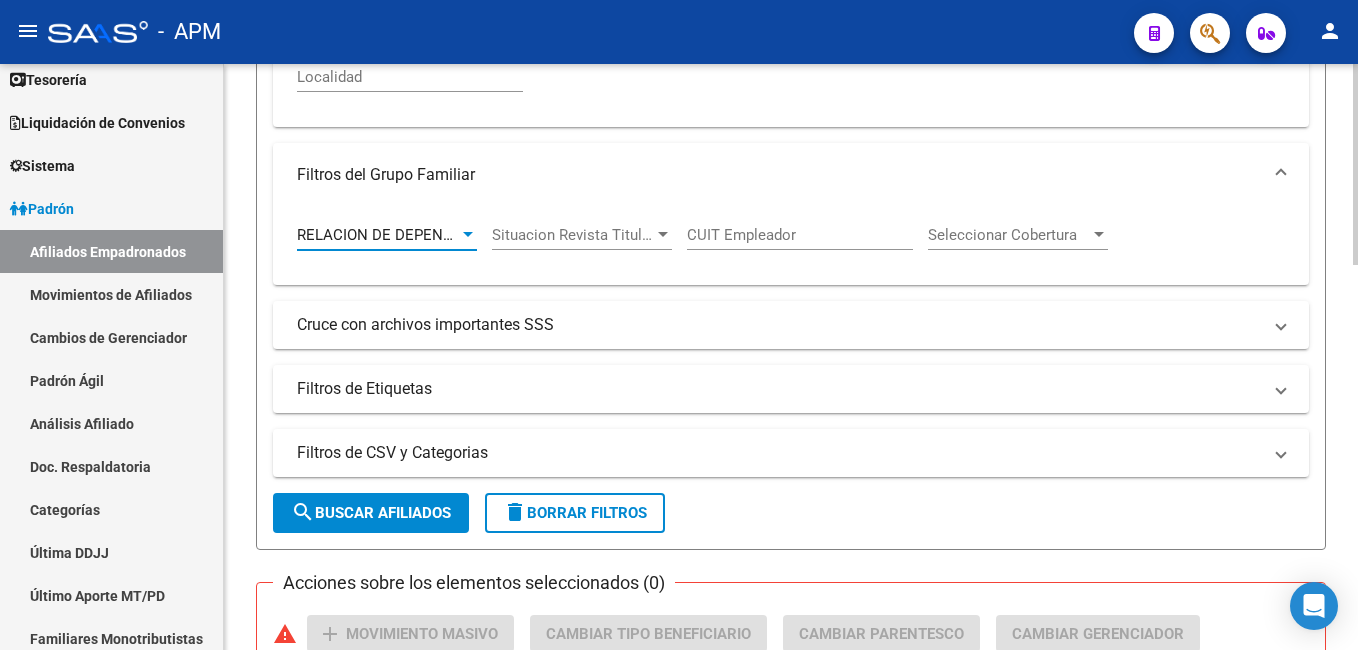 scroll, scrollTop: 1025, scrollLeft: 0, axis: vertical 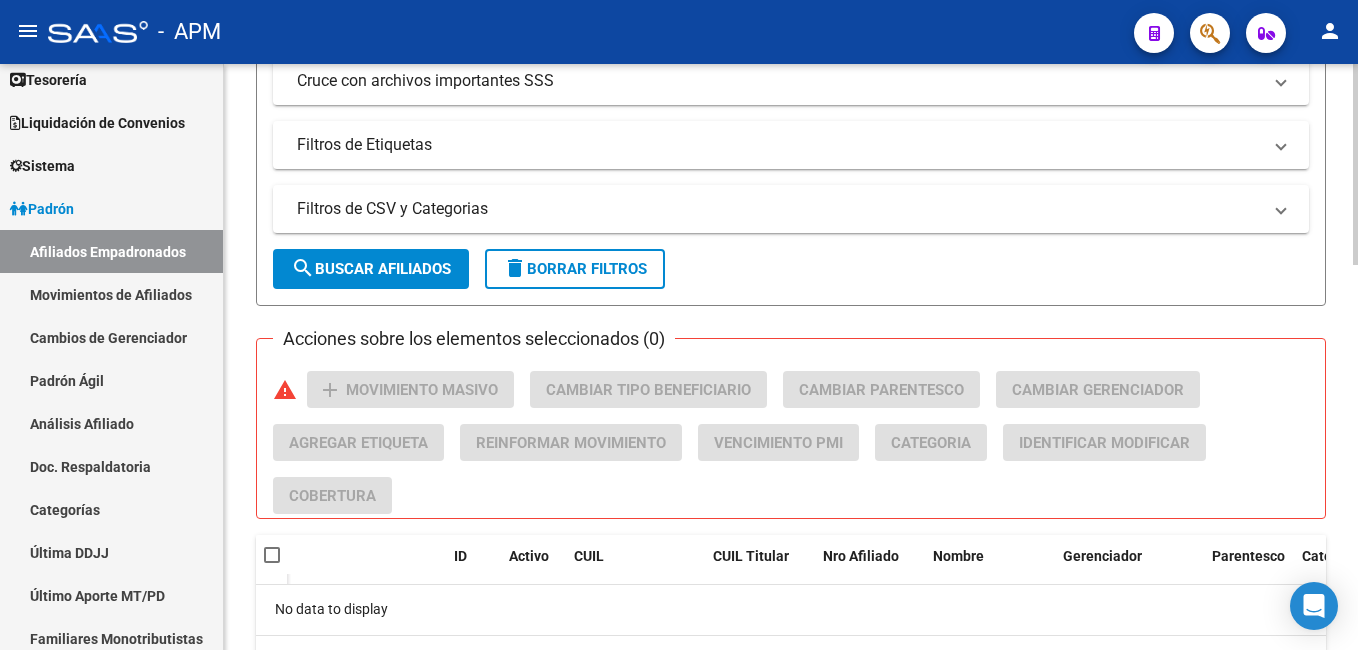 click on "search  Buscar Afiliados" 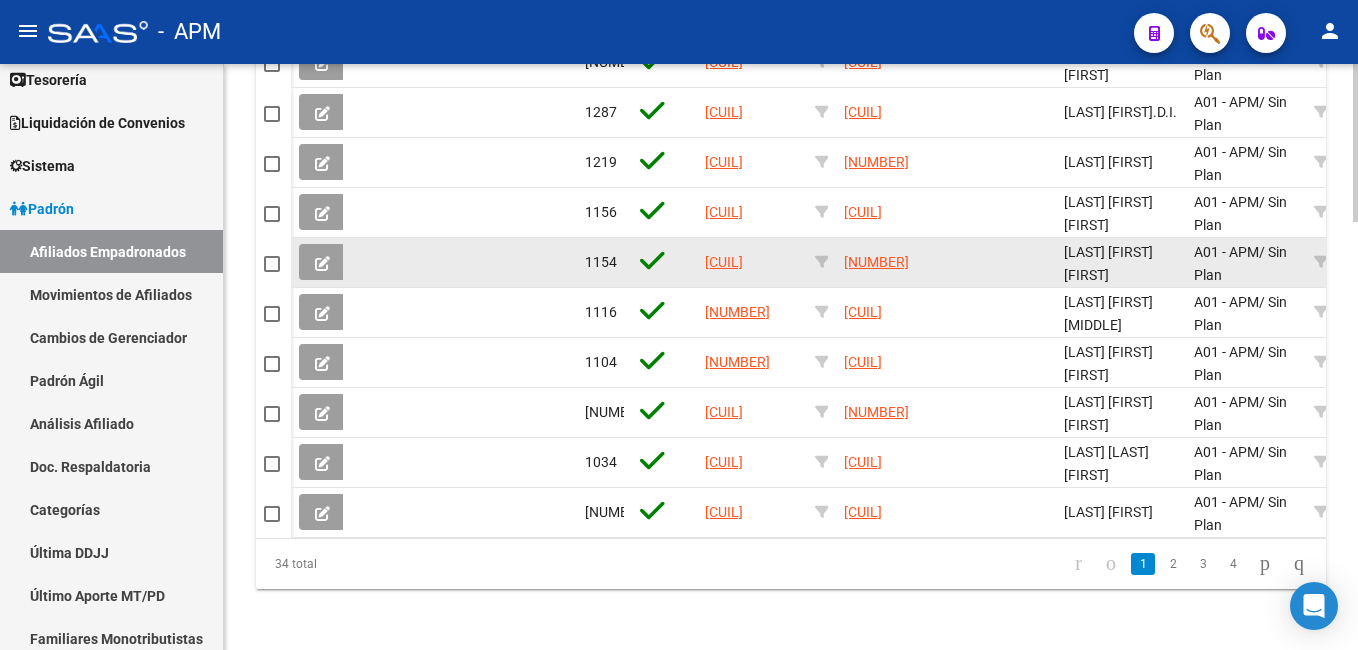 scroll, scrollTop: 1590, scrollLeft: 0, axis: vertical 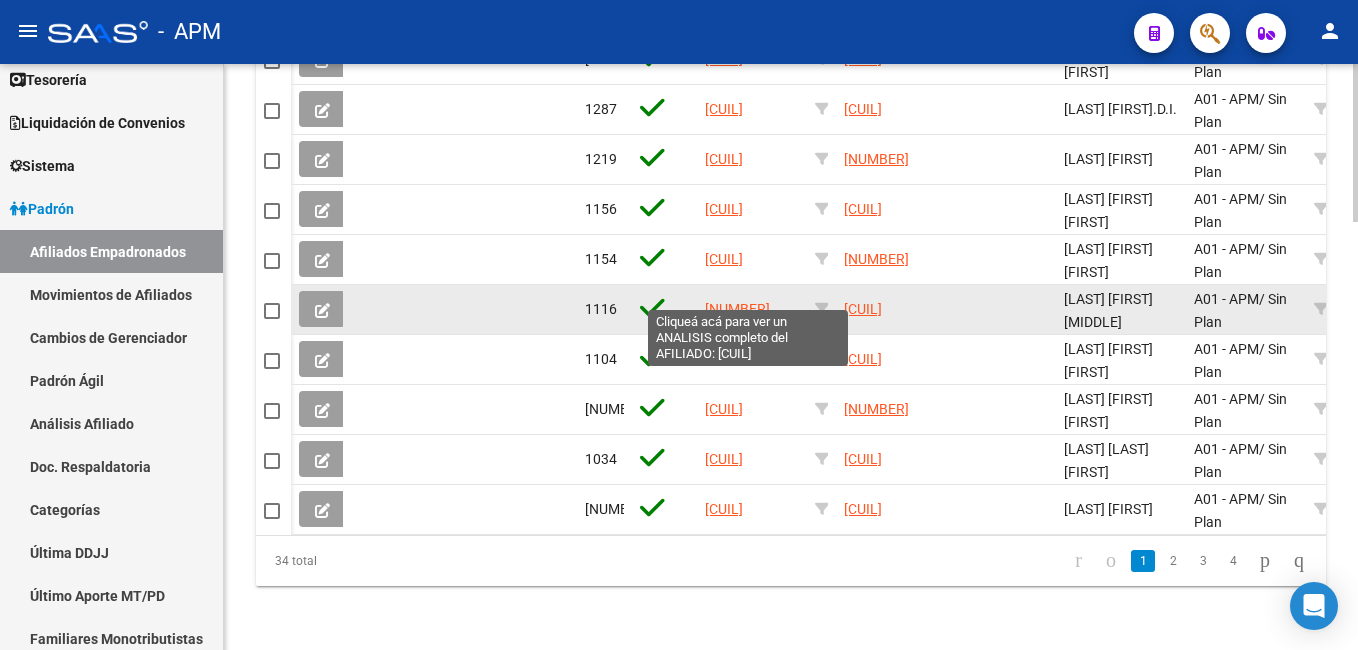 click on "[NUMBER]" 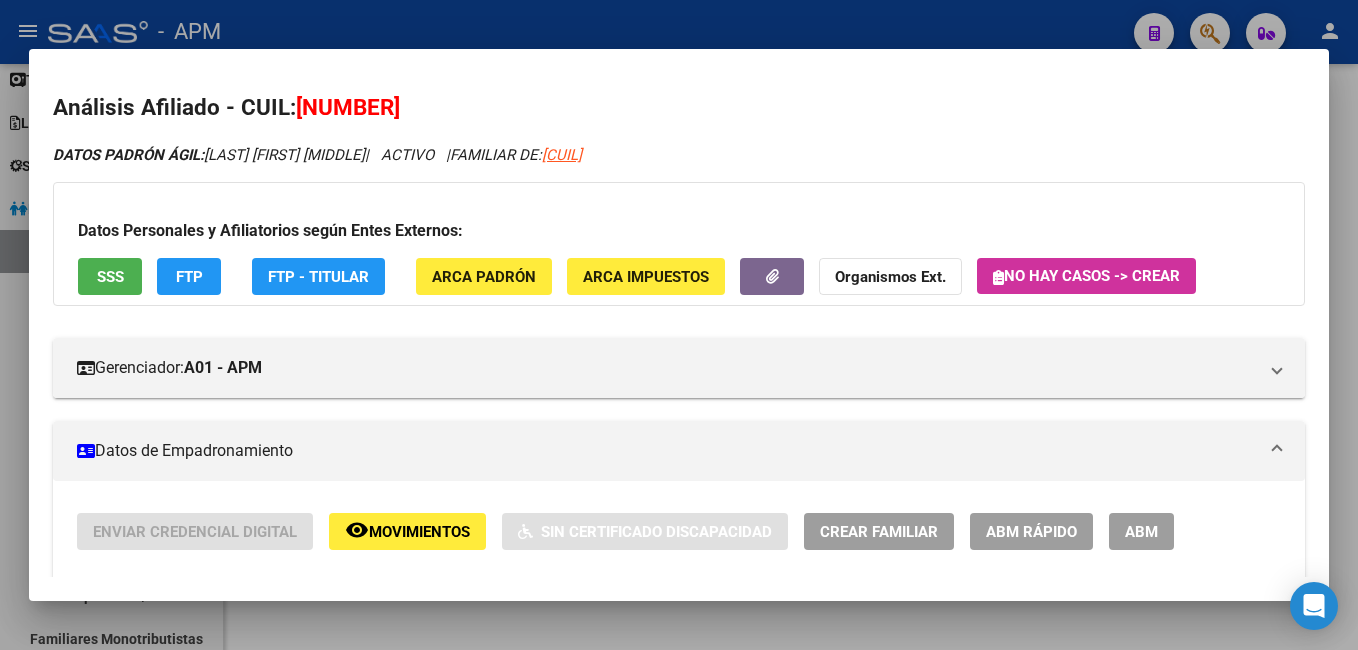 click on "SSS" at bounding box center [110, 277] 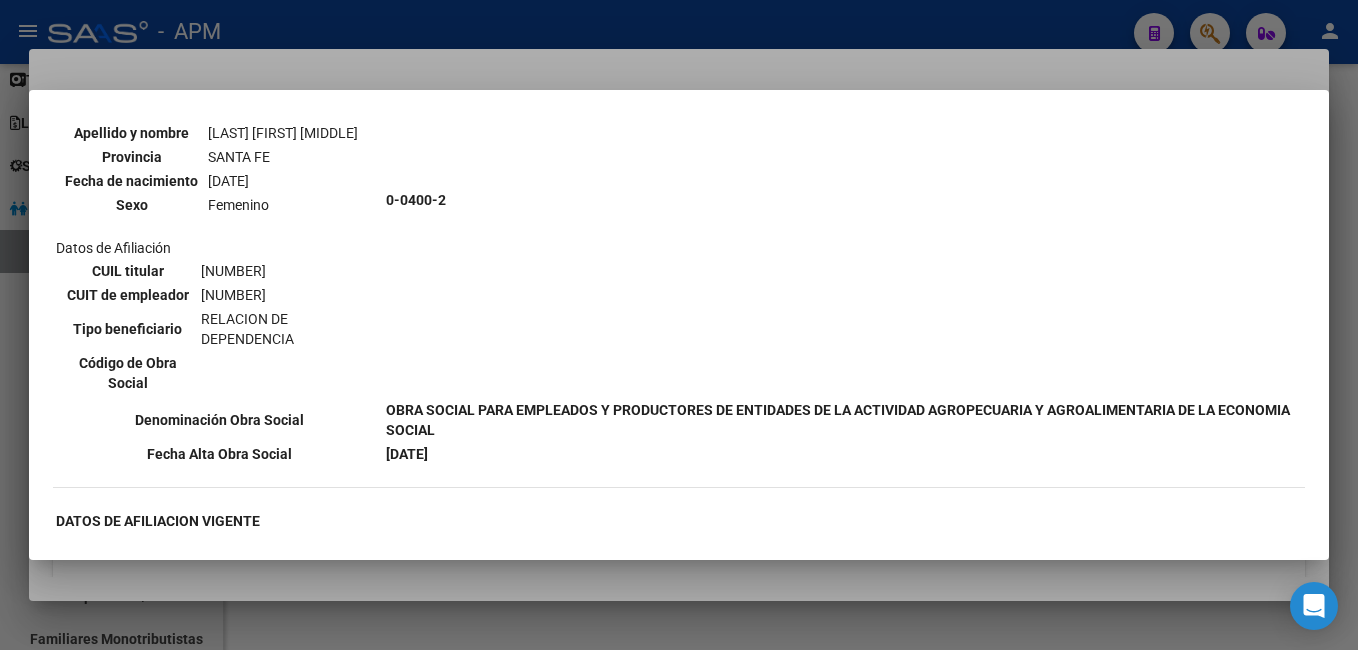 scroll, scrollTop: 1300, scrollLeft: 0, axis: vertical 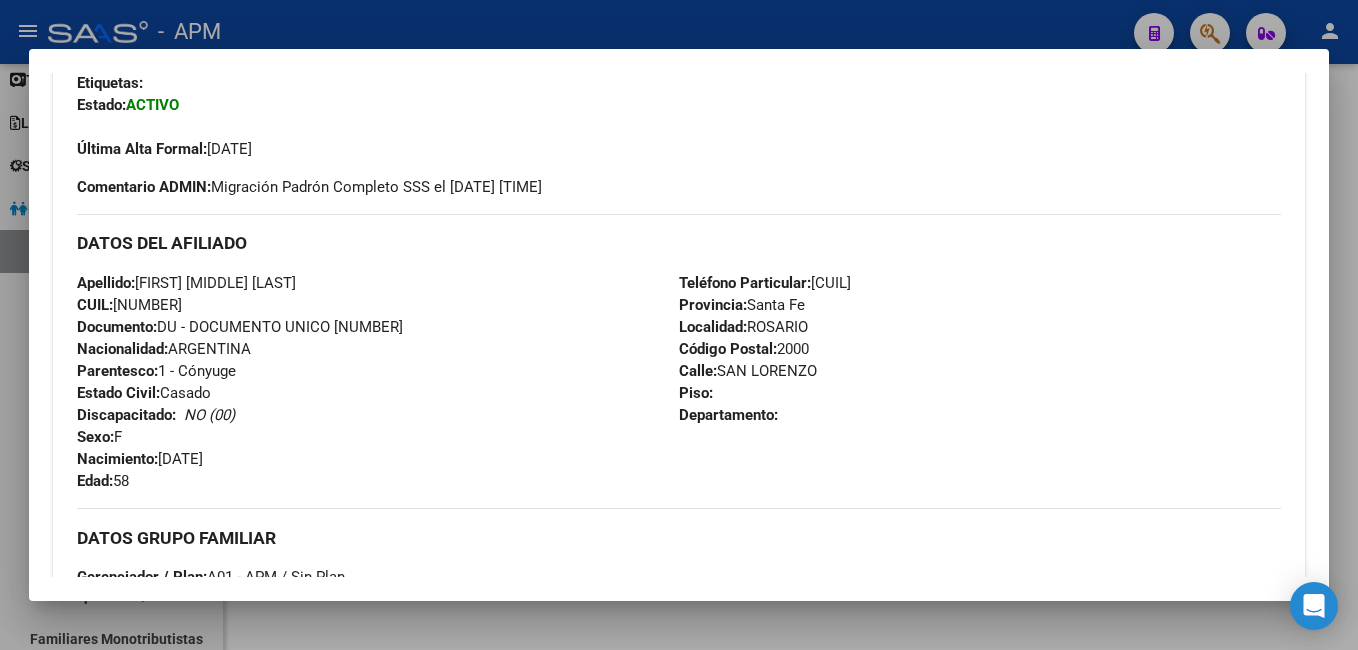 type 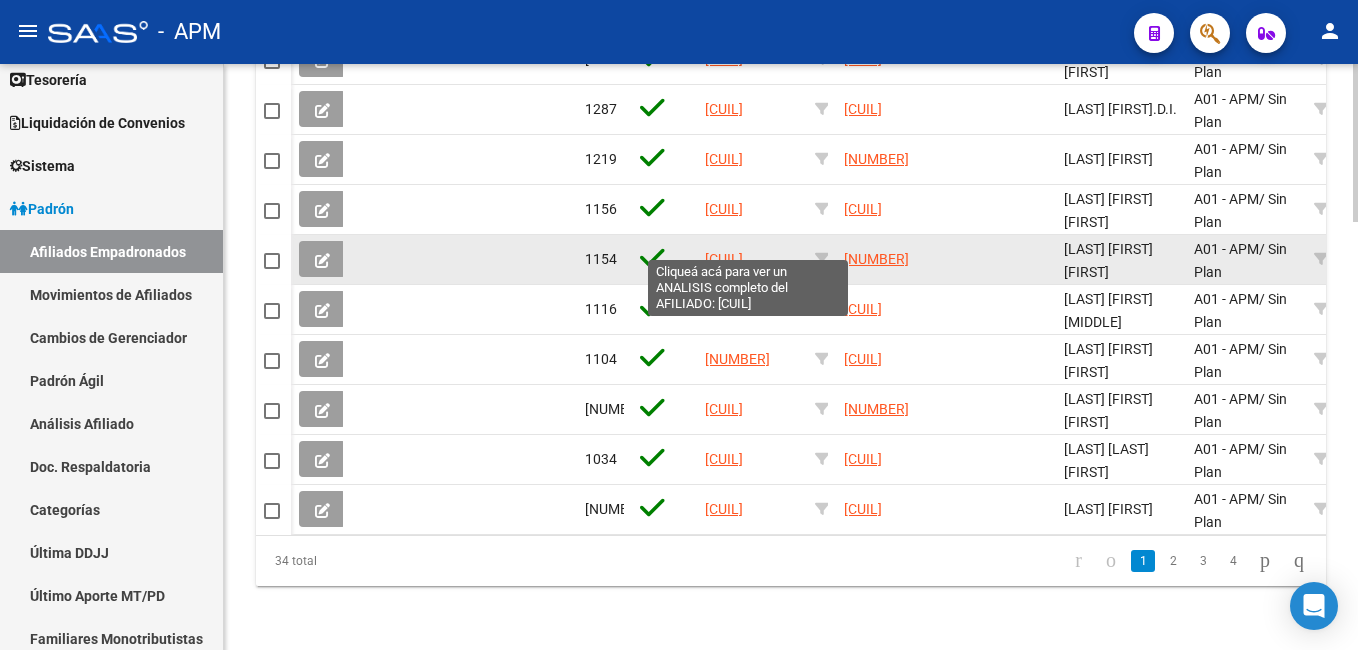 click on "[CUIL]" 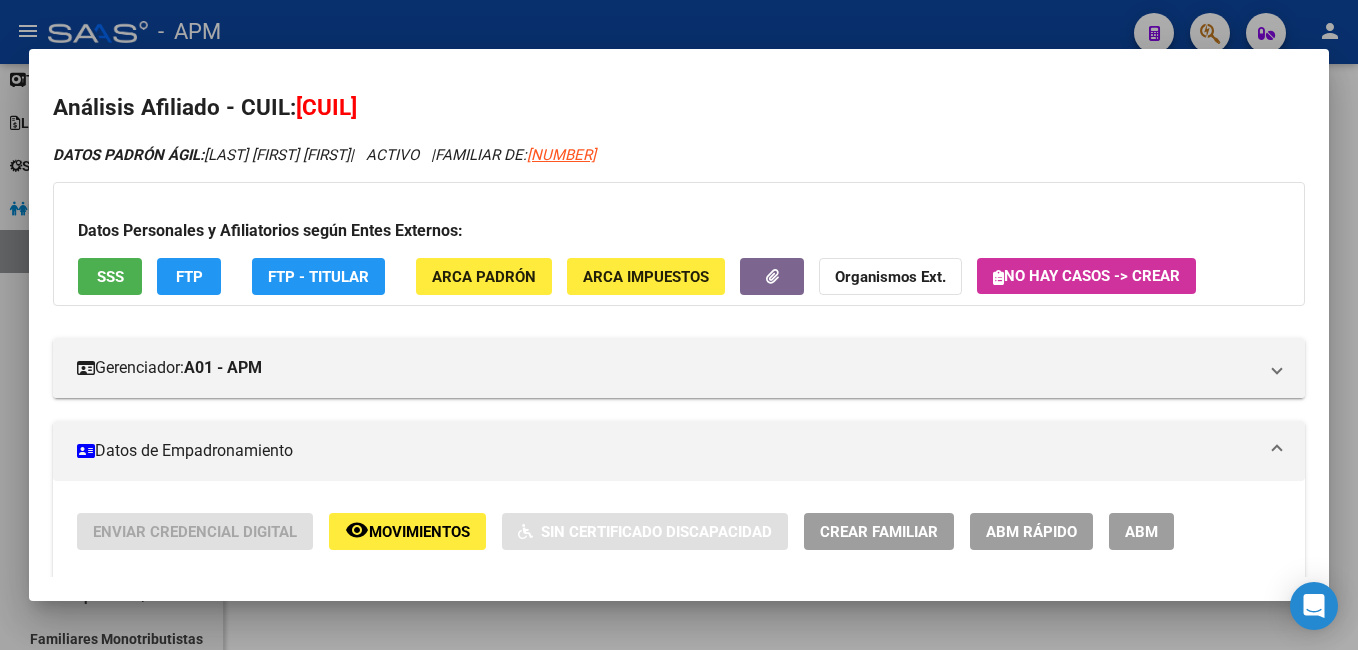click on "SSS" at bounding box center (110, 276) 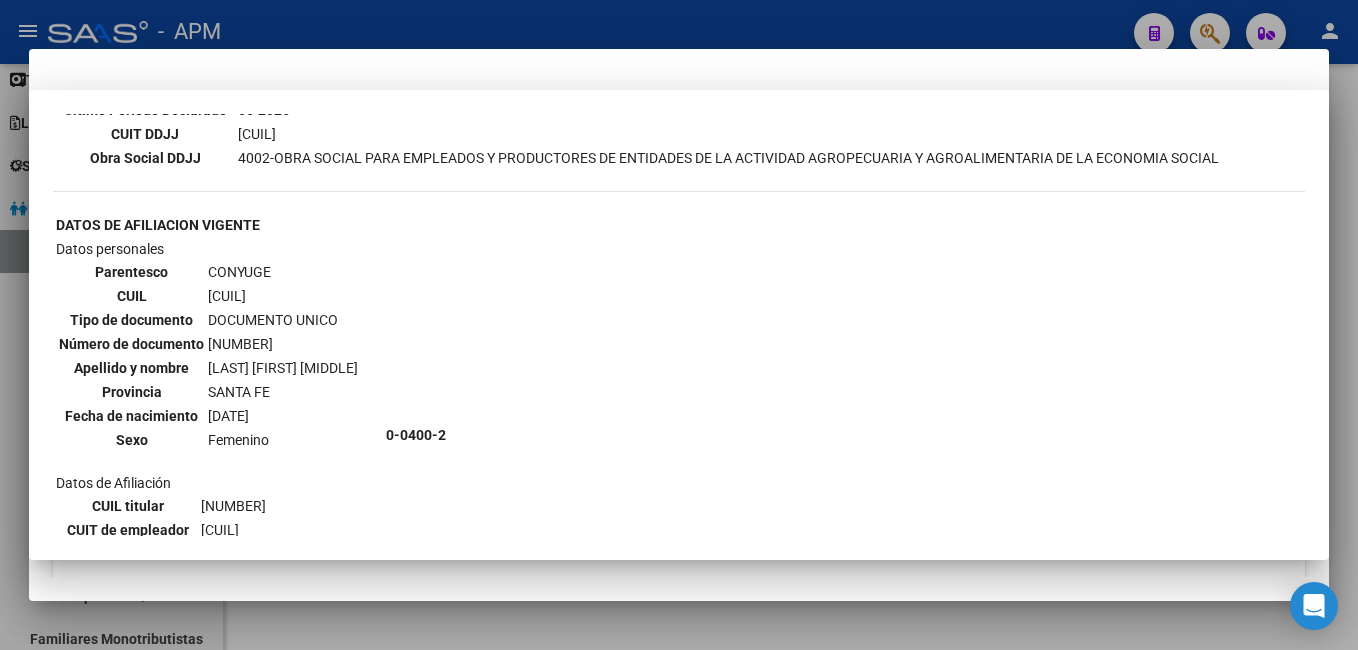 scroll, scrollTop: 600, scrollLeft: 0, axis: vertical 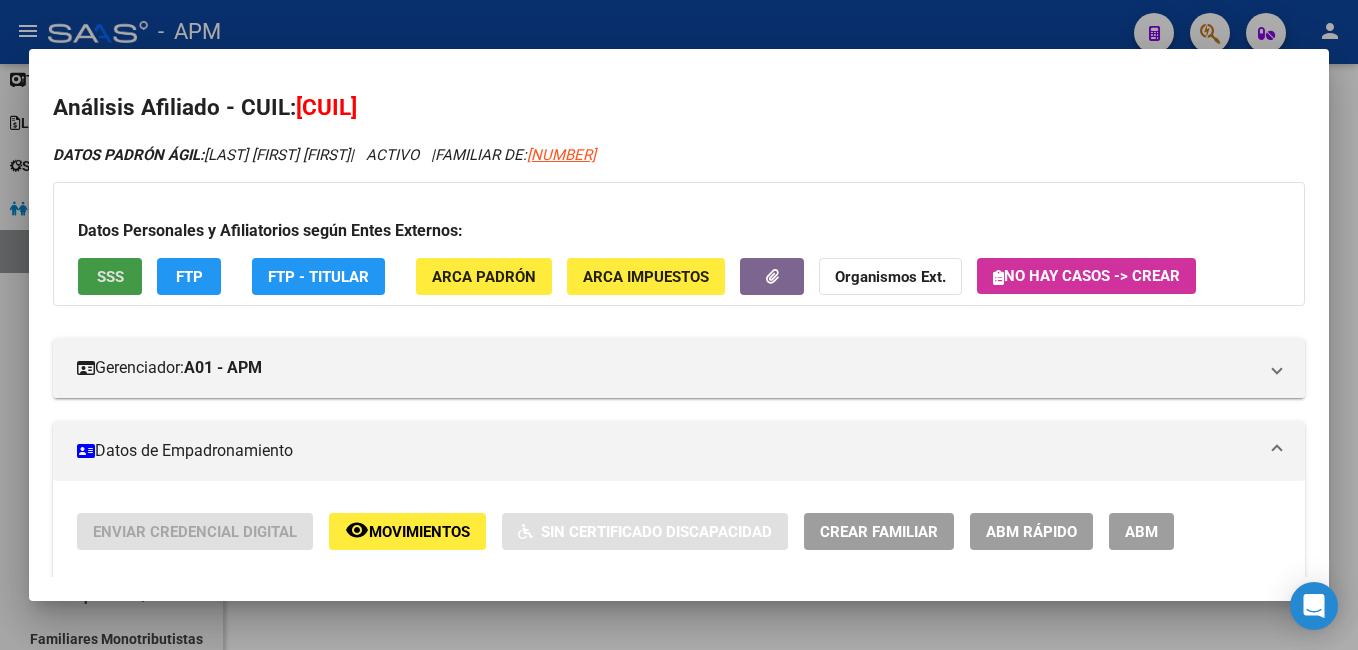 type 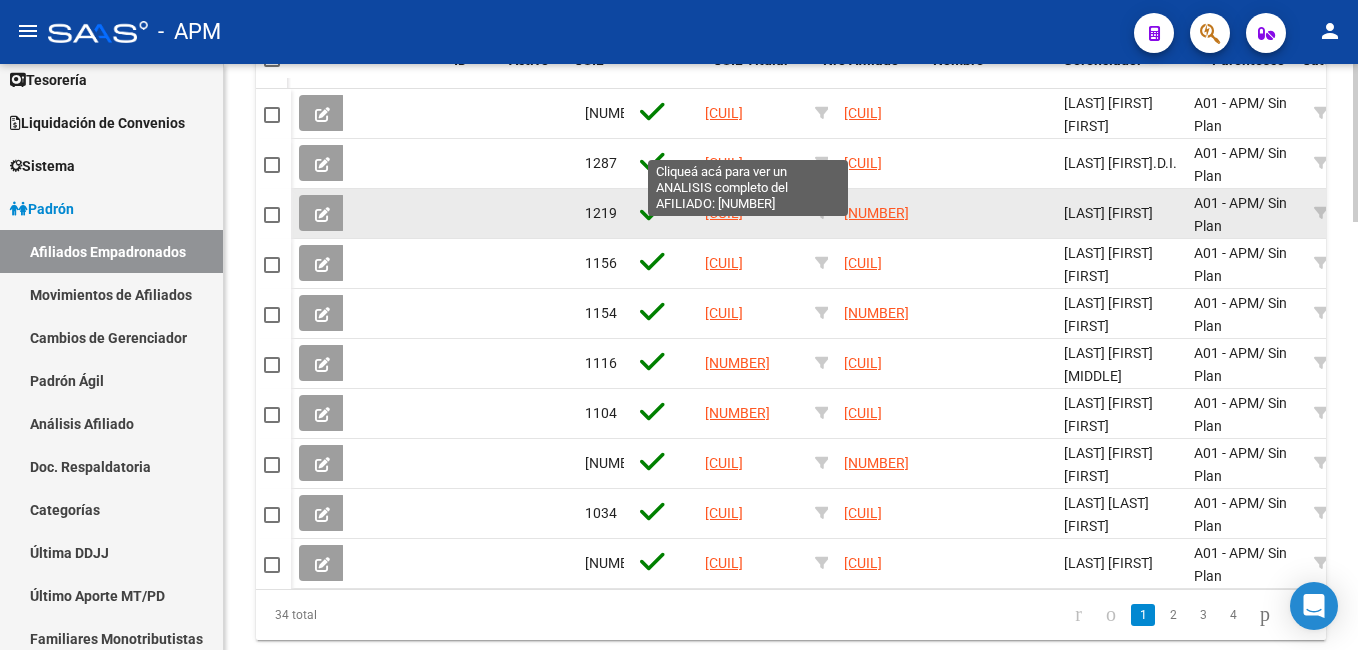scroll, scrollTop: 1490, scrollLeft: 0, axis: vertical 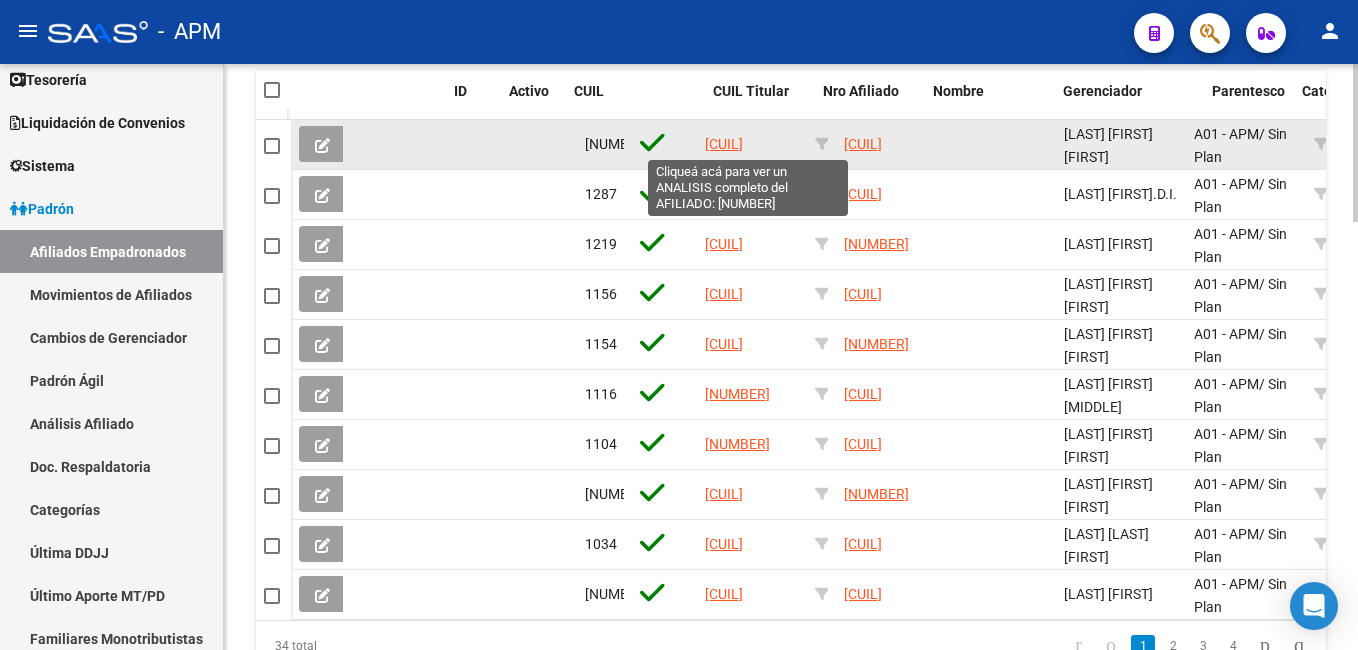 click on "[CUIL]" 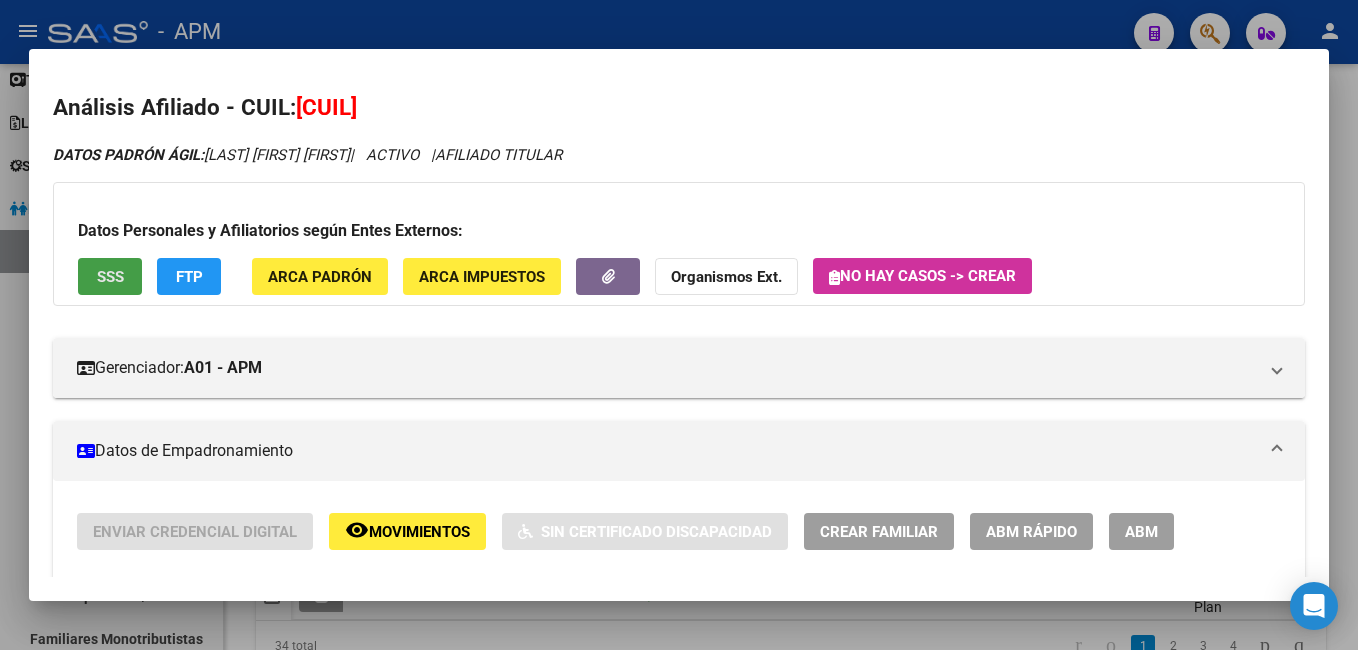 click on "SSS" at bounding box center [110, 277] 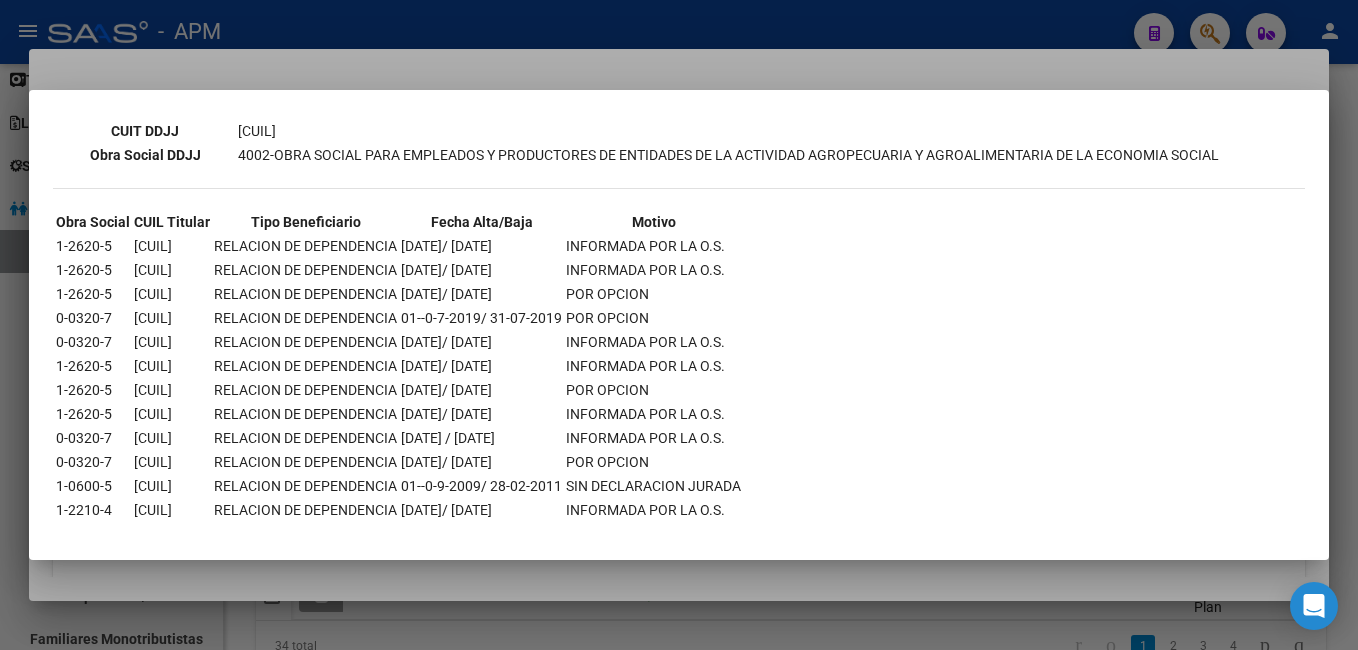 scroll, scrollTop: 678, scrollLeft: 0, axis: vertical 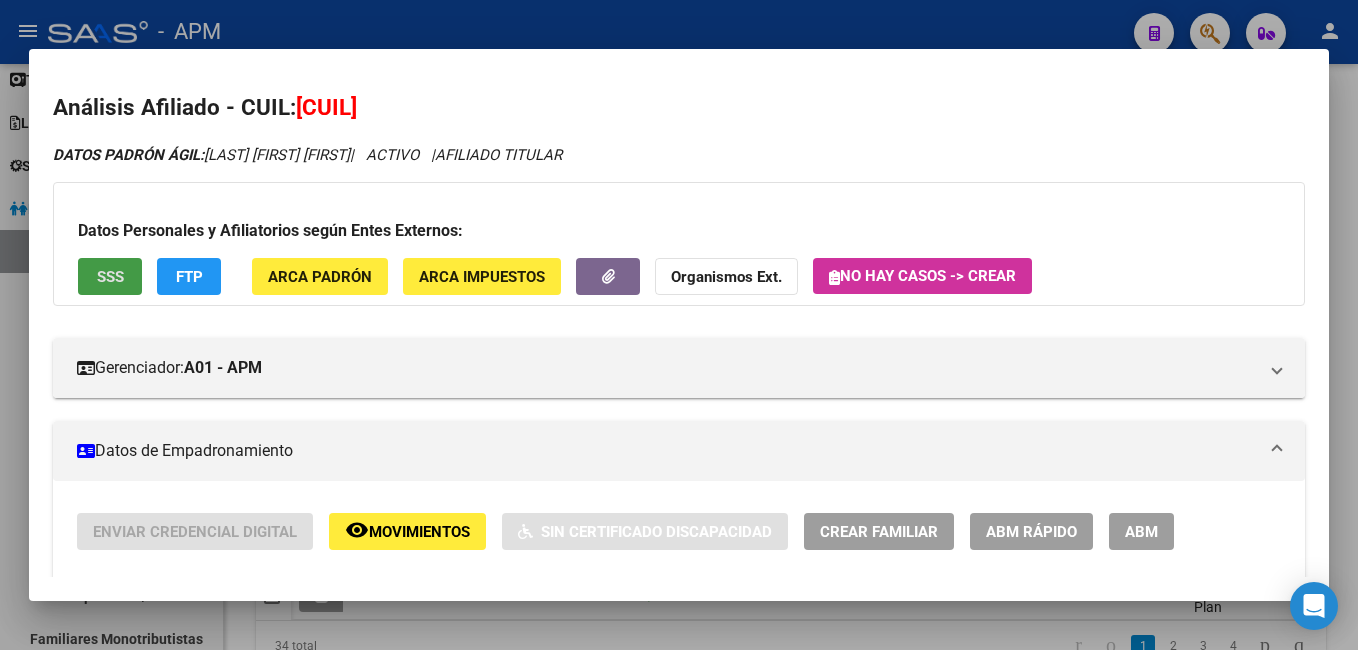 type 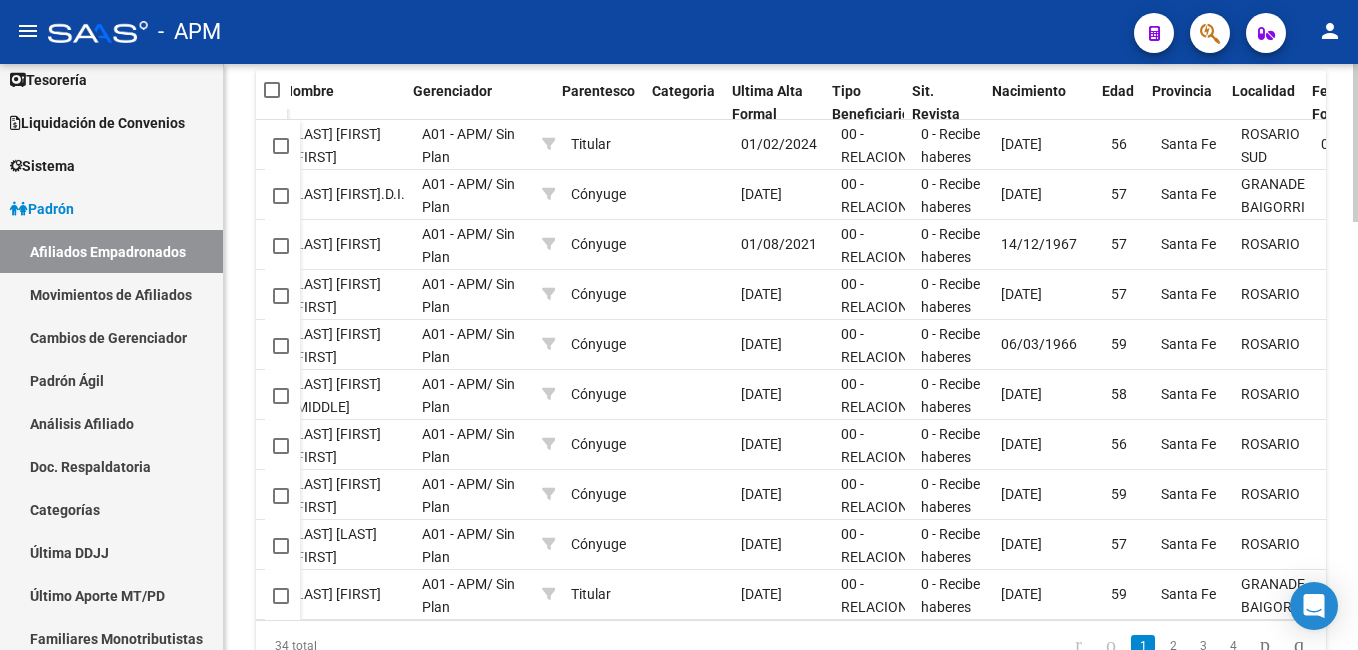 scroll, scrollTop: 0, scrollLeft: 1239, axis: horizontal 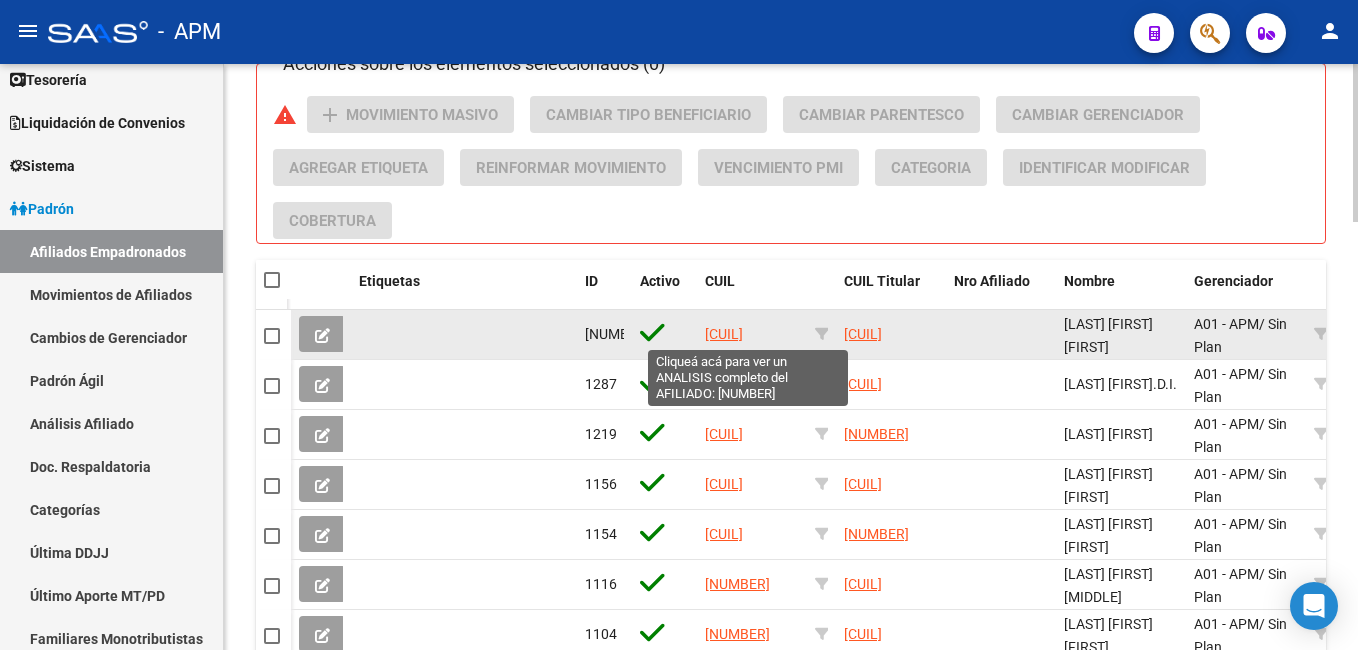 click on "[CUIL]" 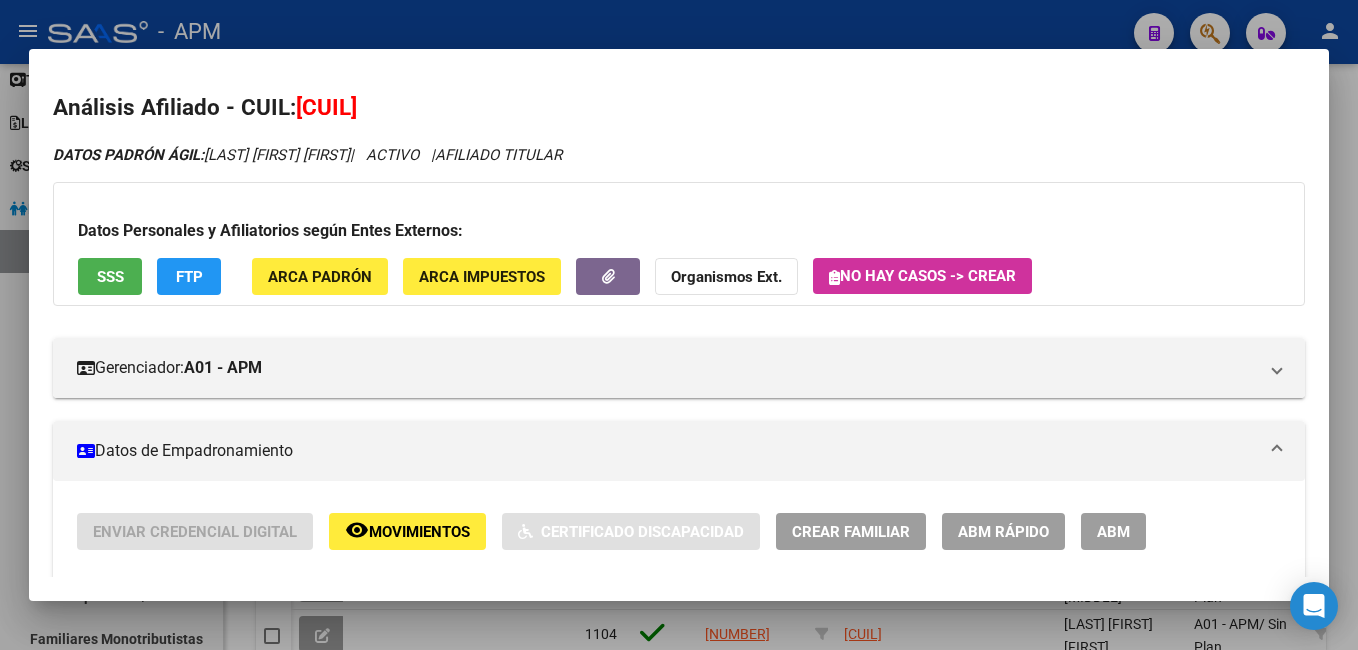 click on "SSS" at bounding box center (110, 276) 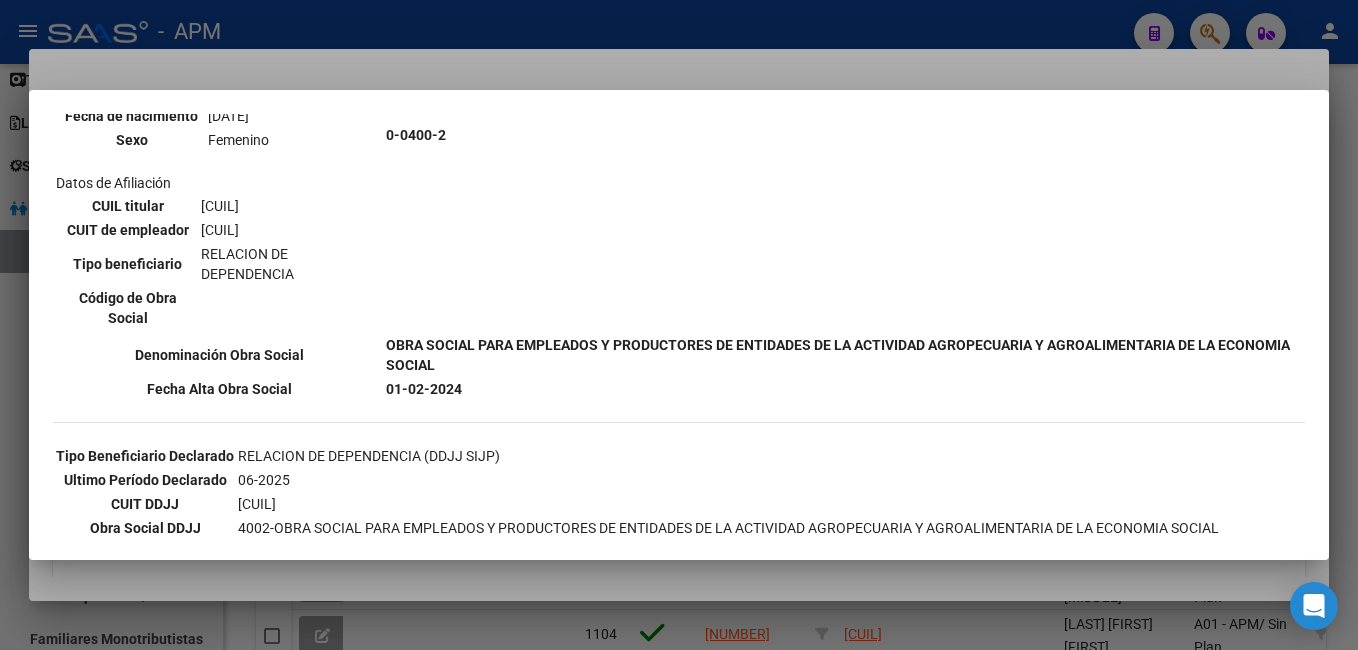 scroll, scrollTop: 279, scrollLeft: 0, axis: vertical 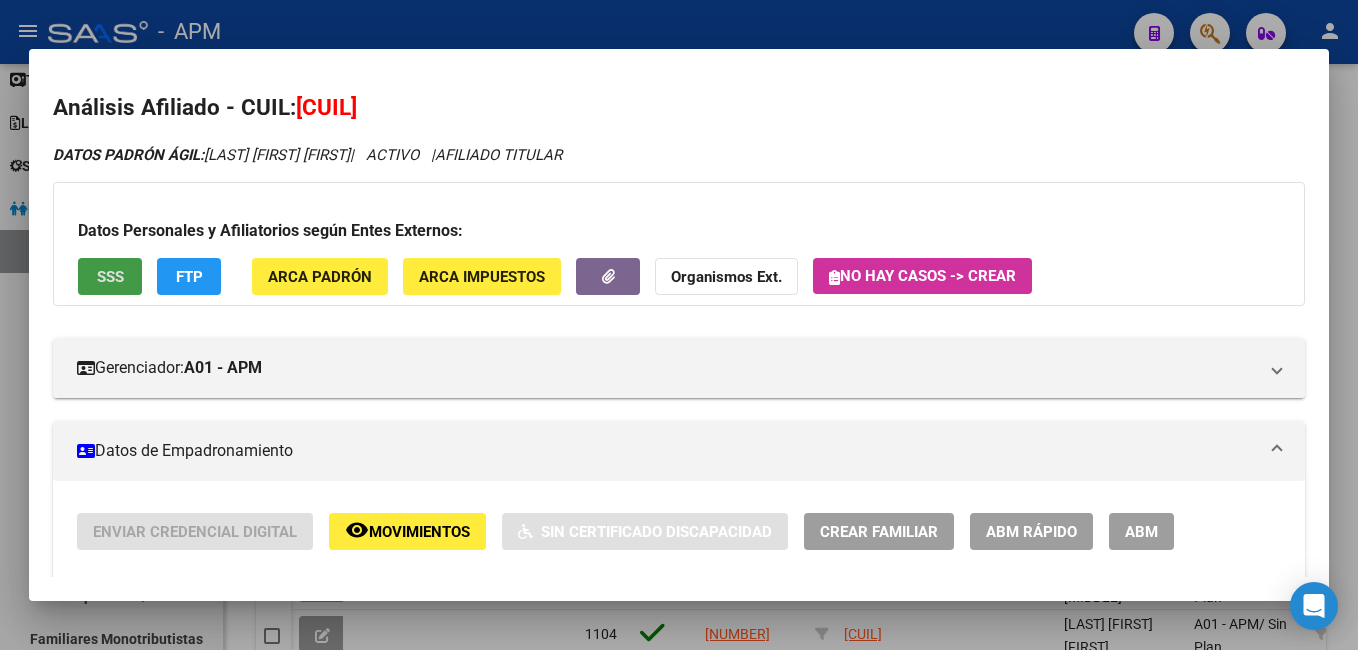 type 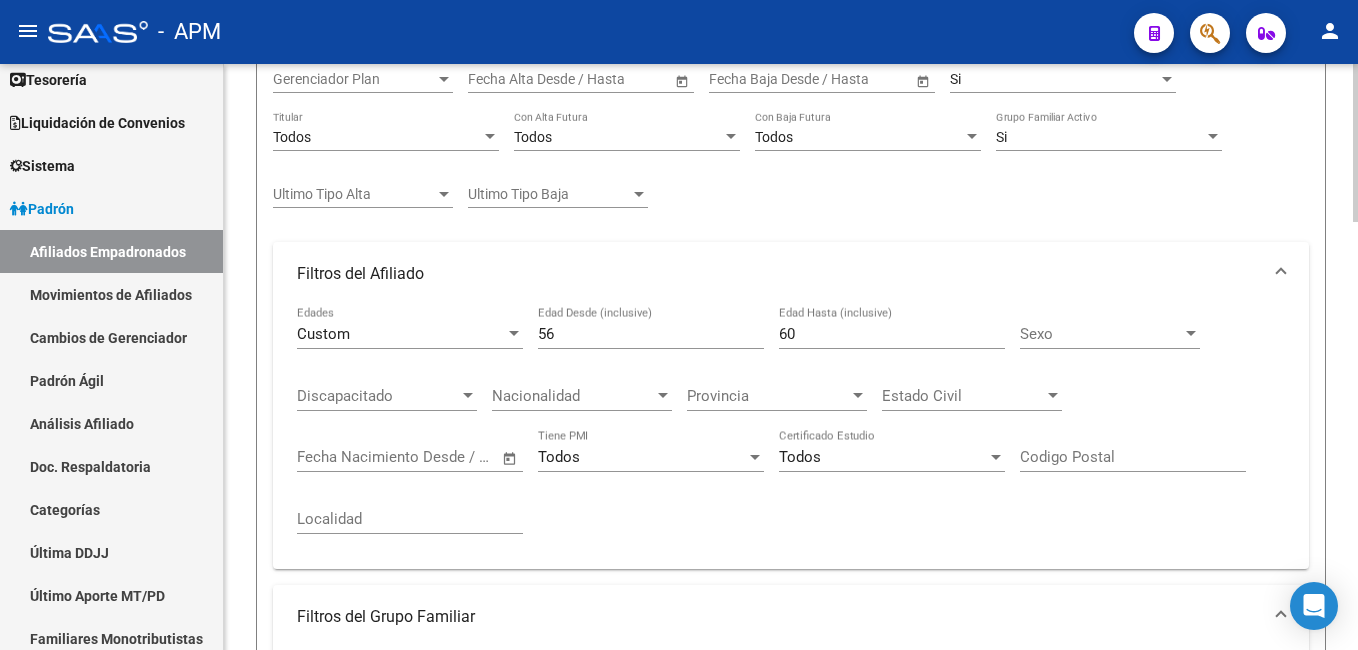 scroll, scrollTop: 290, scrollLeft: 0, axis: vertical 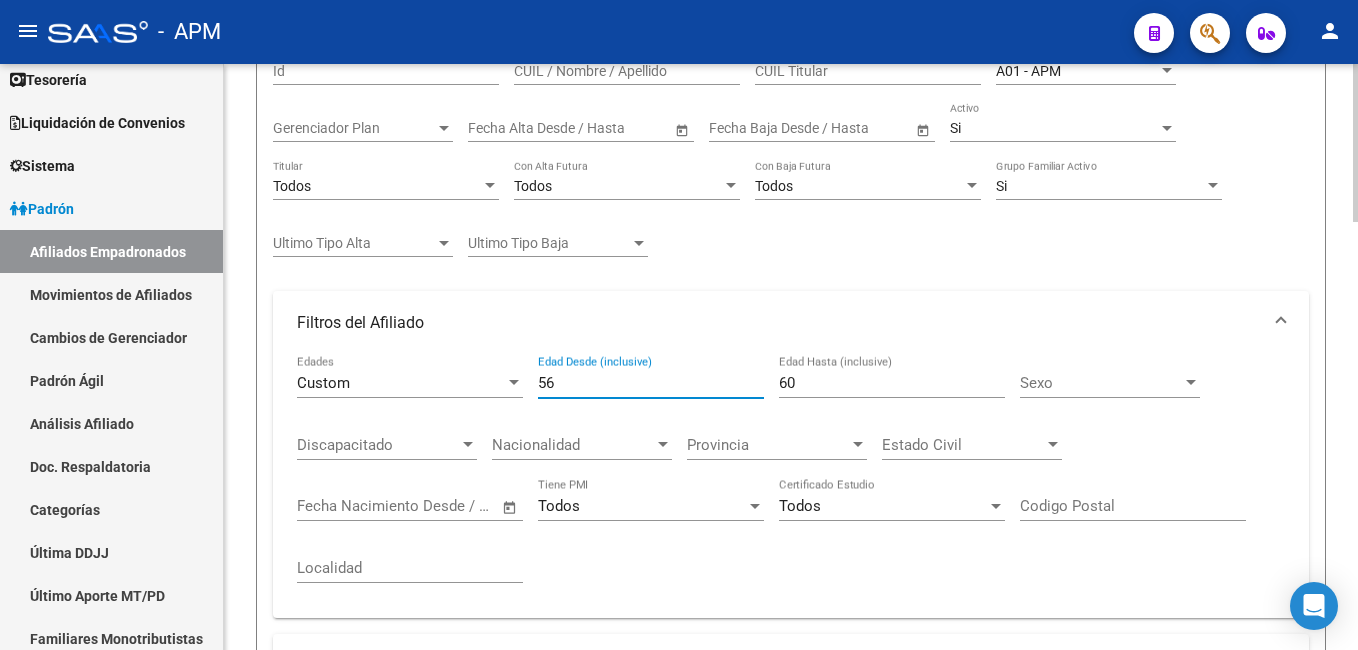 drag, startPoint x: 568, startPoint y: 389, endPoint x: 391, endPoint y: 394, distance: 177.0706 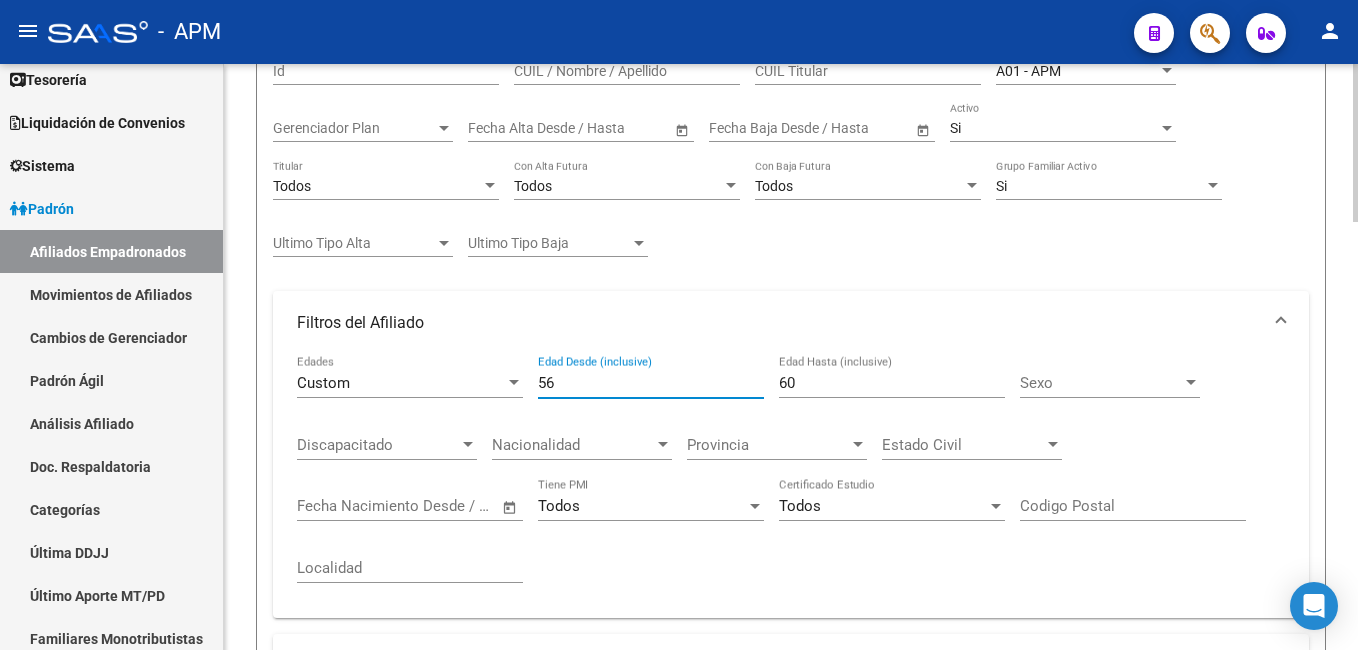 click on "Custom Edades 56 Edad Desde (inclusive) 60 Edad Hasta (inclusive) Sexo Sexo Discapacitado Discapacitado Nacionalidad Nacionalidad Provincia Provincia Estado Civil Estado Civil Start date – End date Fecha Nacimiento Desde / Hasta Todos Tiene PMI Todos Certificado Estudio Codigo Postal Localidad" at bounding box center (791, 478) 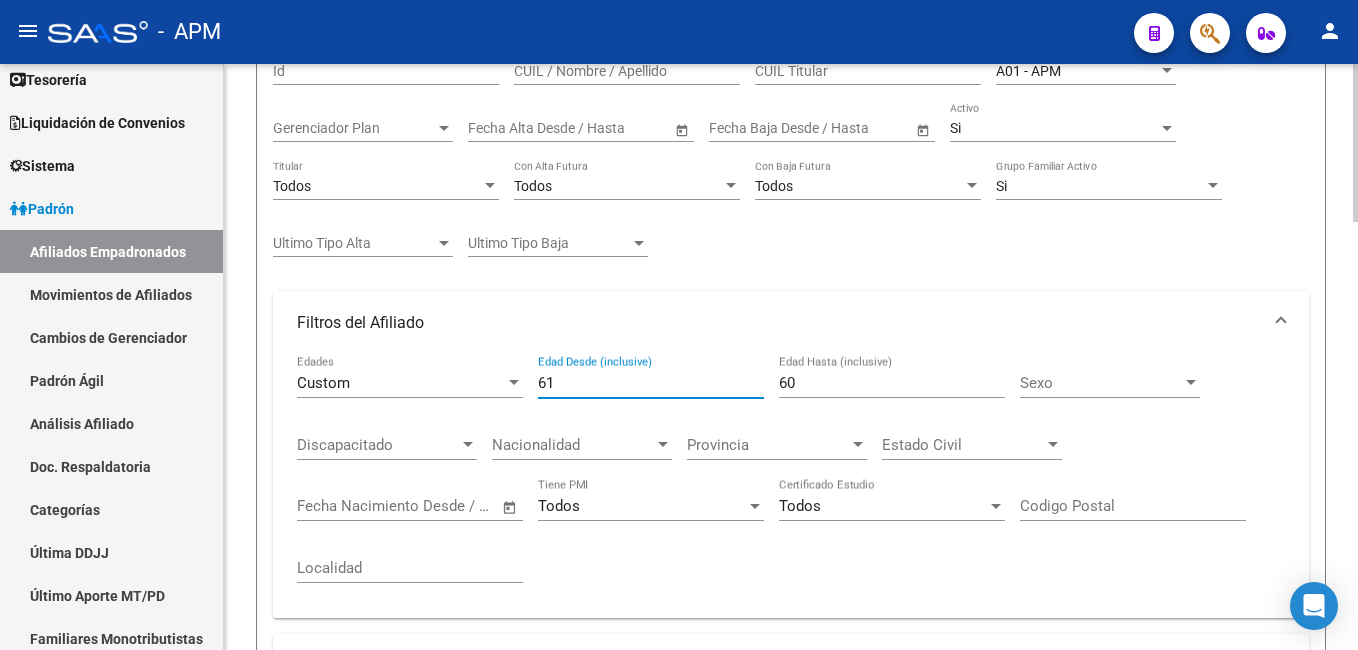 type on "61" 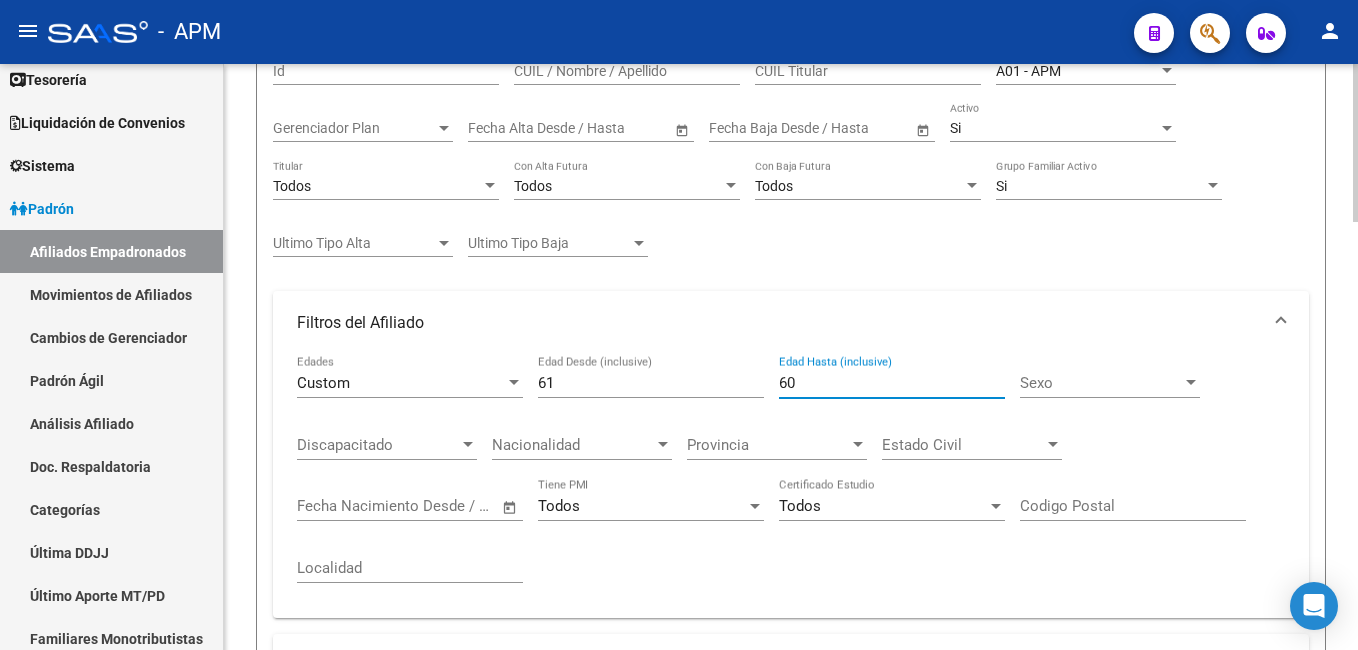drag, startPoint x: 828, startPoint y: 373, endPoint x: 695, endPoint y: 384, distance: 133.45412 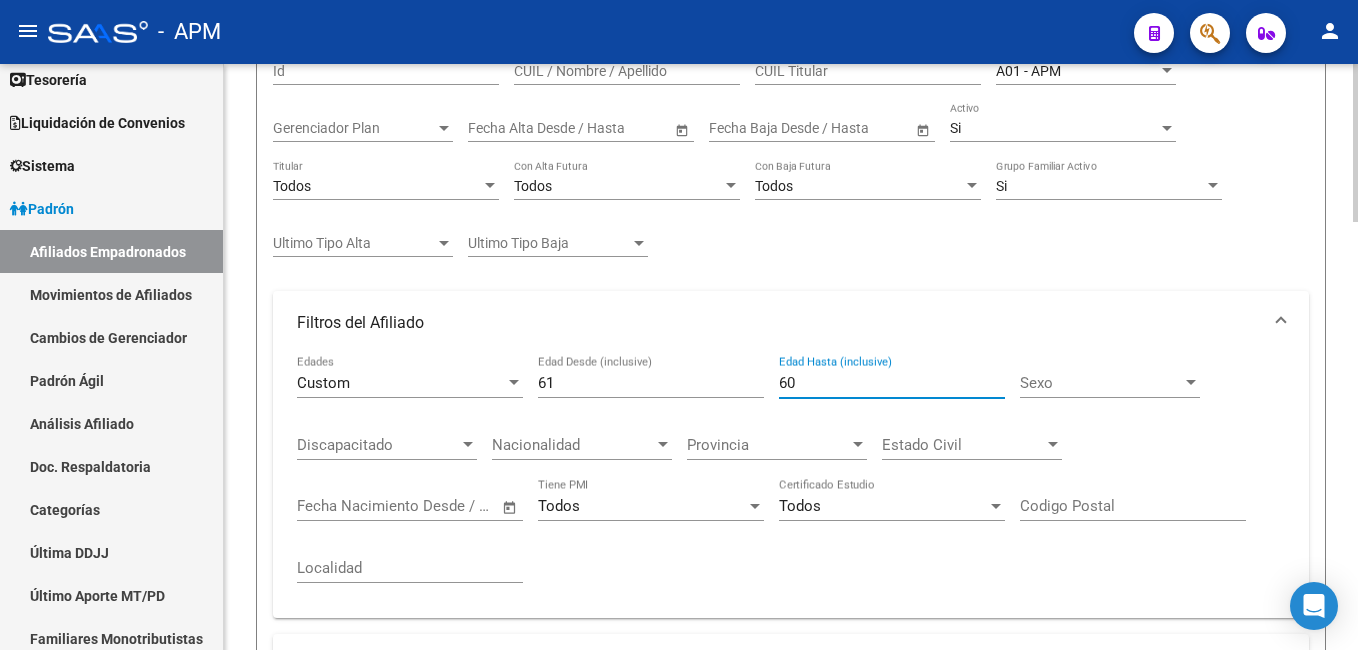 click on "Custom Edades 61 Edad Desde (inclusive) 60 Edad Hasta (inclusive) Sexo Sexo Discapacitado Discapacitado Nacionalidad Nacionalidad Provincia Provincia Estado Civil Estado Civil Start date – End date Fecha Nacimiento Desde / Hasta Todos Tiene PMI Todos Certificado Estudio Codigo Postal Localidad" at bounding box center (791, 478) 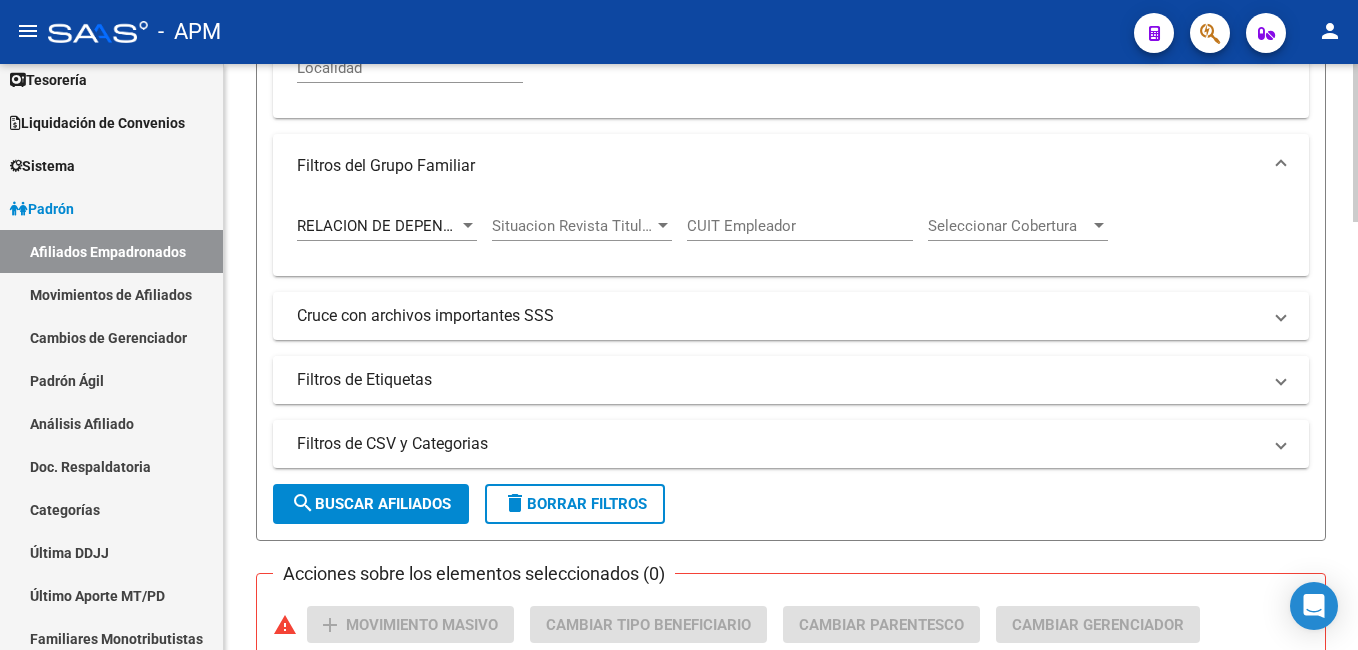 scroll, scrollTop: 1190, scrollLeft: 0, axis: vertical 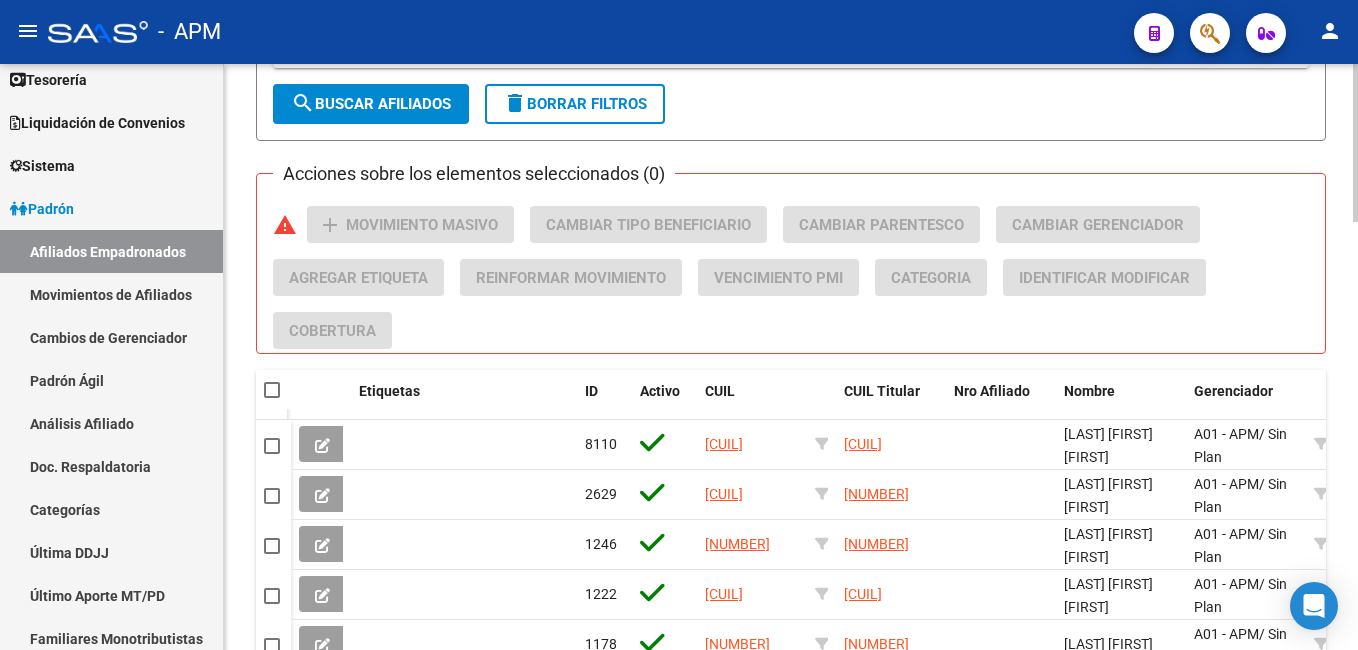 type on "64" 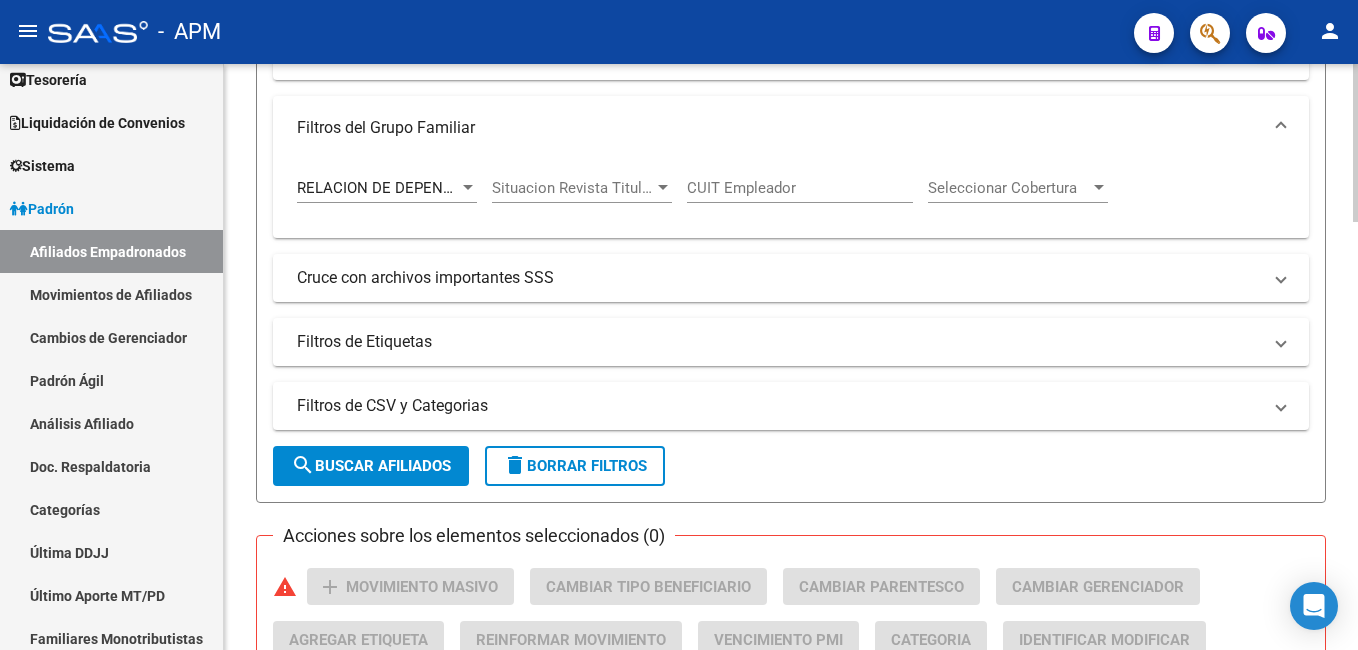 scroll, scrollTop: 690, scrollLeft: 0, axis: vertical 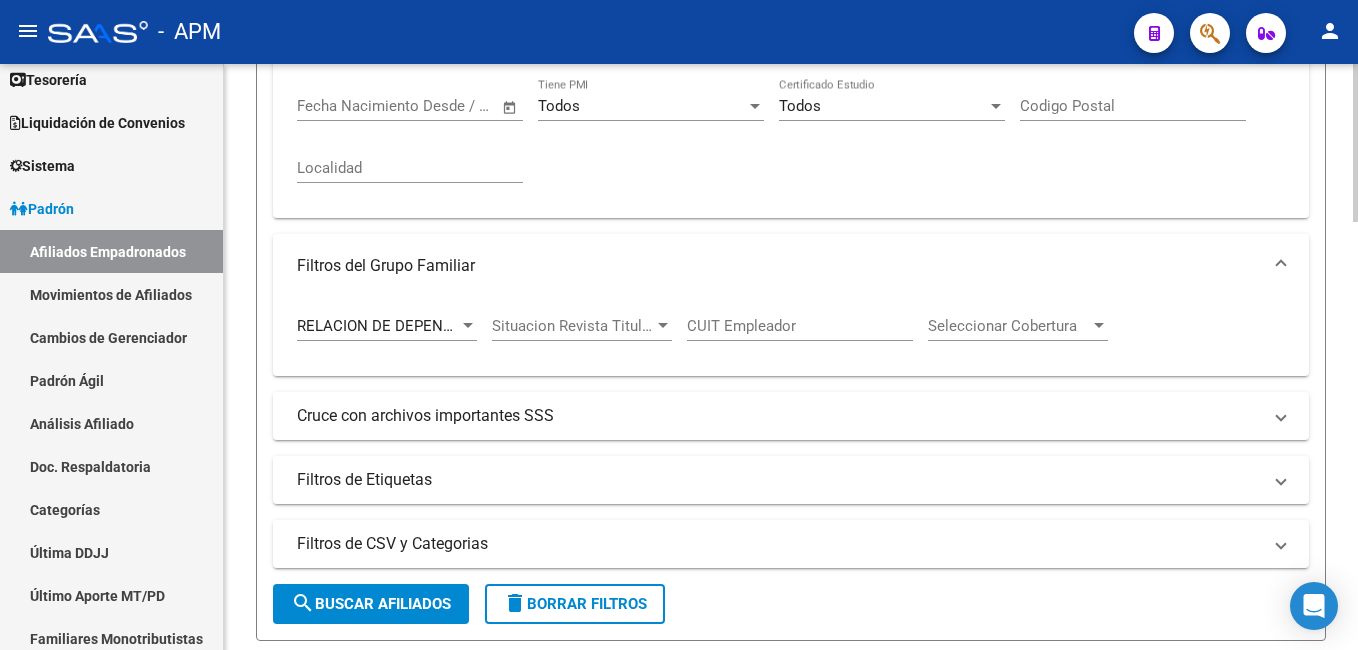 click on "RELACION DE DEPENDENCIA" at bounding box center (397, 326) 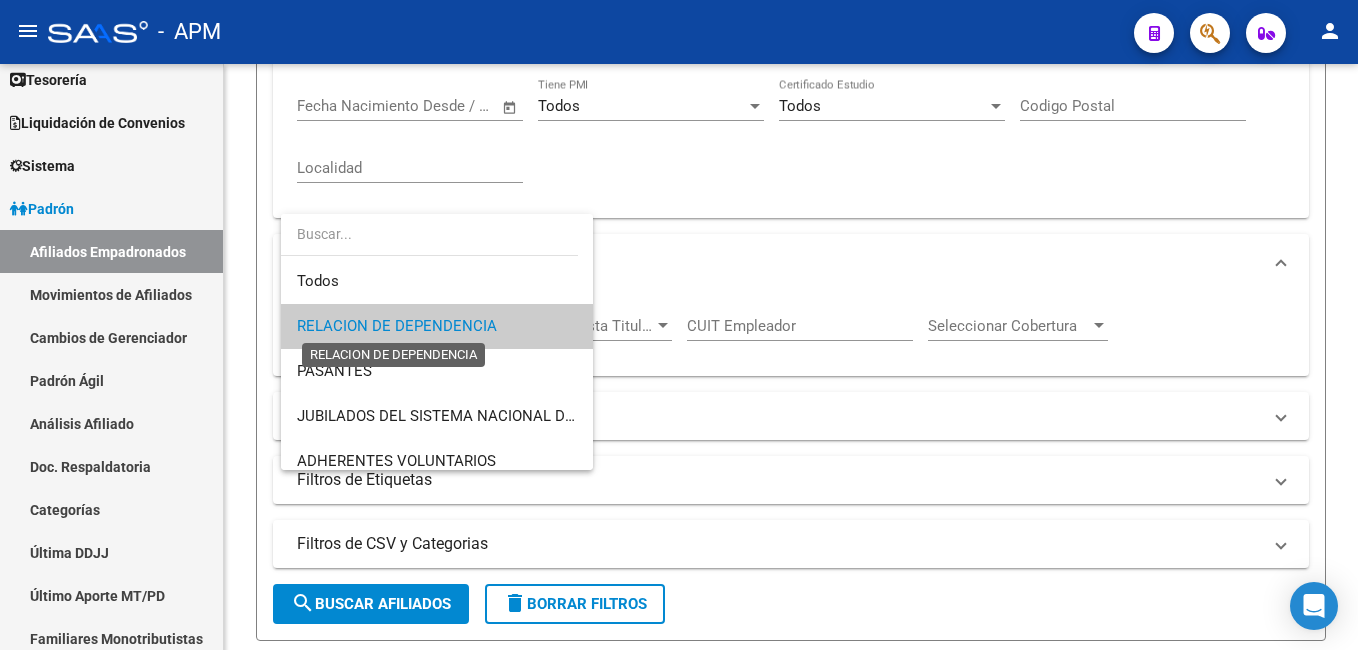 scroll, scrollTop: 200, scrollLeft: 0, axis: vertical 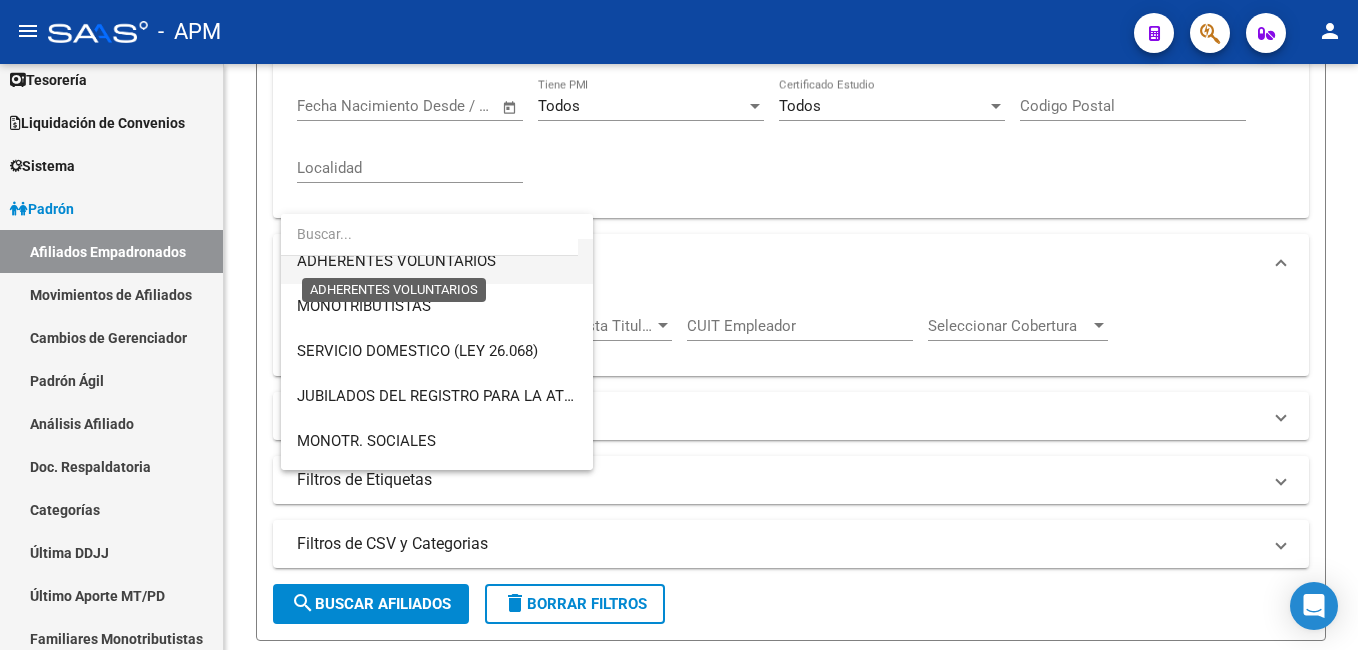 click on "ADHERENTES VOLUNTARIOS" at bounding box center [396, 261] 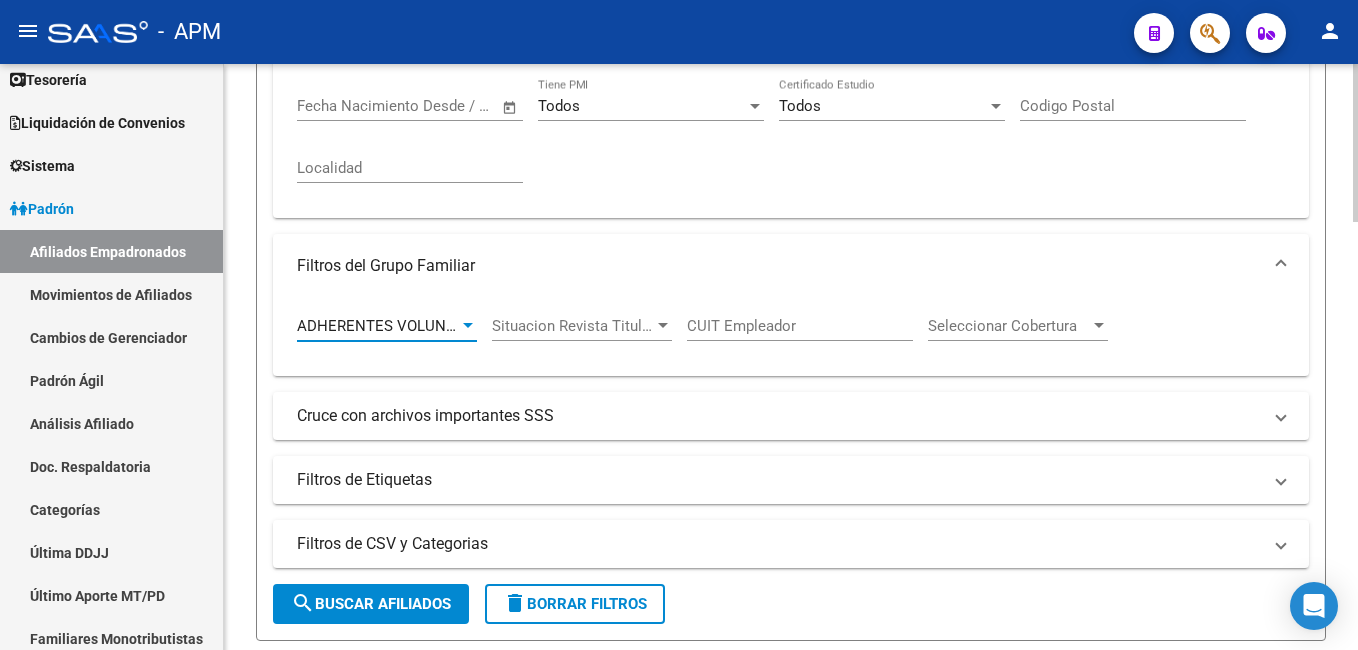 click on "search  Buscar Afiliados" 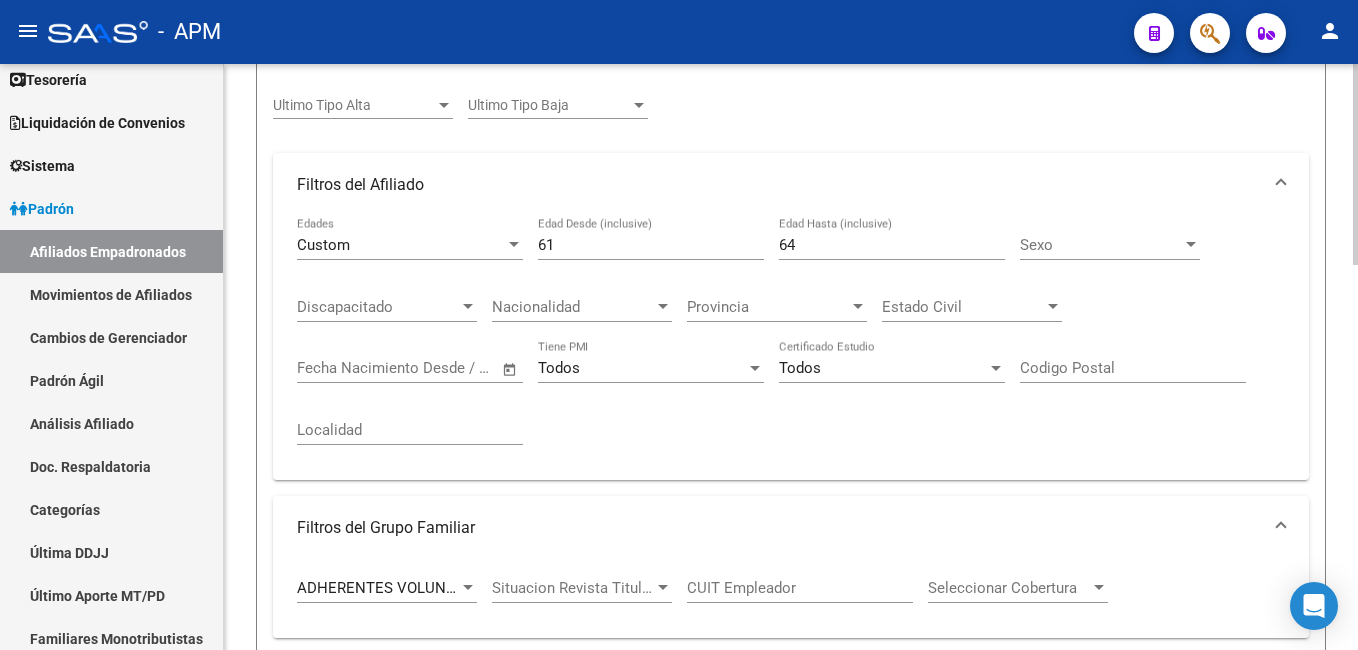 scroll, scrollTop: 425, scrollLeft: 0, axis: vertical 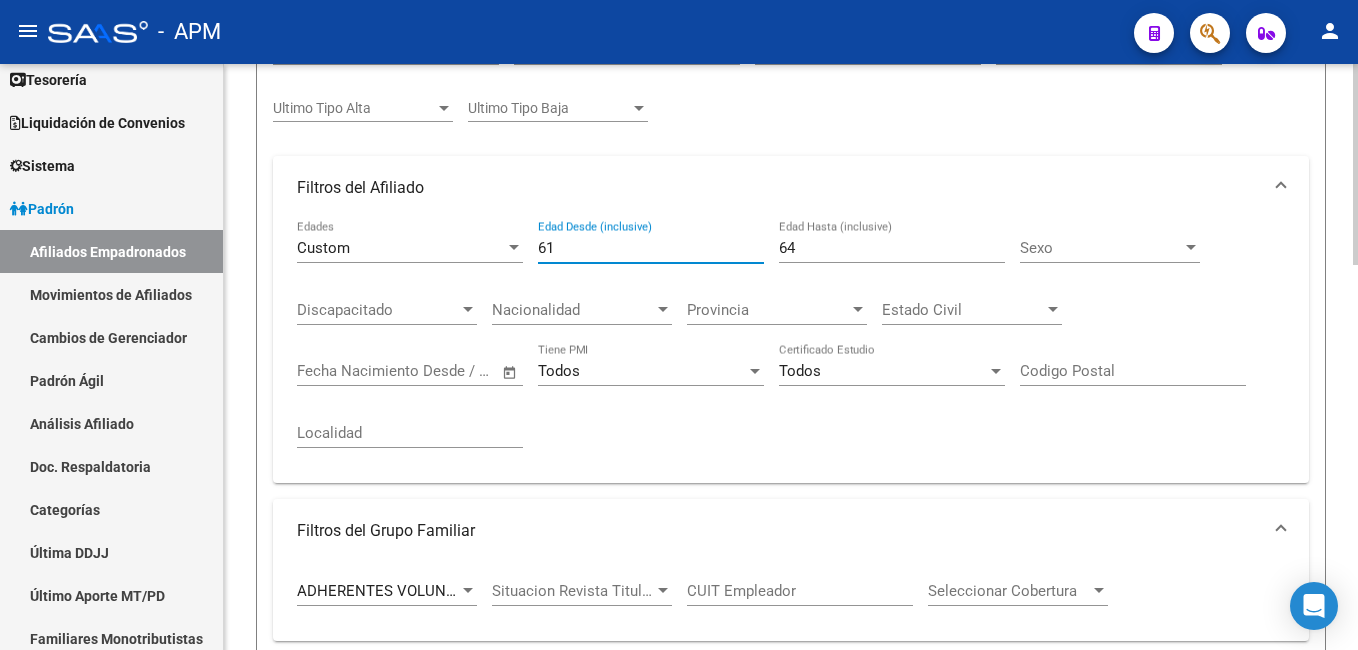 drag, startPoint x: 603, startPoint y: 245, endPoint x: 426, endPoint y: 252, distance: 177.13837 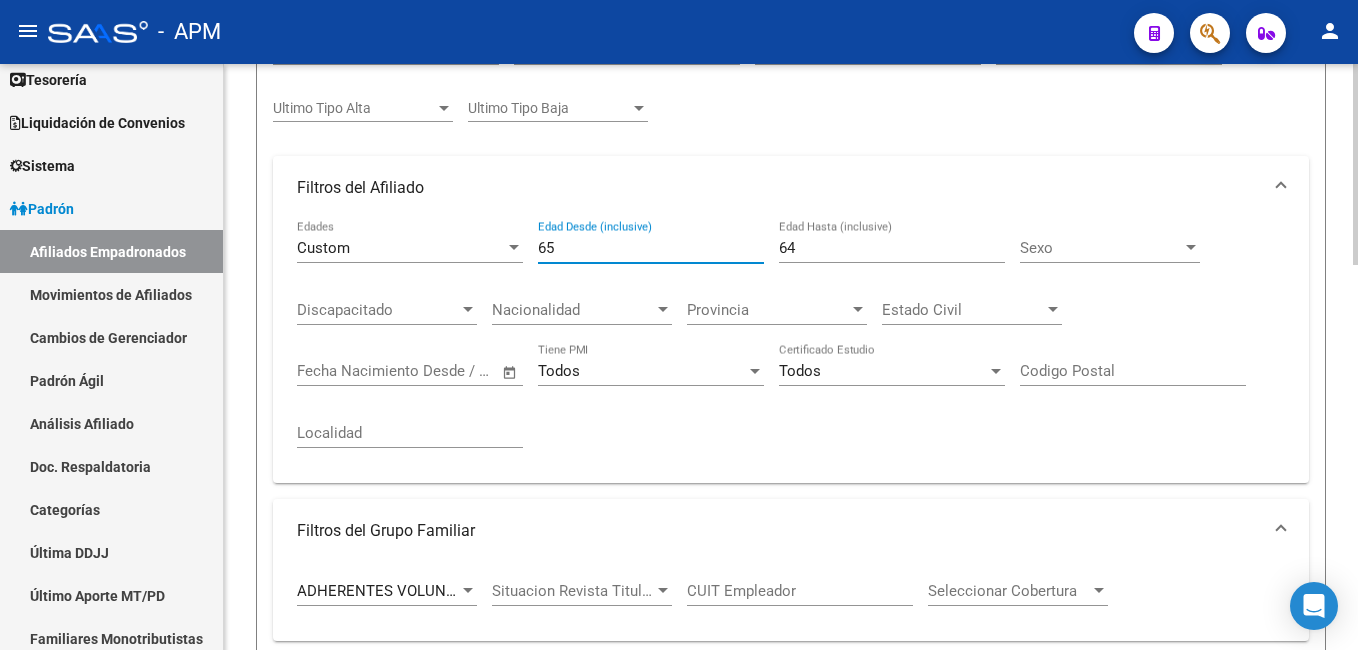 type on "65" 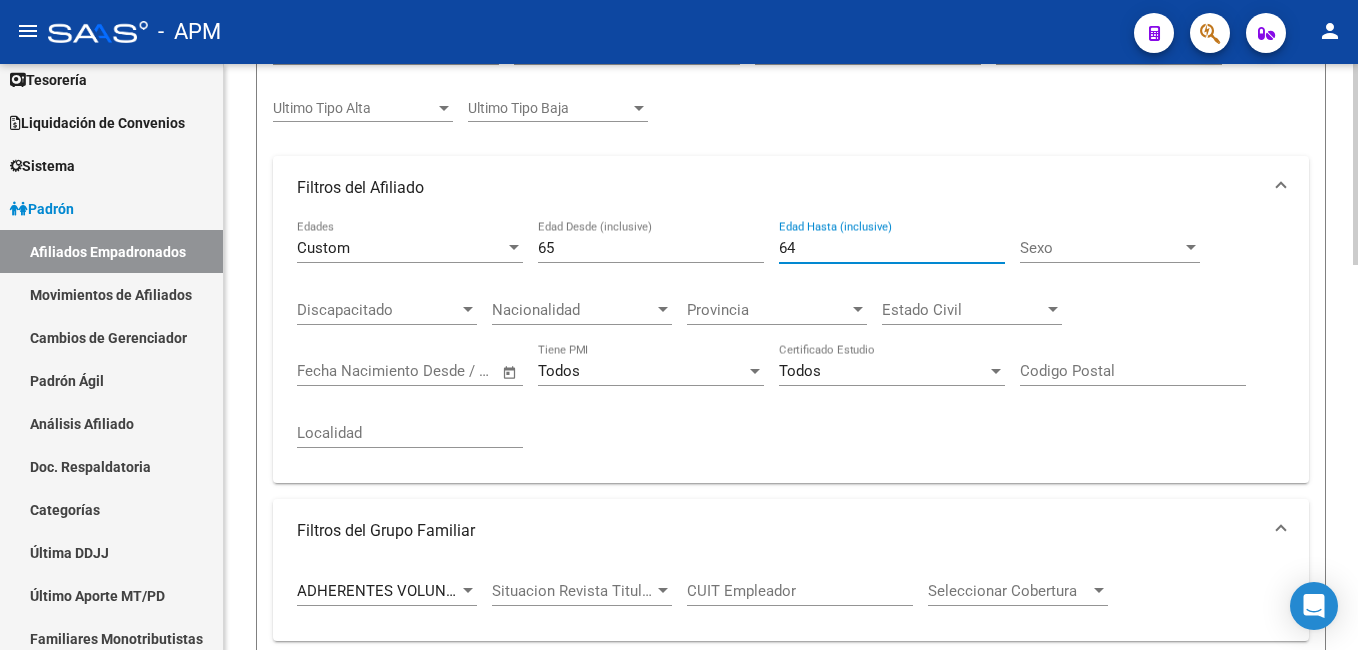 drag, startPoint x: 804, startPoint y: 245, endPoint x: 725, endPoint y: 254, distance: 79.51101 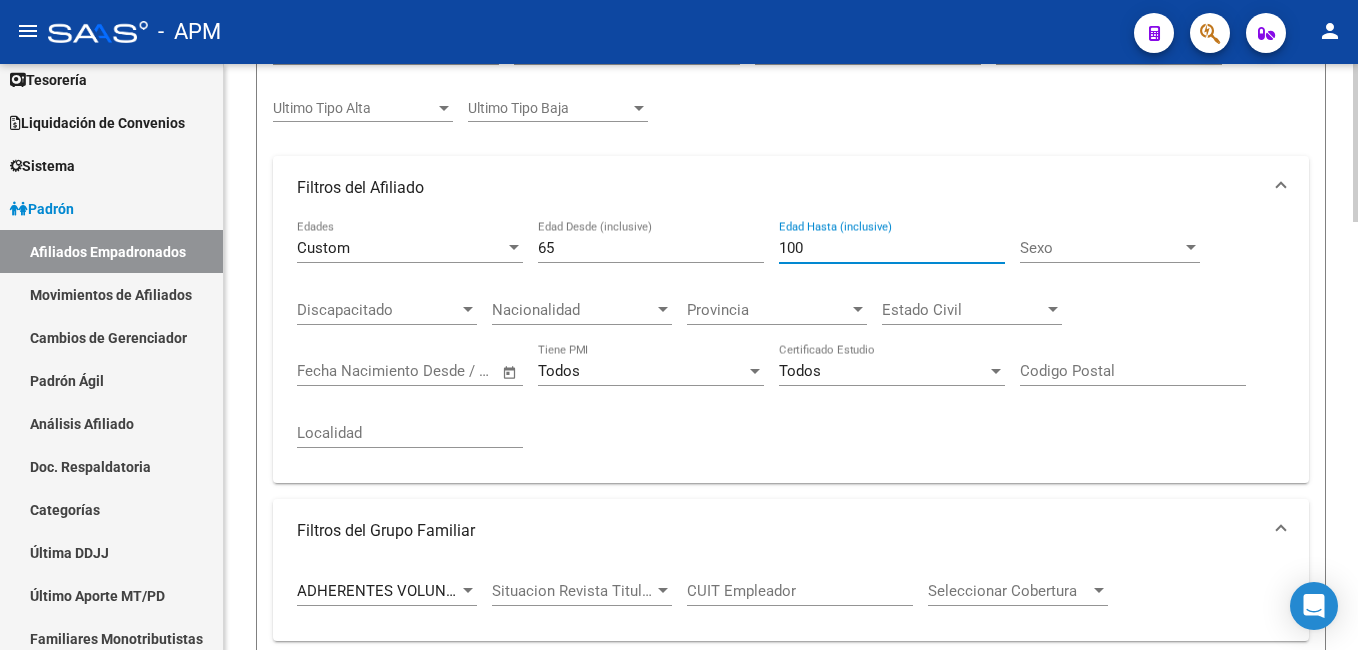 scroll, scrollTop: 925, scrollLeft: 0, axis: vertical 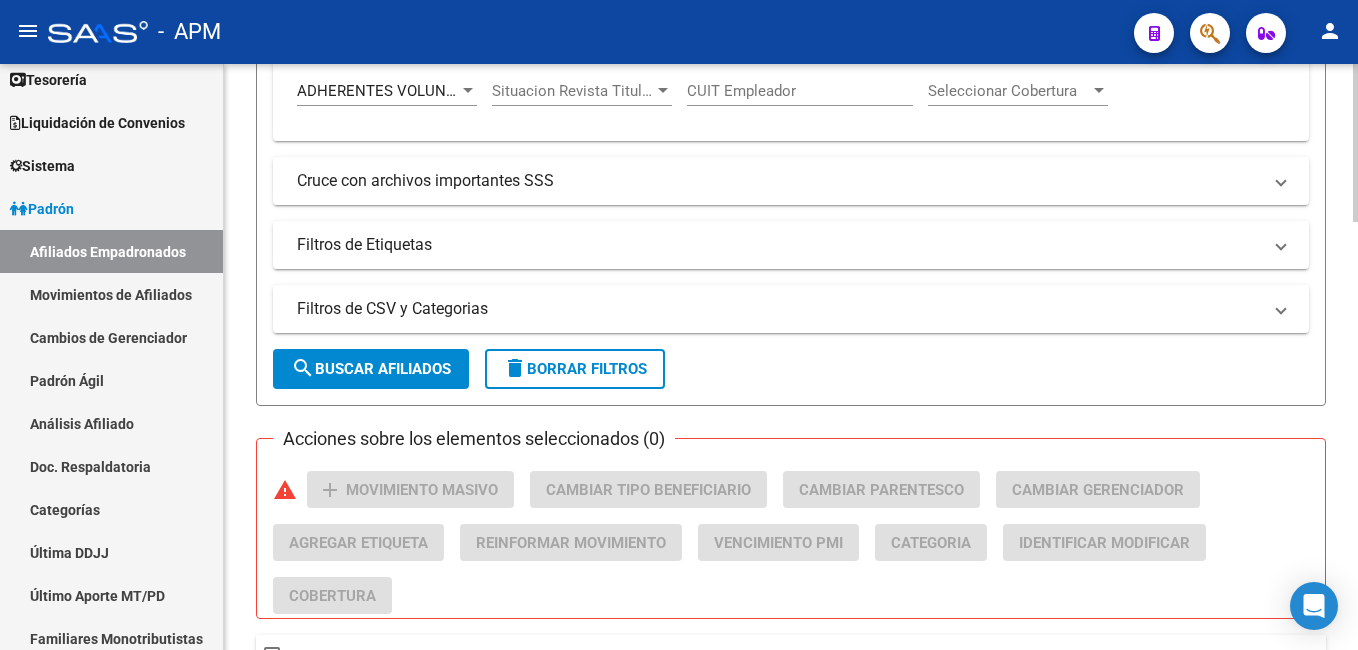 type on "100" 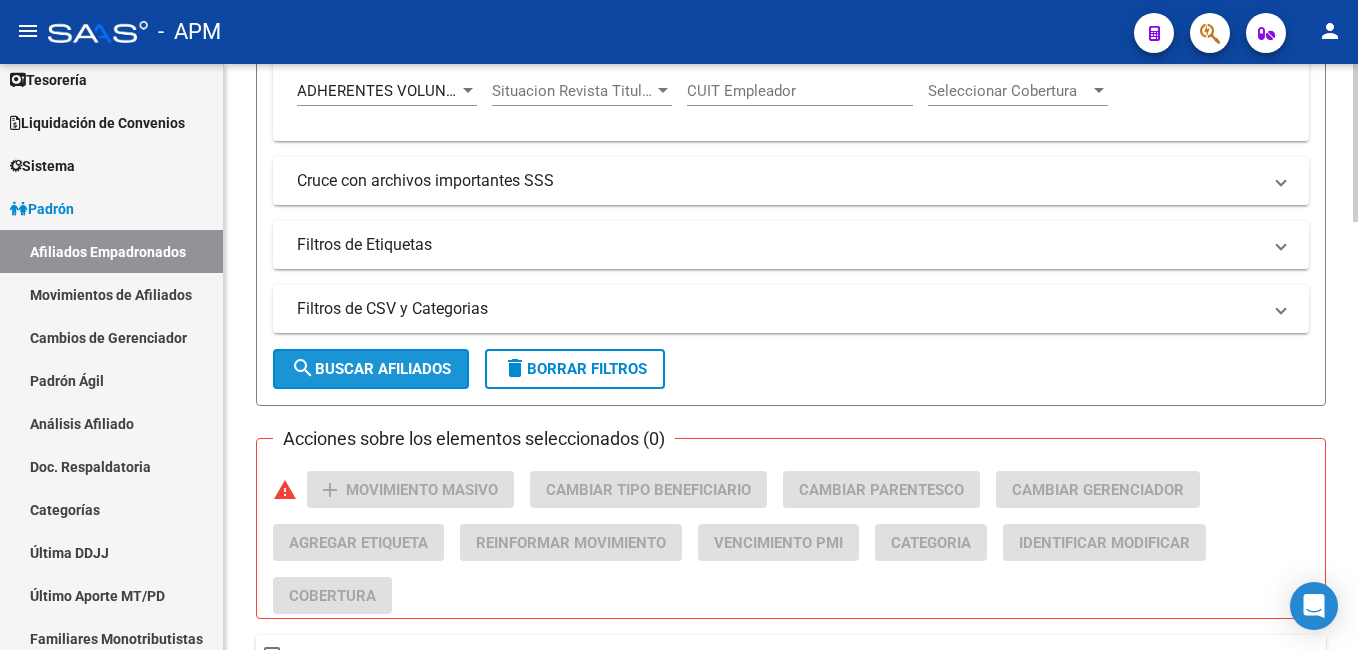 click on "search  Buscar Afiliados" 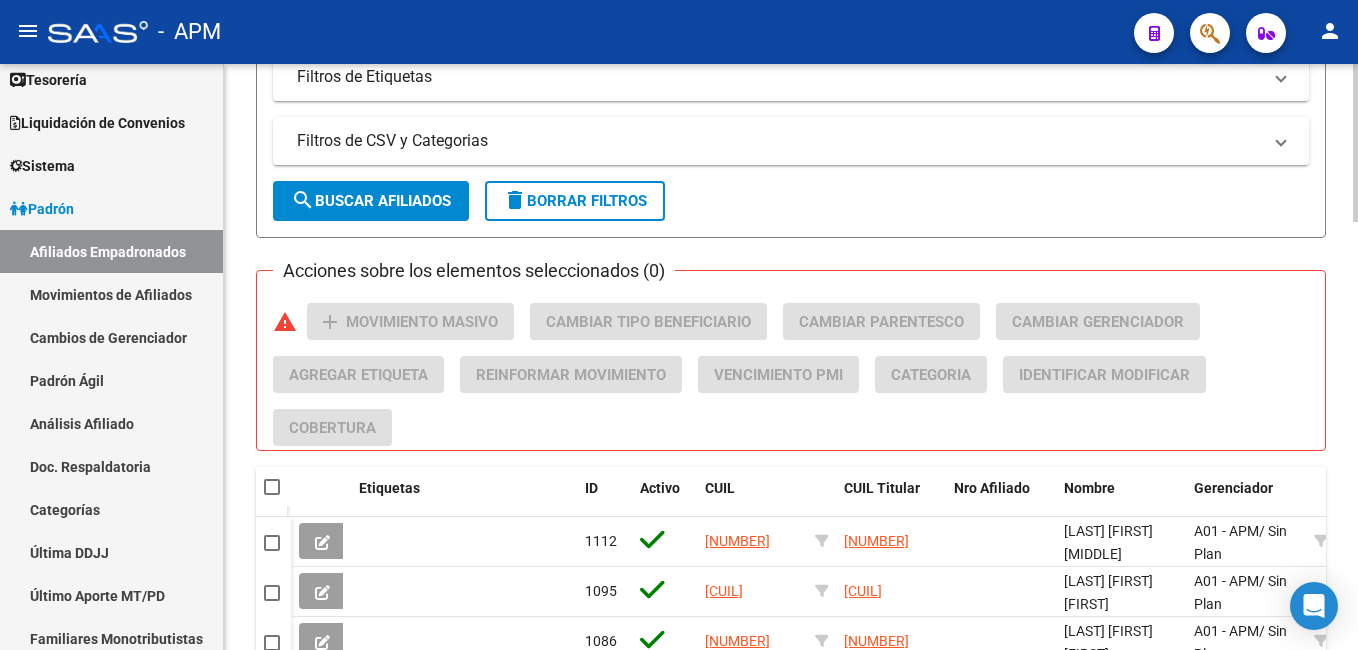 scroll, scrollTop: 1090, scrollLeft: 0, axis: vertical 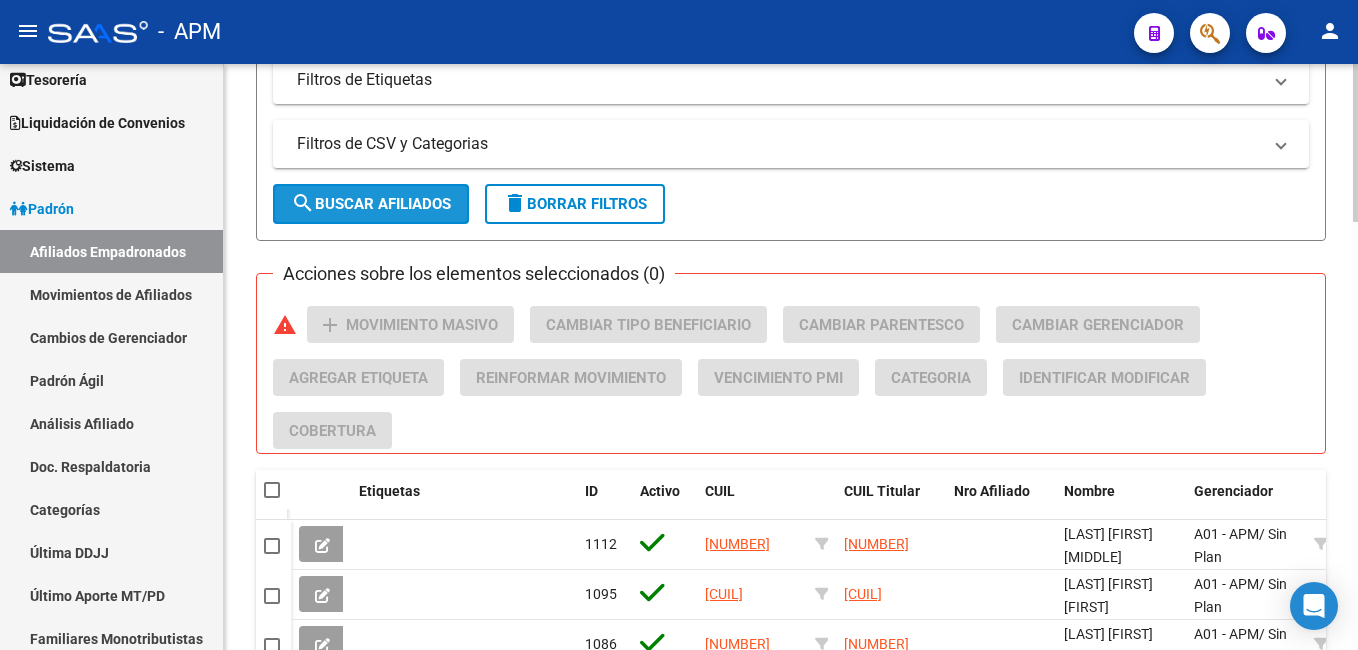 click on "search  Buscar Afiliados" 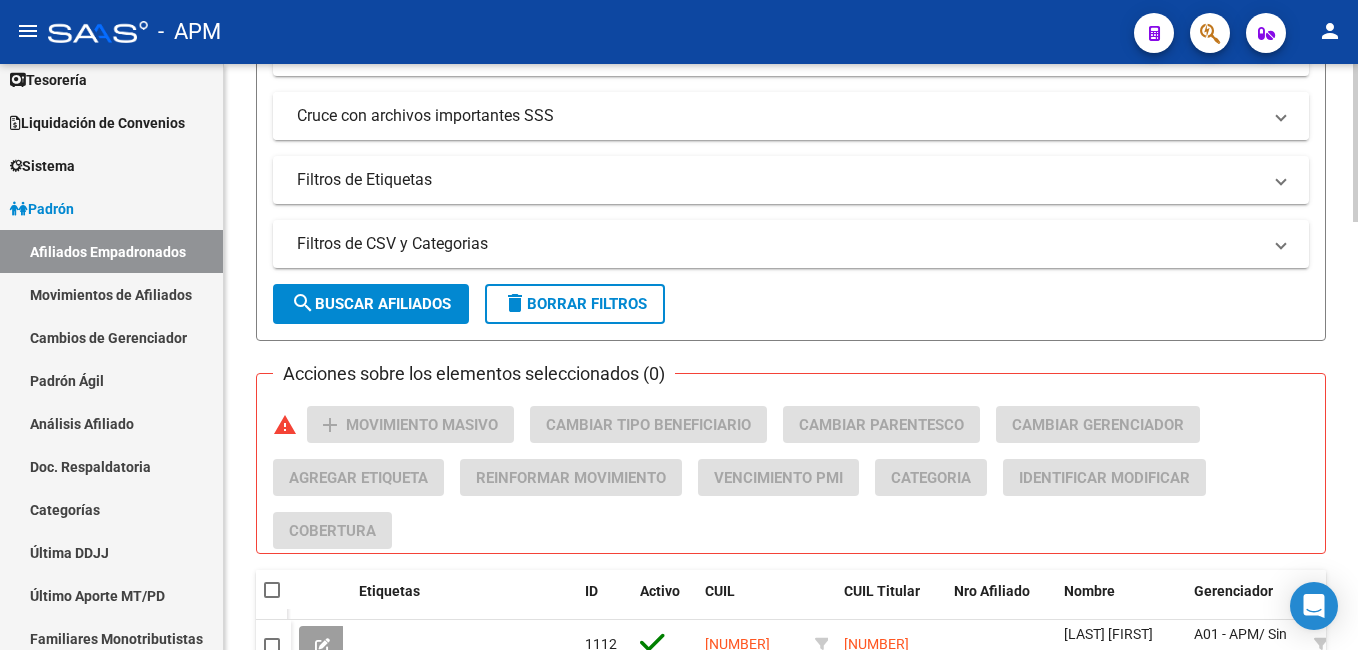 scroll, scrollTop: 790, scrollLeft: 0, axis: vertical 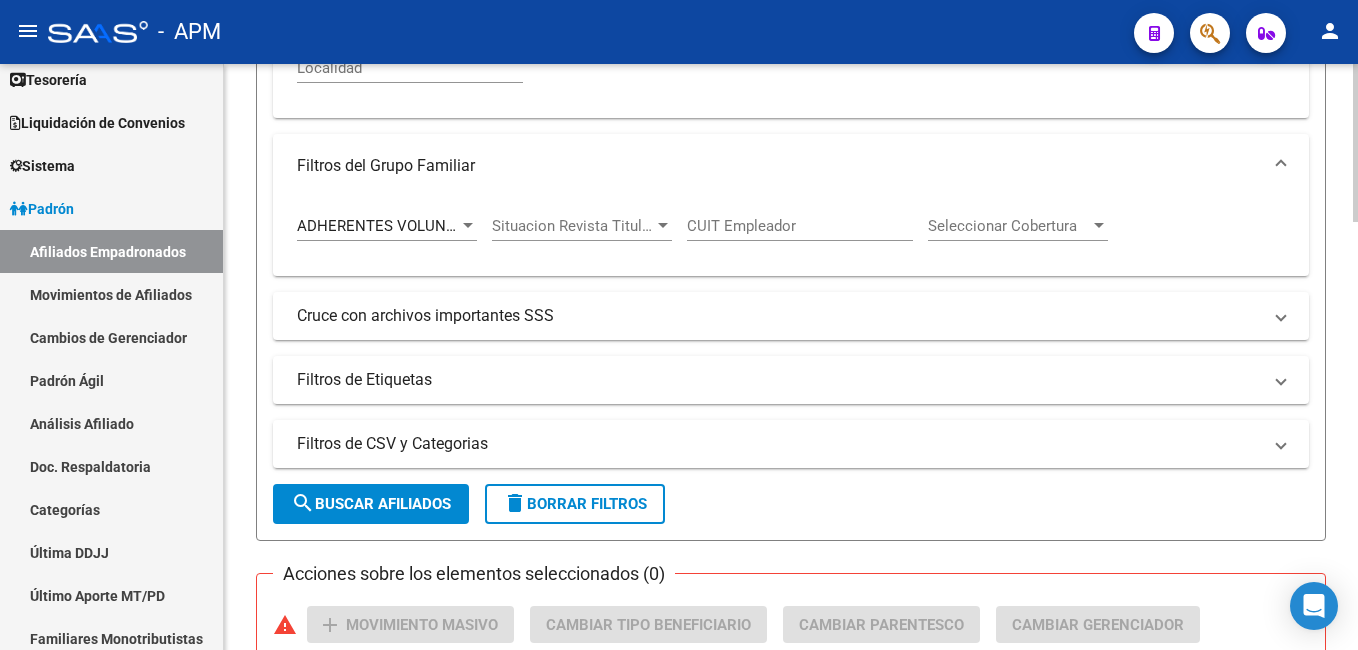 click on "ADHERENTES VOLUNTARIOS" at bounding box center [396, 226] 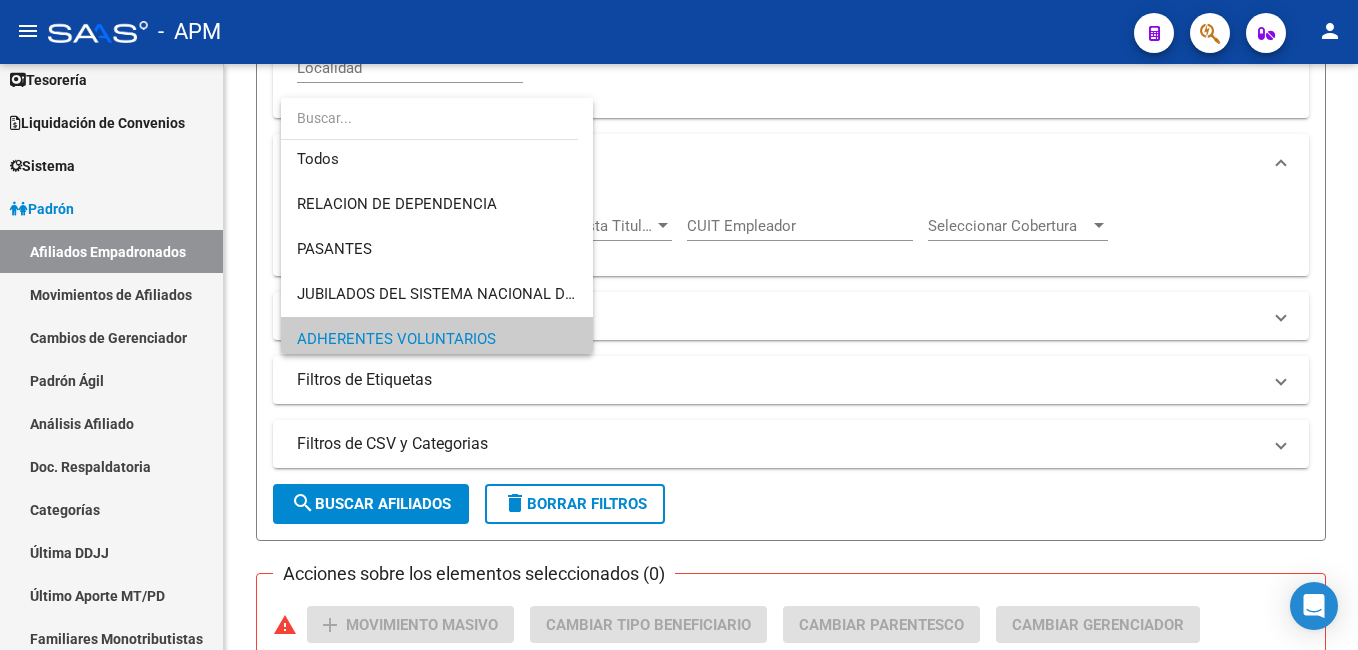 scroll, scrollTop: 0, scrollLeft: 0, axis: both 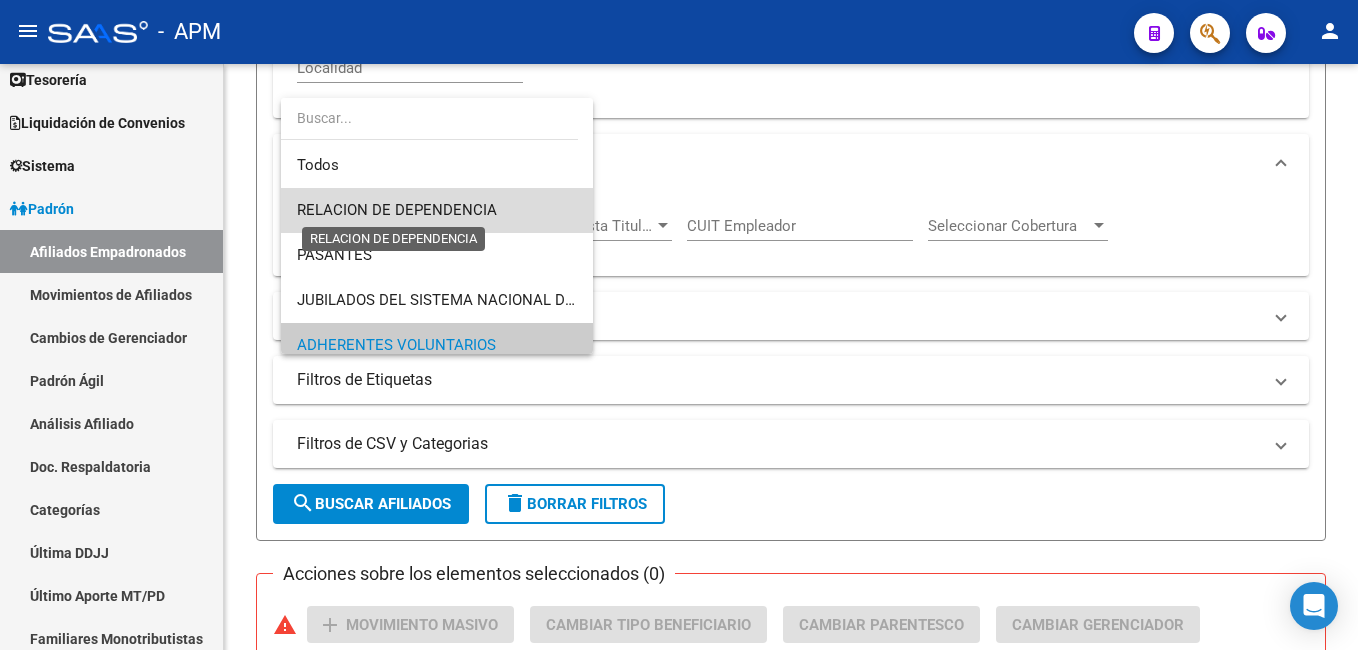 click on "RELACION DE DEPENDENCIA" at bounding box center (397, 210) 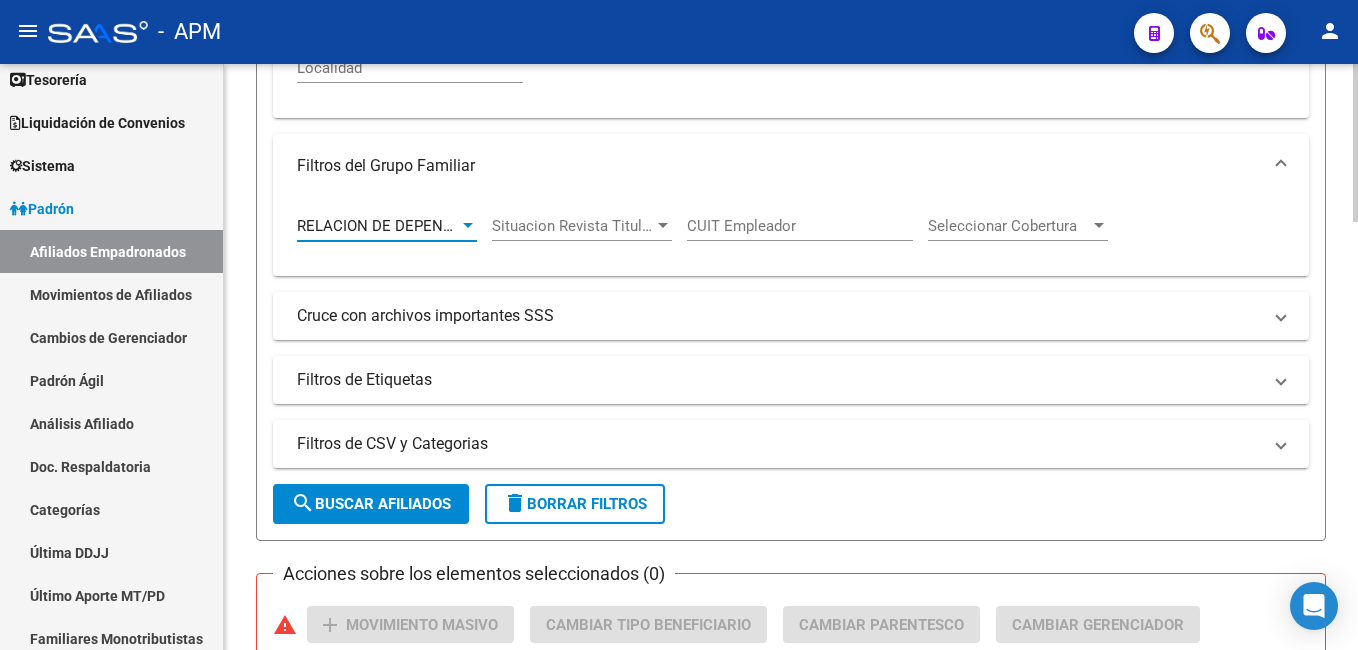 click on "search  Buscar Afiliados" 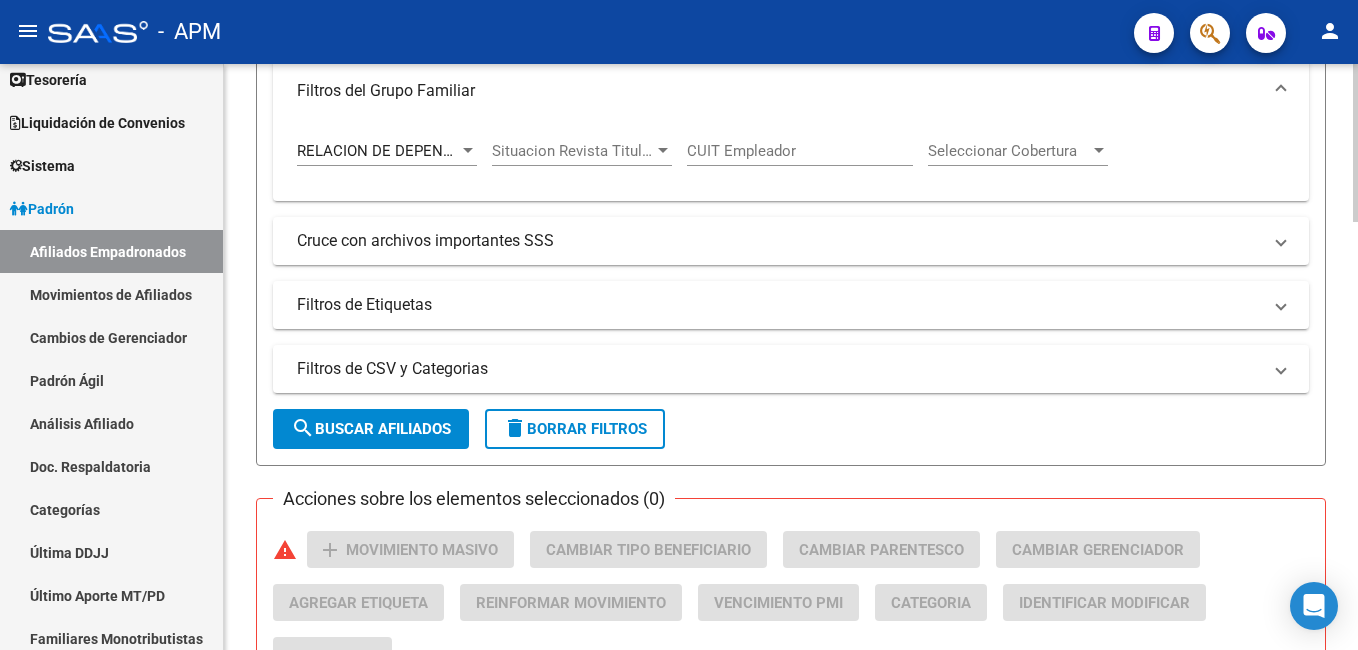 scroll, scrollTop: 790, scrollLeft: 0, axis: vertical 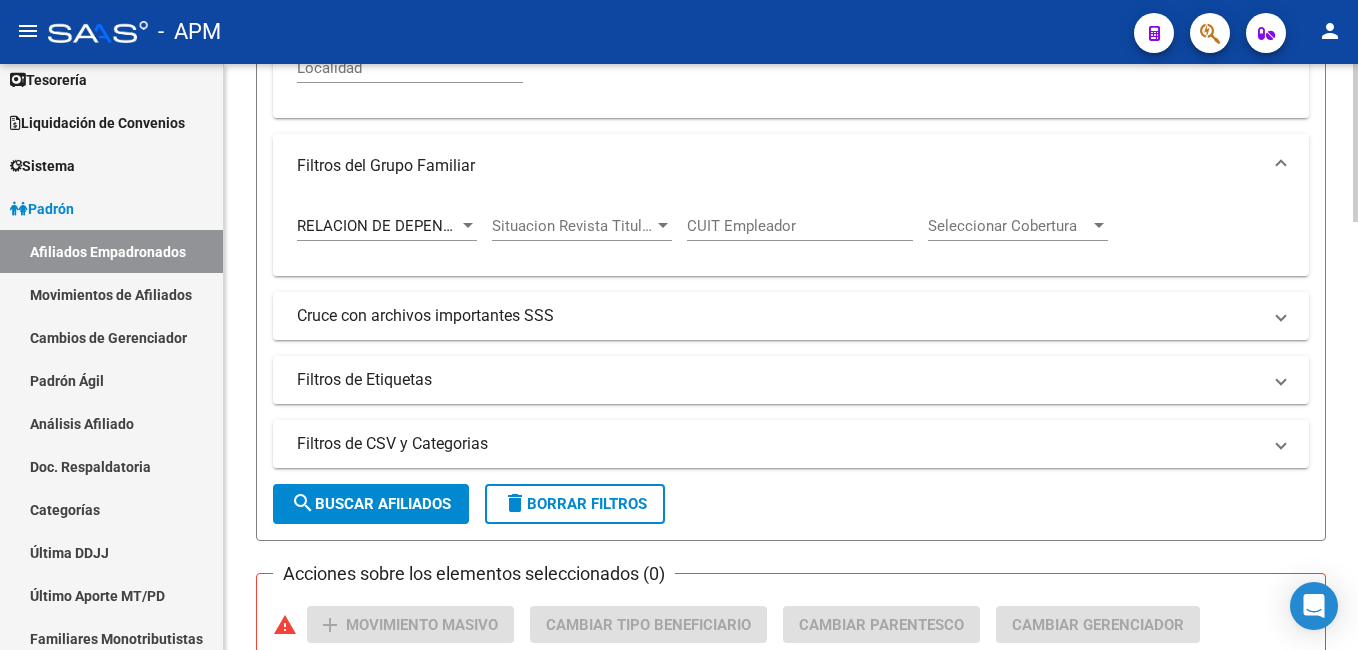 click on "RELACION DE DEPENDENCIA" at bounding box center [397, 226] 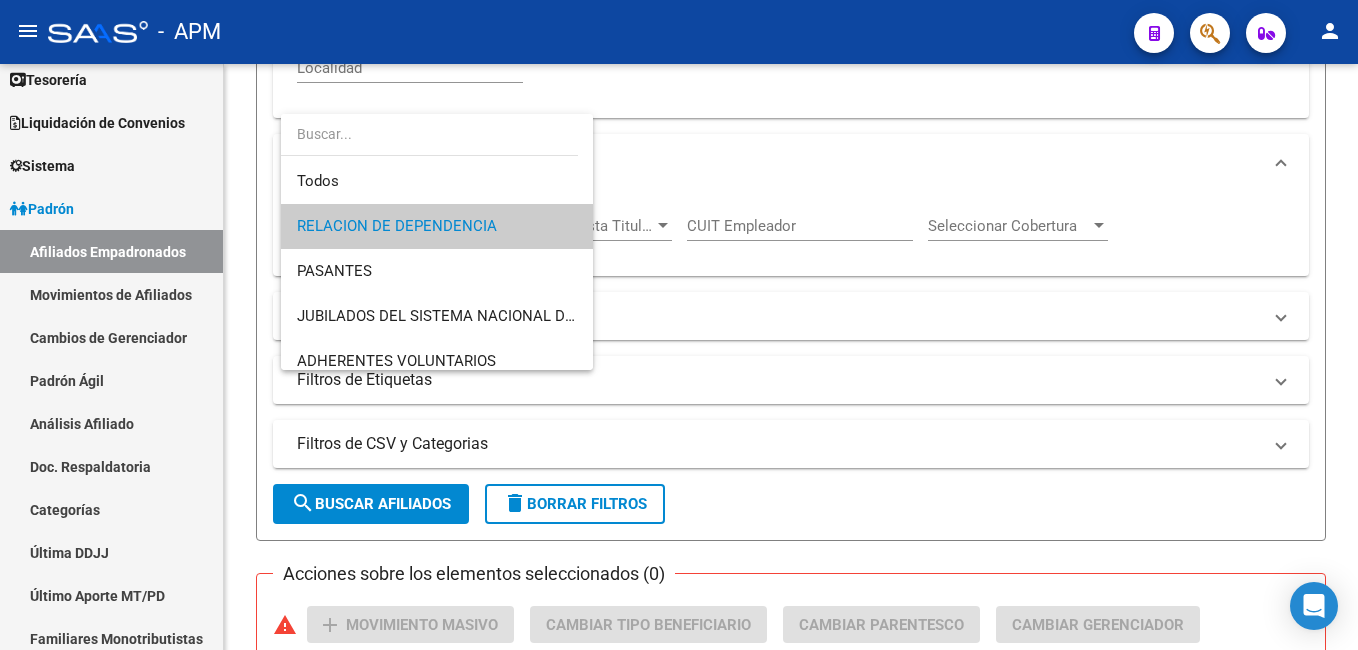 click at bounding box center [679, 325] 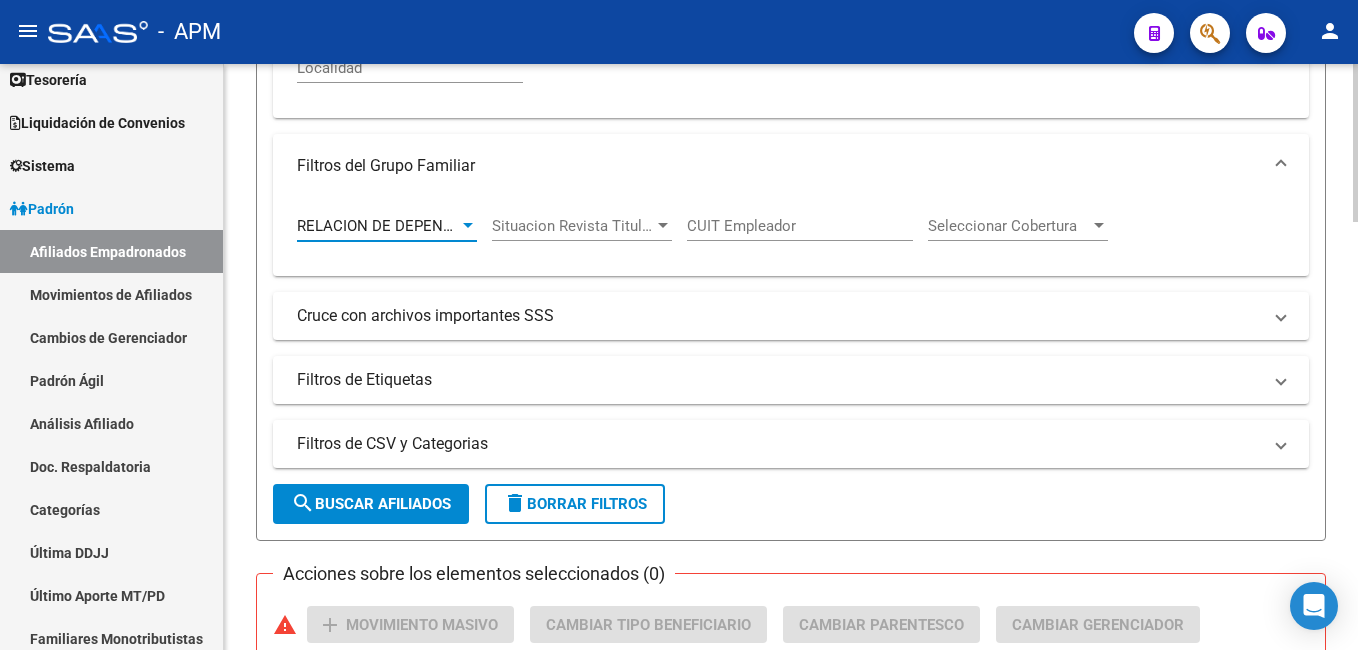 click on "RELACION DE DEPENDENCIA" at bounding box center [397, 226] 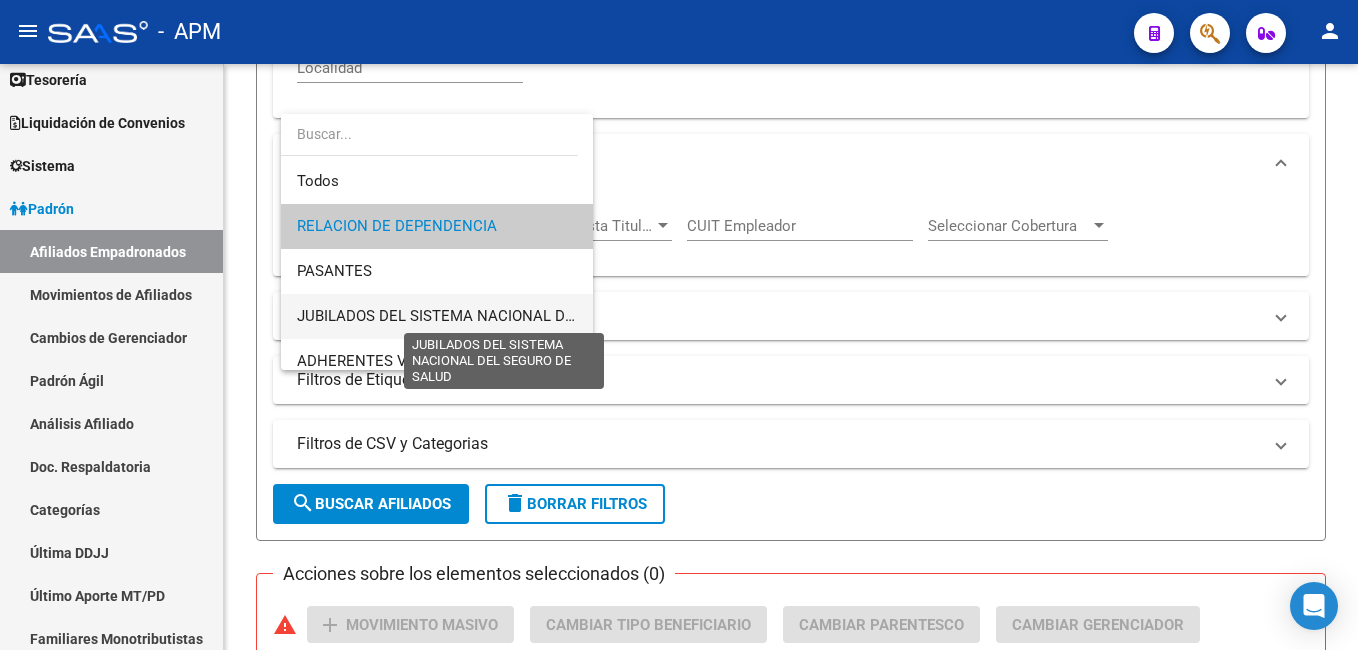 click on "JUBILADOS DEL SISTEMA NACIONAL DEL
SEGURO DE SALUD" at bounding box center [507, 316] 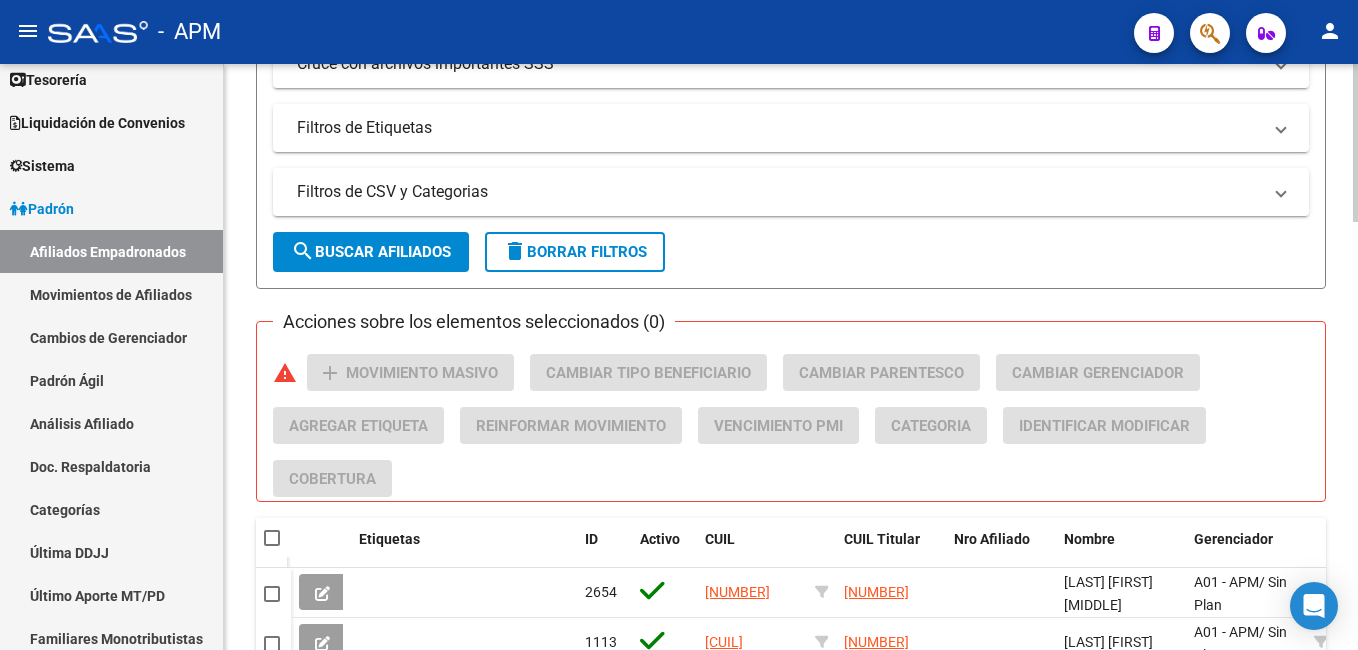 scroll, scrollTop: 1090, scrollLeft: 0, axis: vertical 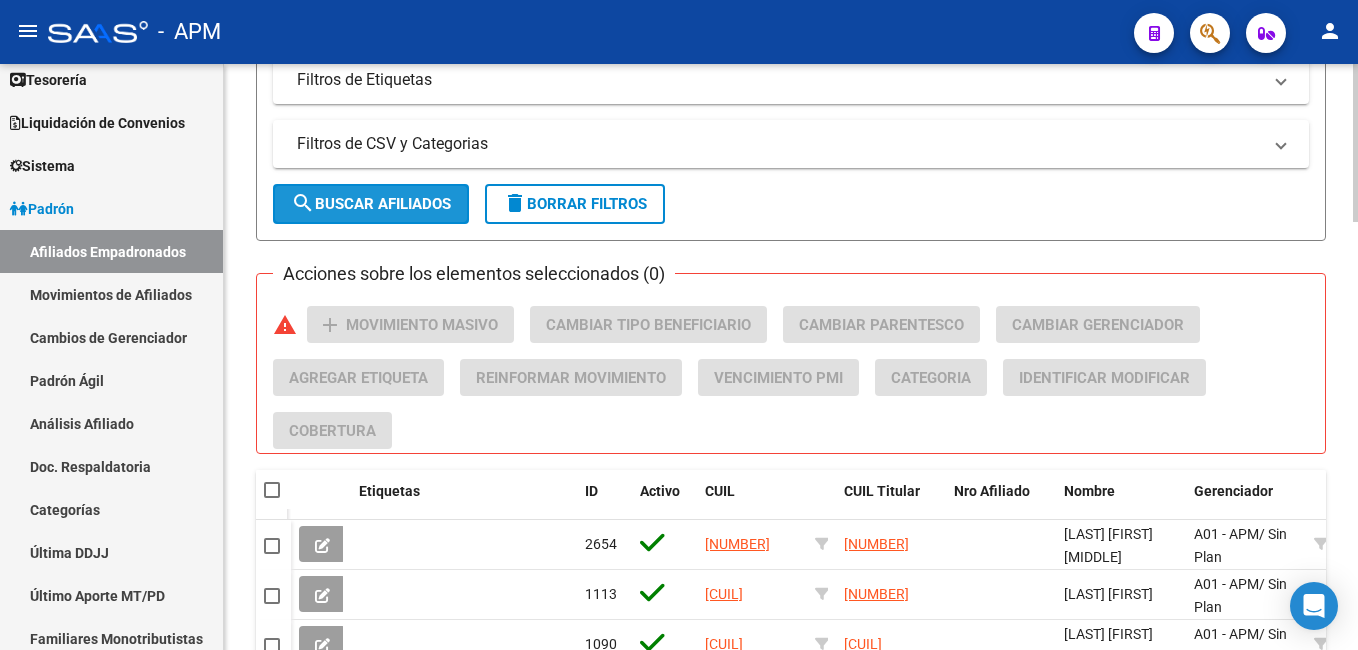 click on "search  Buscar Afiliados" 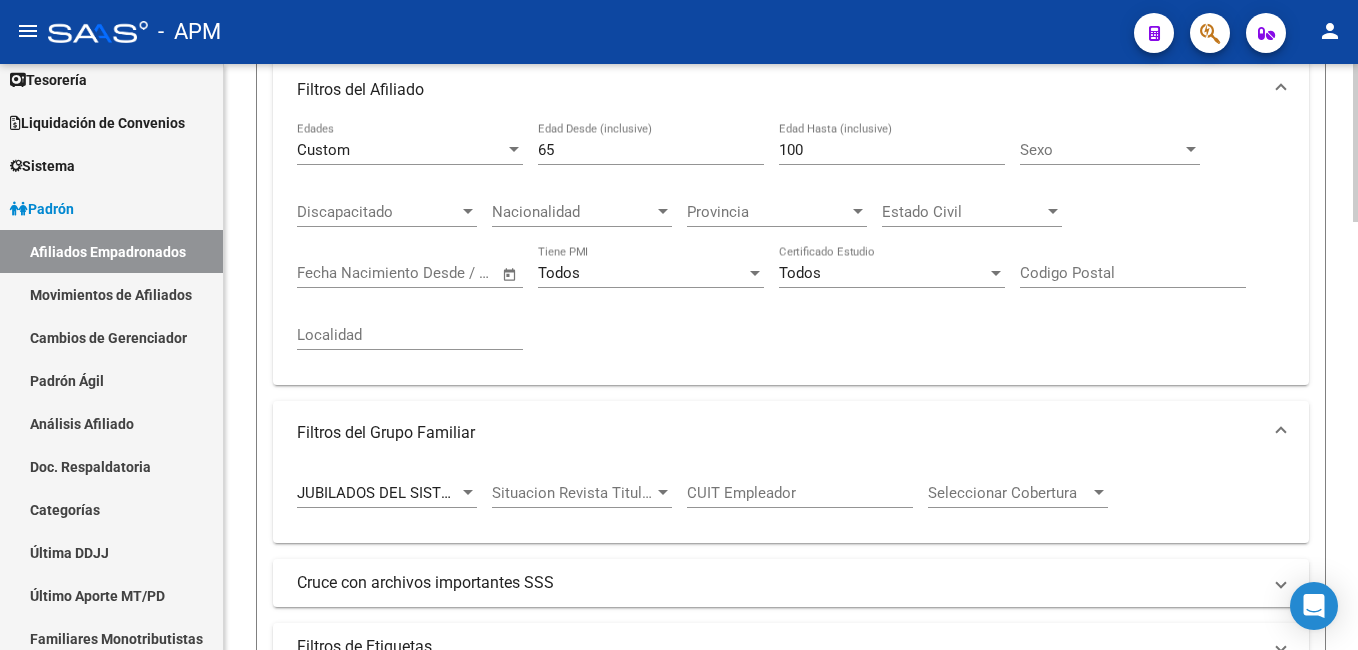 scroll, scrollTop: 400, scrollLeft: 0, axis: vertical 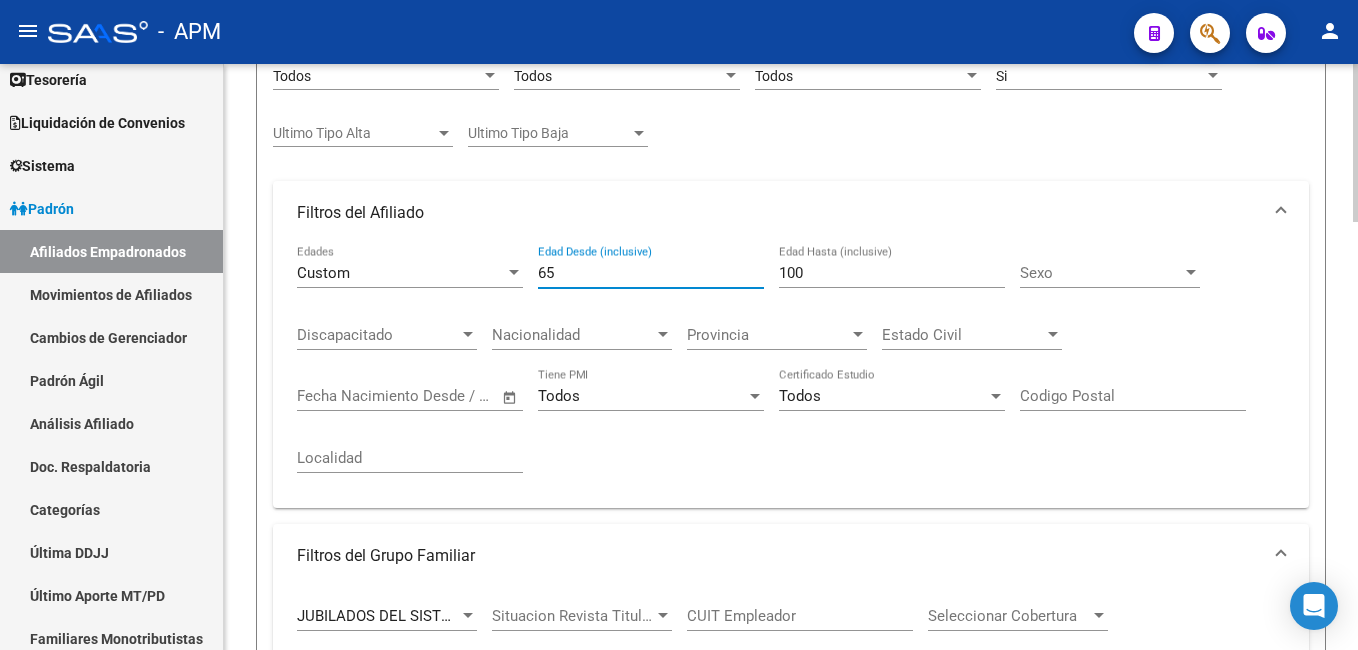 drag, startPoint x: 586, startPoint y: 275, endPoint x: 442, endPoint y: 246, distance: 146.89111 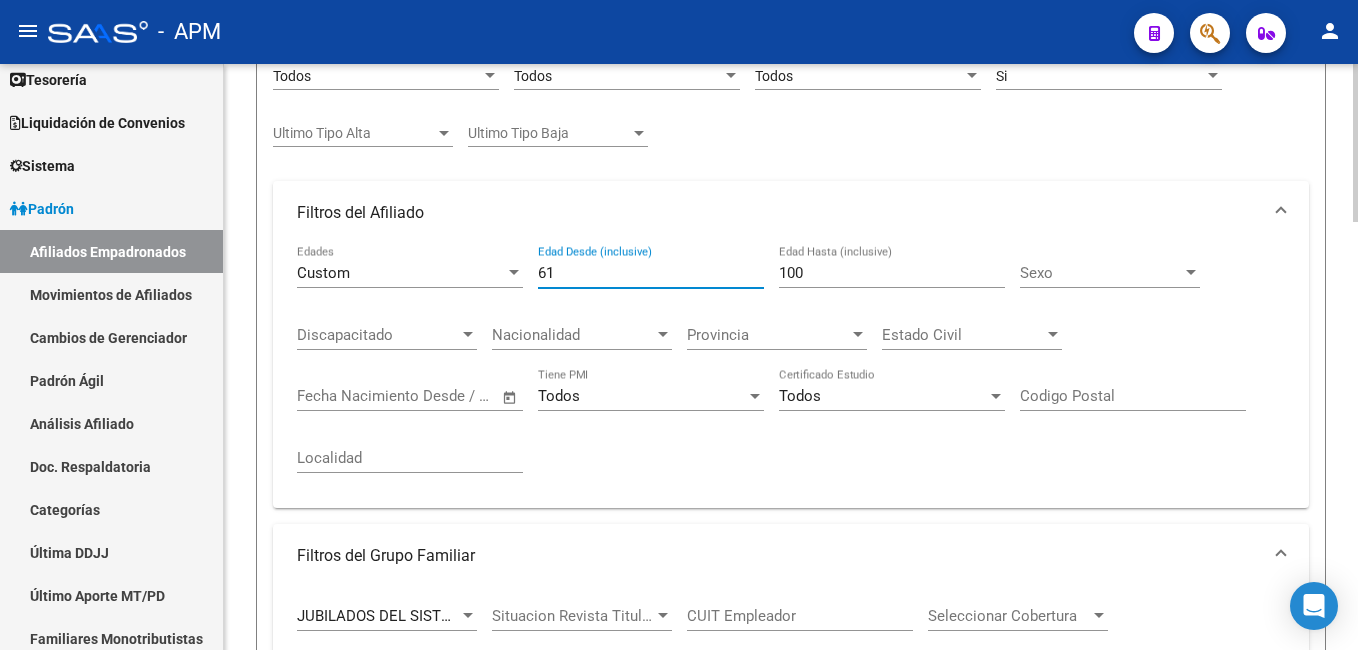 type on "61" 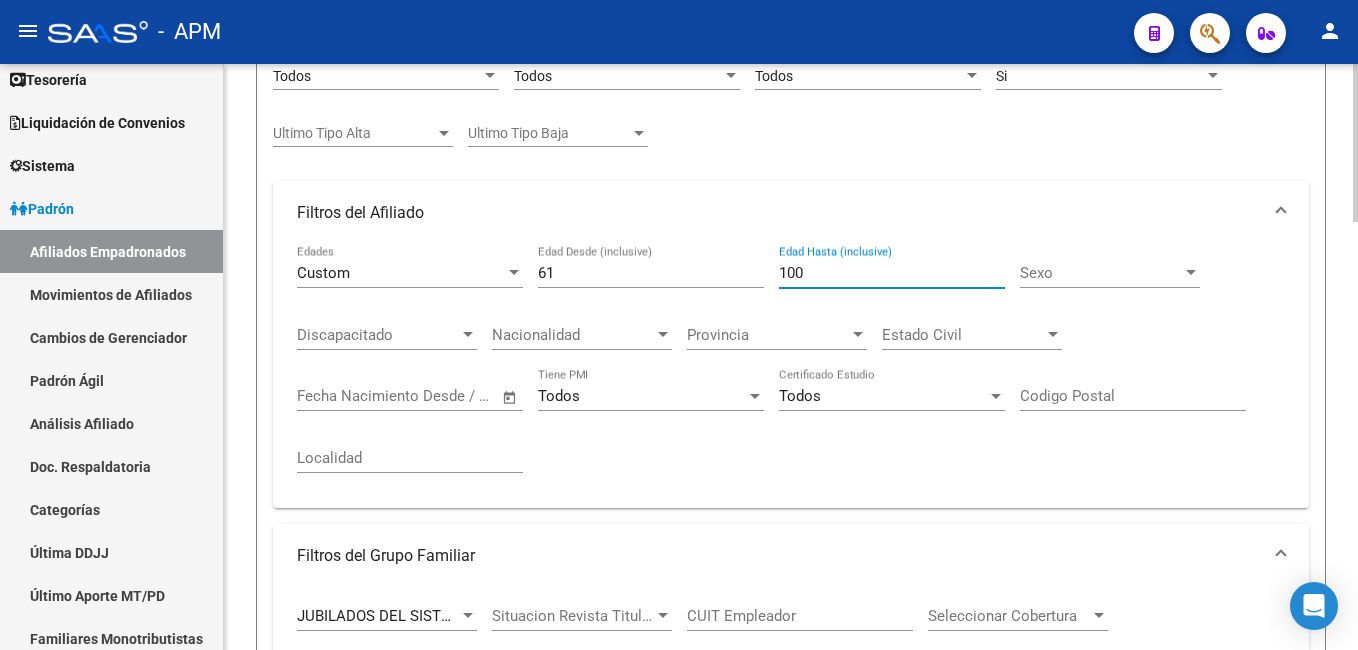 drag, startPoint x: 811, startPoint y: 271, endPoint x: 618, endPoint y: 256, distance: 193.58203 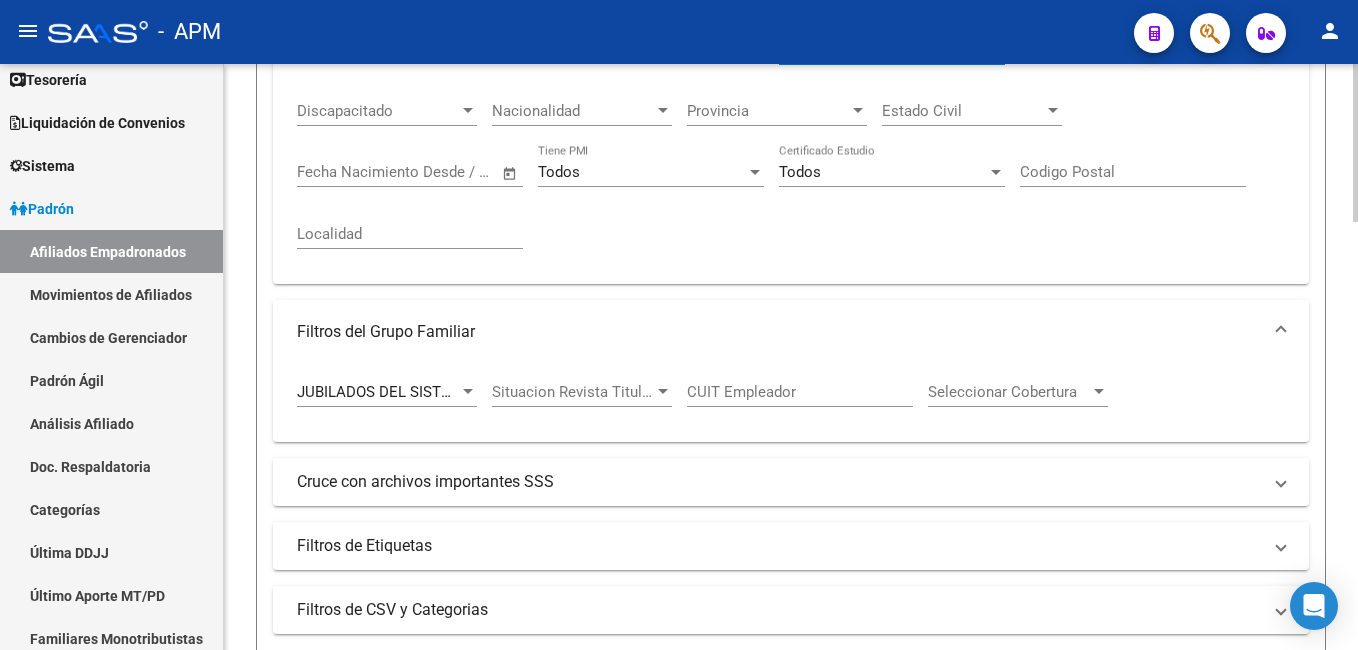 scroll, scrollTop: 800, scrollLeft: 0, axis: vertical 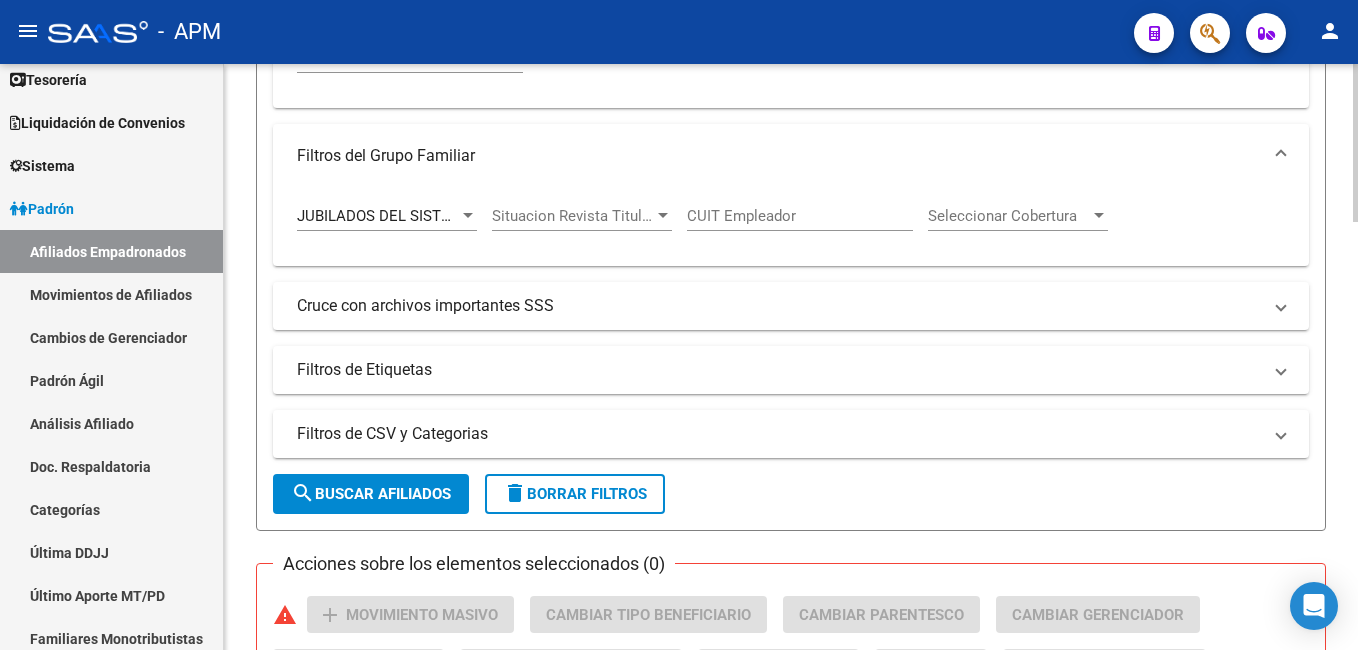 type on "64" 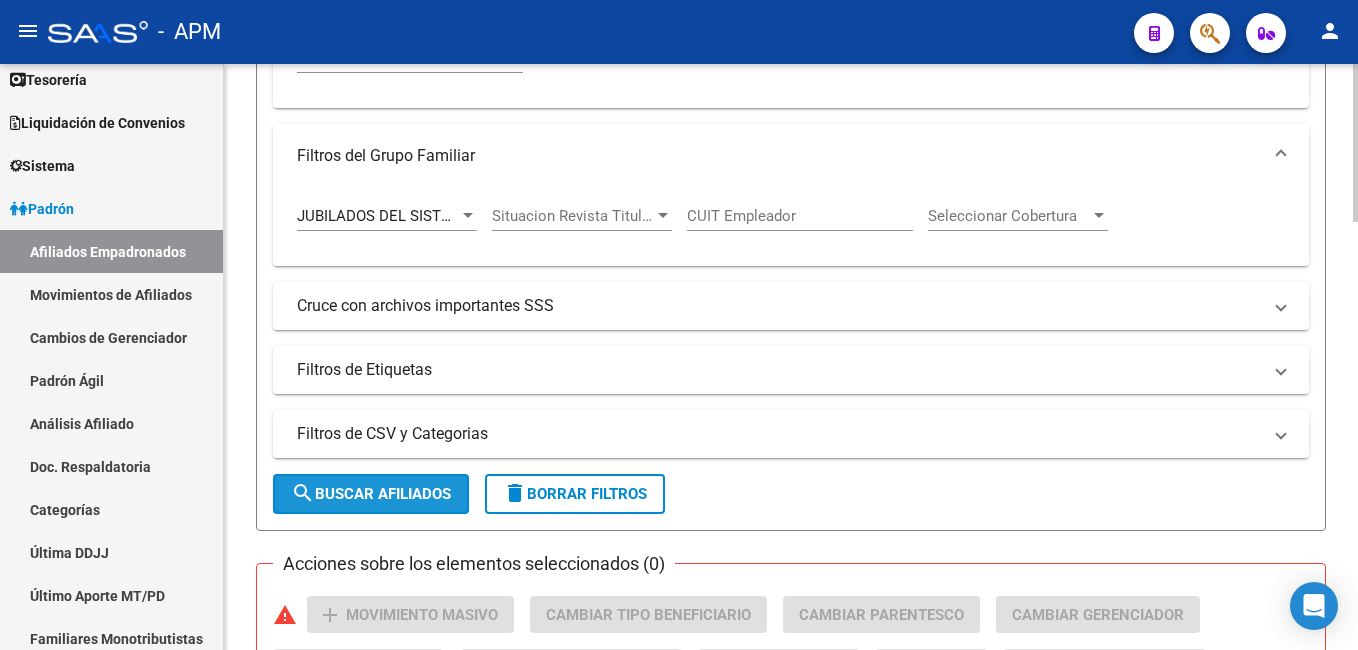 click on "search  Buscar Afiliados" 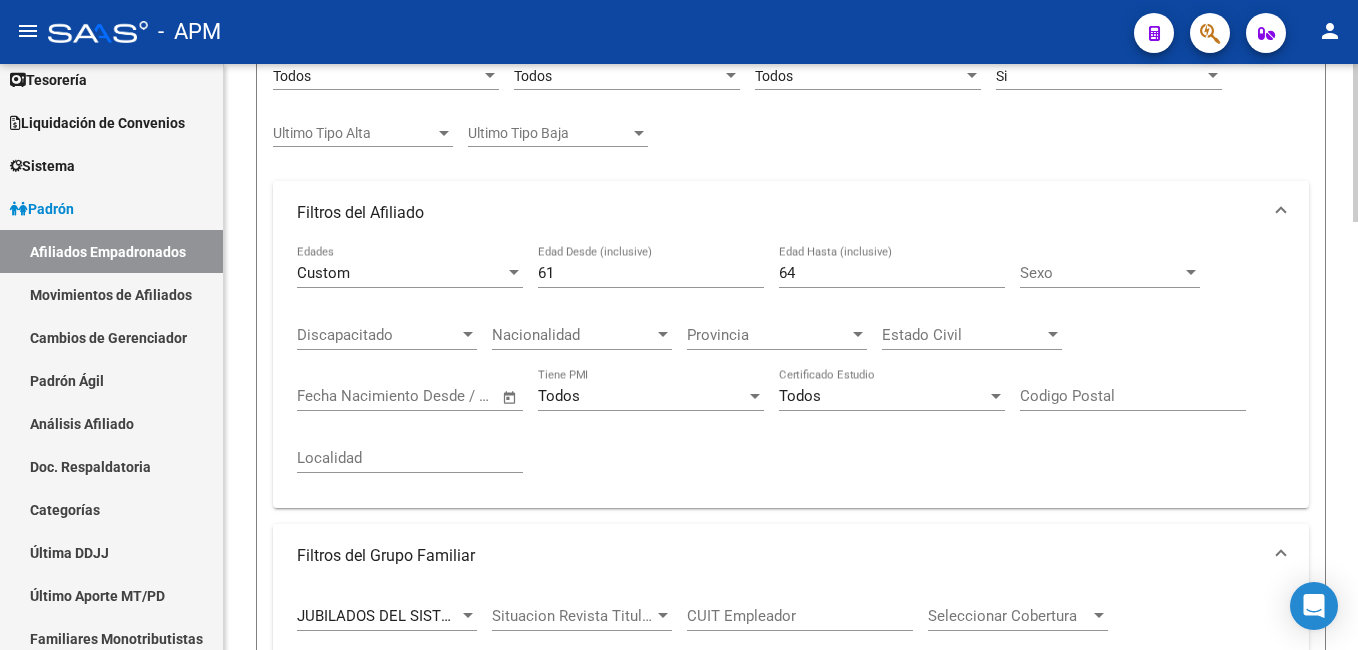 scroll, scrollTop: 390, scrollLeft: 0, axis: vertical 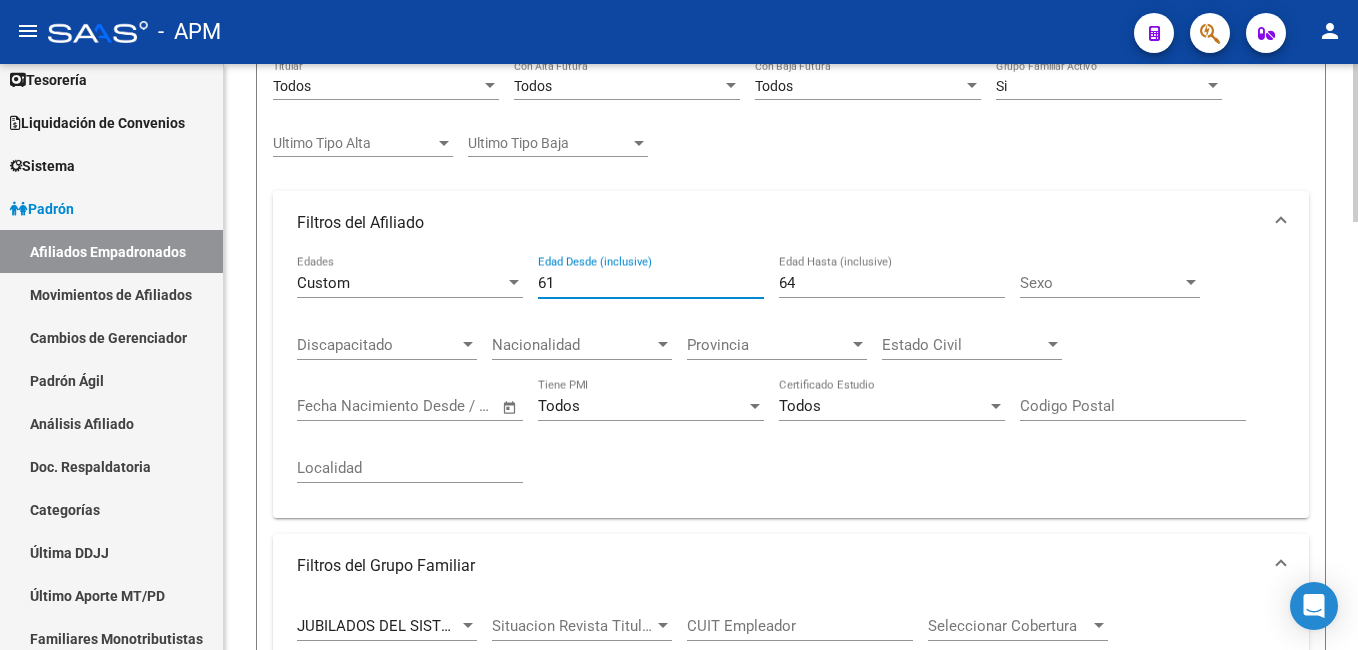 drag, startPoint x: 601, startPoint y: 285, endPoint x: 480, endPoint y: 280, distance: 121.103264 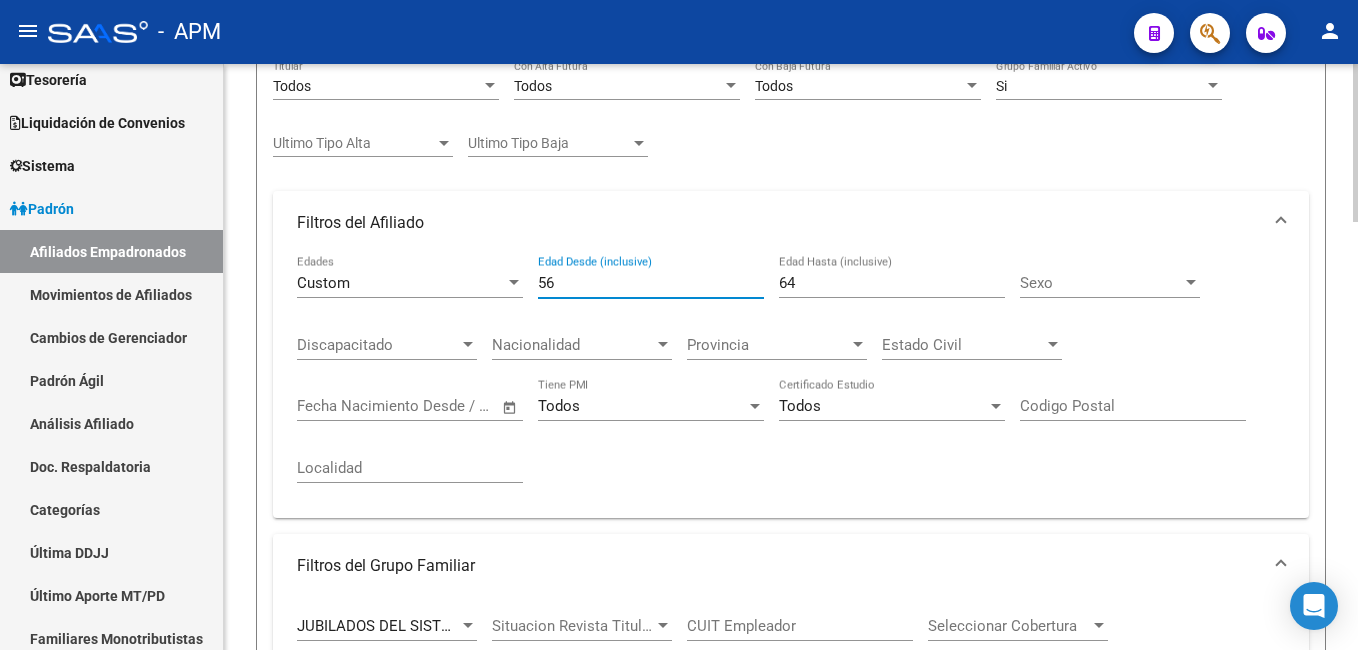 type on "56" 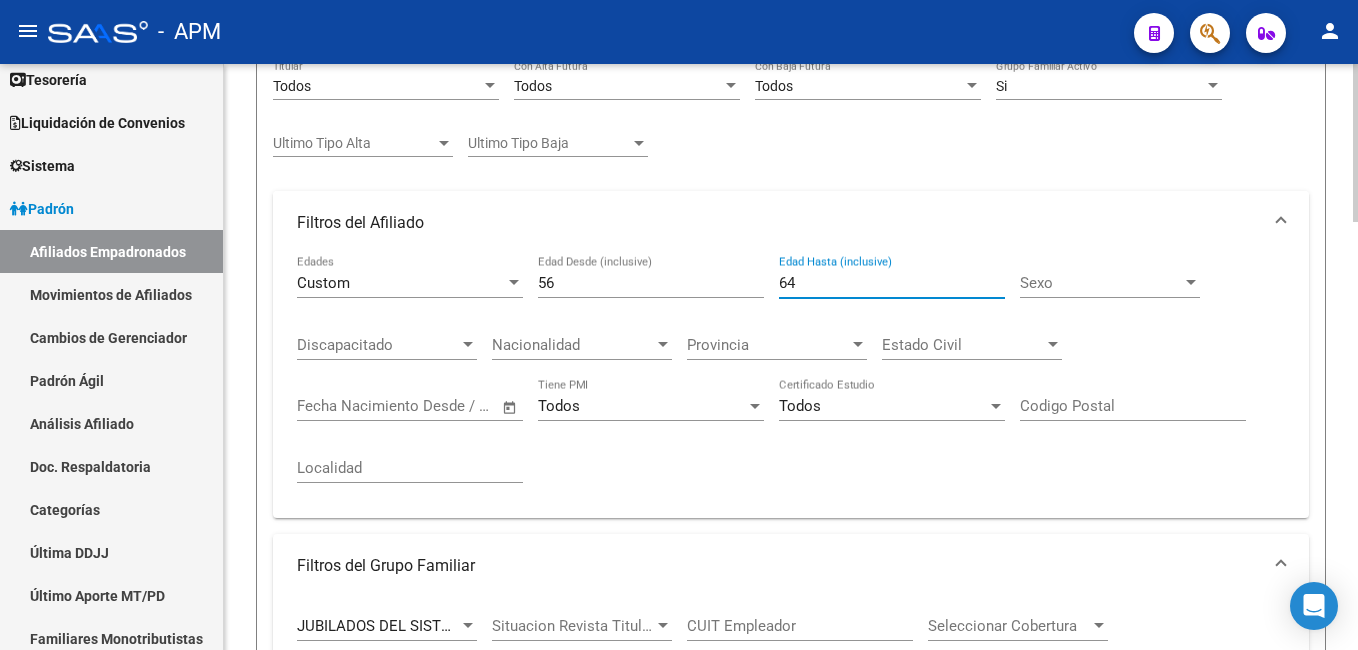 drag, startPoint x: 808, startPoint y: 283, endPoint x: 571, endPoint y: 219, distance: 245.4893 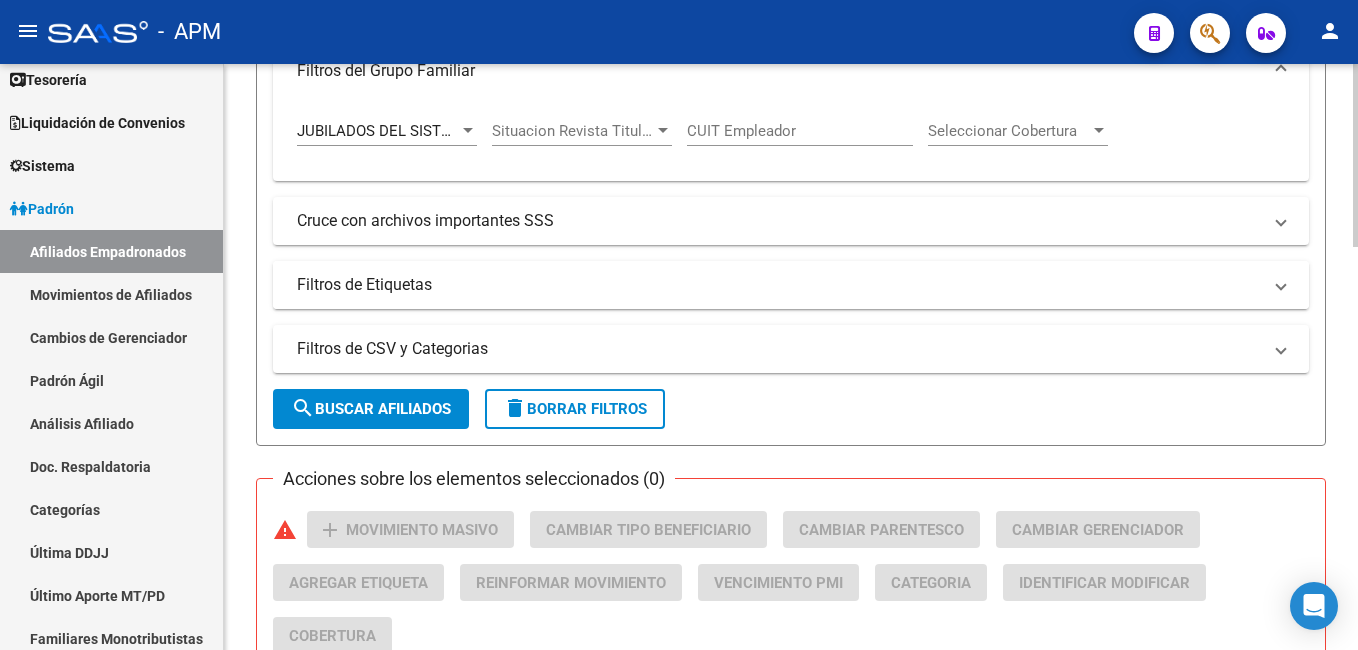 scroll, scrollTop: 890, scrollLeft: 0, axis: vertical 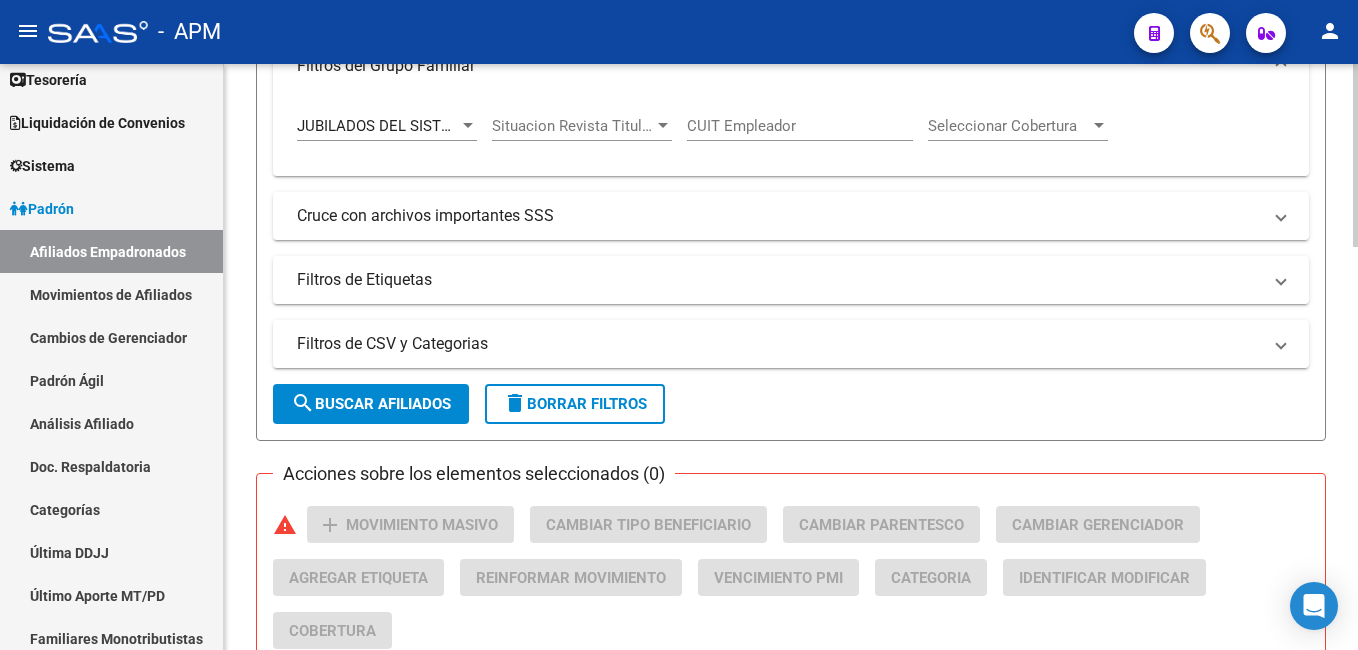 type on "60" 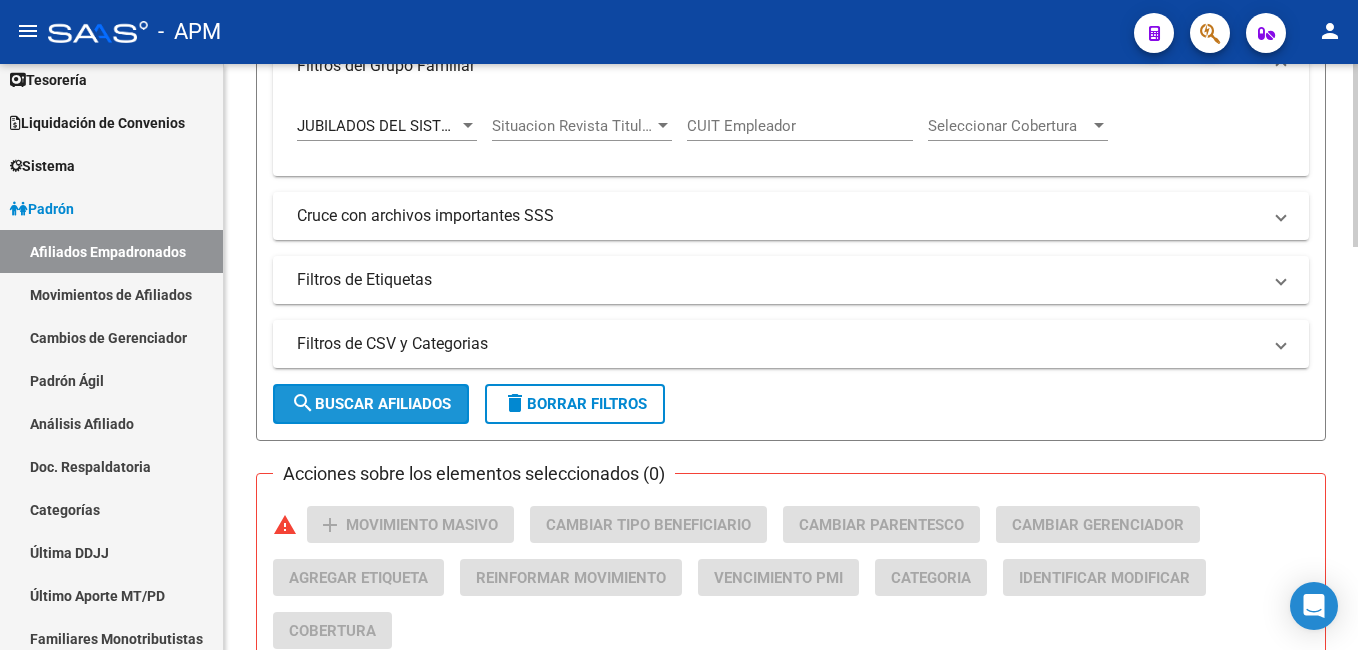 click on "search  Buscar Afiliados" 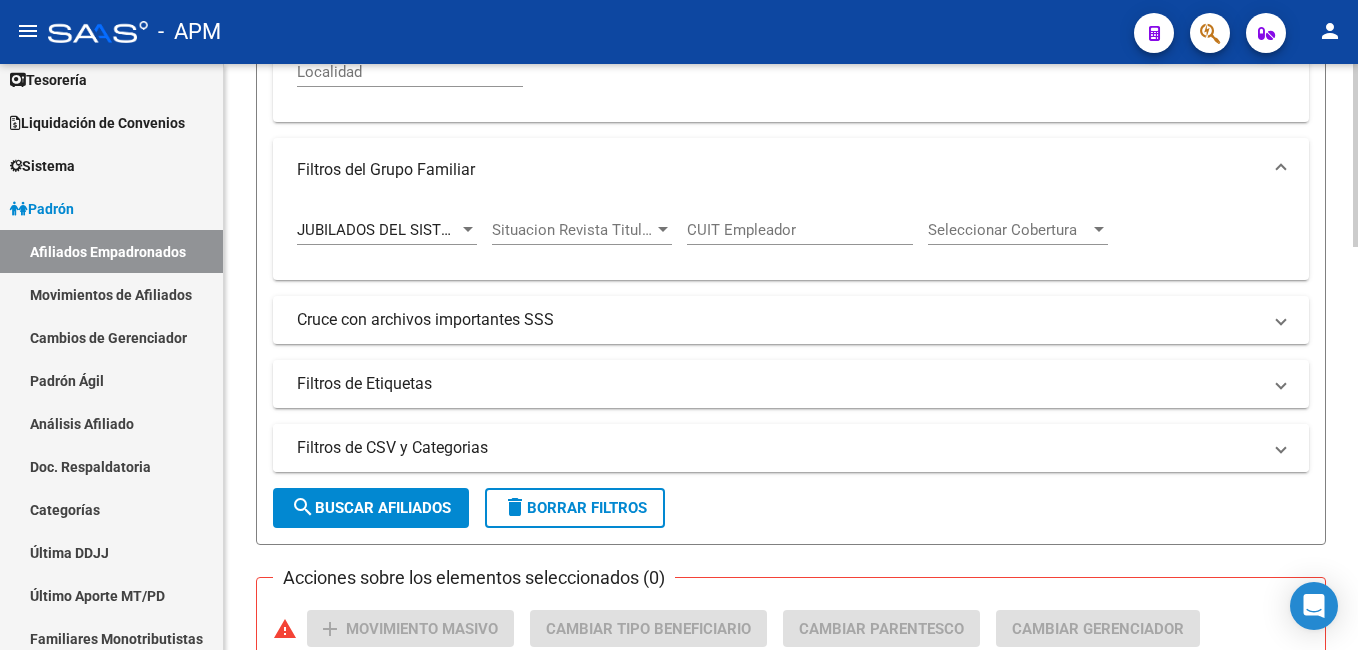 scroll, scrollTop: 290, scrollLeft: 0, axis: vertical 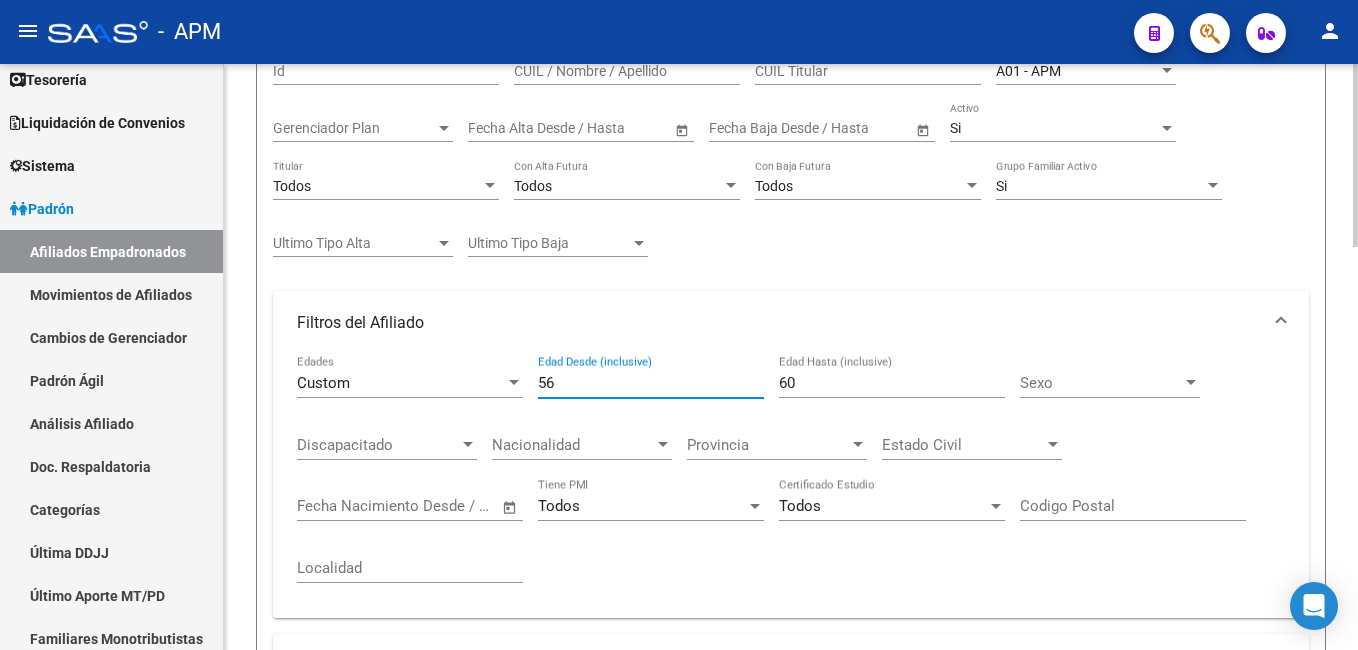 drag, startPoint x: 604, startPoint y: 379, endPoint x: 440, endPoint y: 373, distance: 164.10973 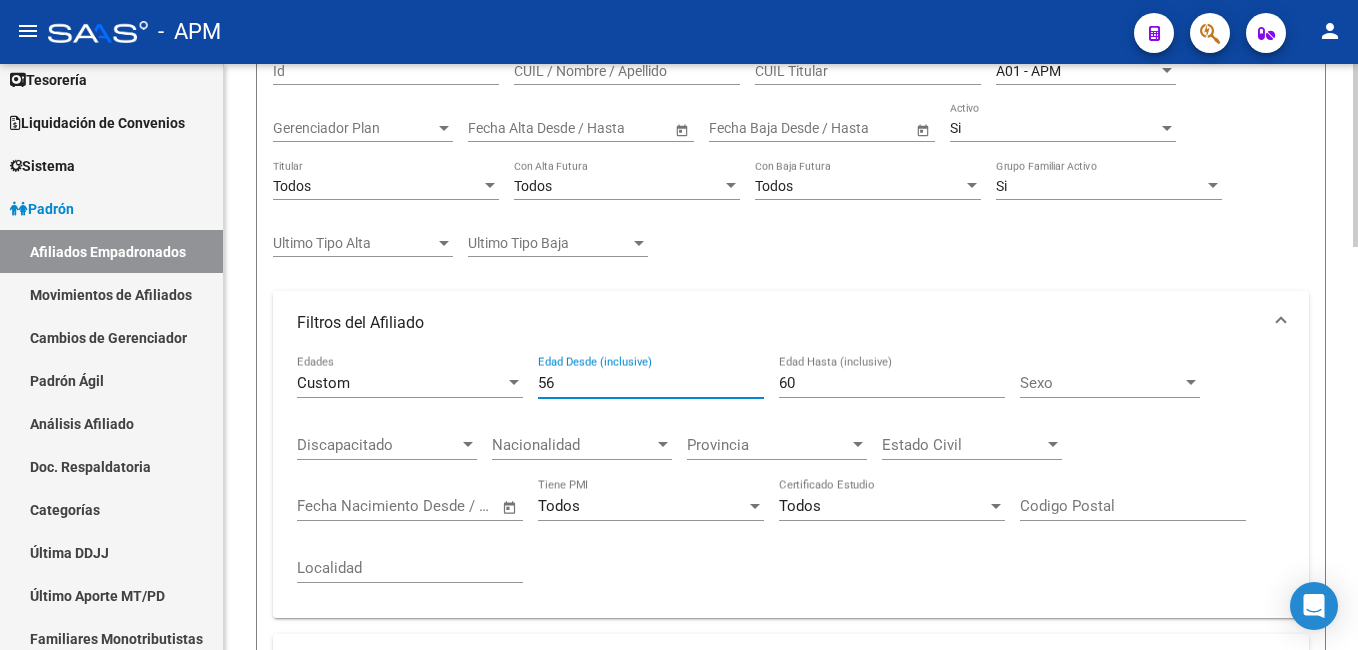 click on "Custom Edades 56 Edad Desde (inclusive) 60 Edad Hasta (inclusive) Sexo Sexo Discapacitado Discapacitado Nacionalidad Nacionalidad Provincia Provincia Estado Civil Estado Civil Start date – End date Fecha Nacimiento Desde / Hasta Todos Tiene PMI Todos Certificado Estudio Codigo Postal Localidad" at bounding box center [791, 478] 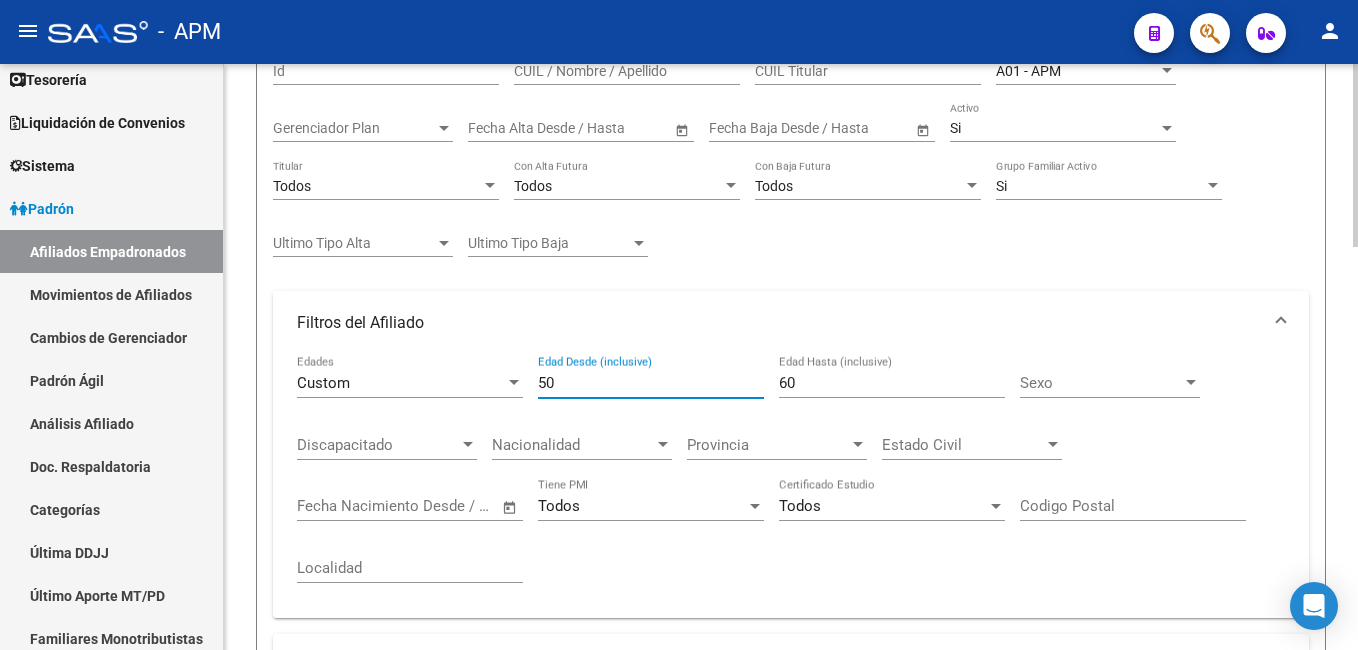 type on "50" 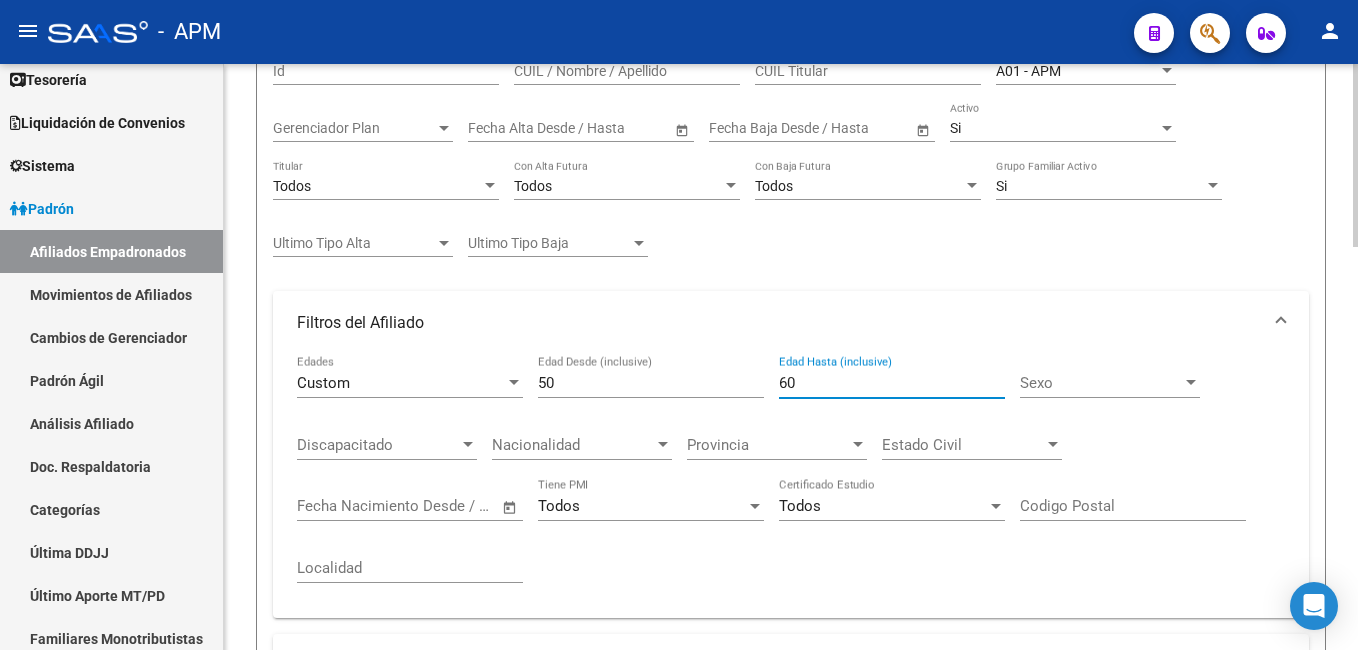 drag, startPoint x: 830, startPoint y: 377, endPoint x: 713, endPoint y: 370, distance: 117.20921 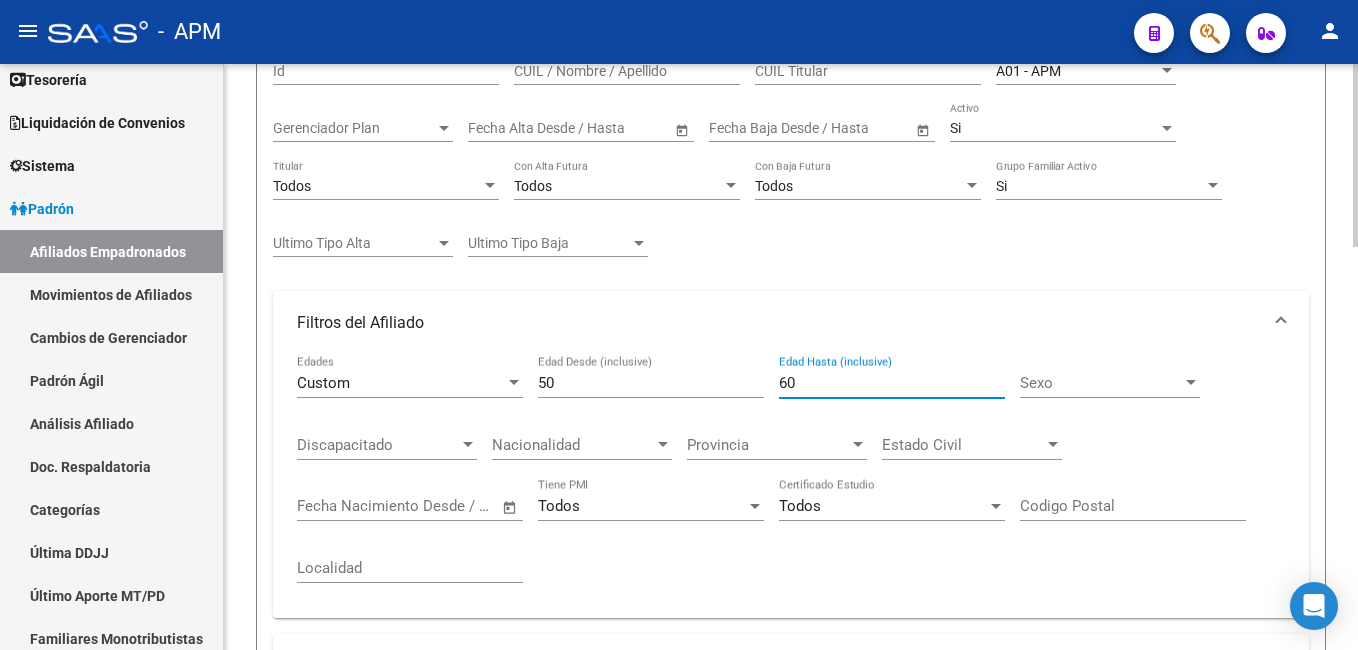 click on "Custom Edades 50 Edad Desde (inclusive) 60 Edad Hasta (inclusive) Sexo Sexo Discapacitado Discapacitado Nacionalidad Nacionalidad Provincia Provincia Estado Civil Estado Civil Start date – End date Fecha Nacimiento Desde / Hasta Todos Tiene PMI Todos Certificado Estudio Codigo Postal Localidad" at bounding box center (791, 478) 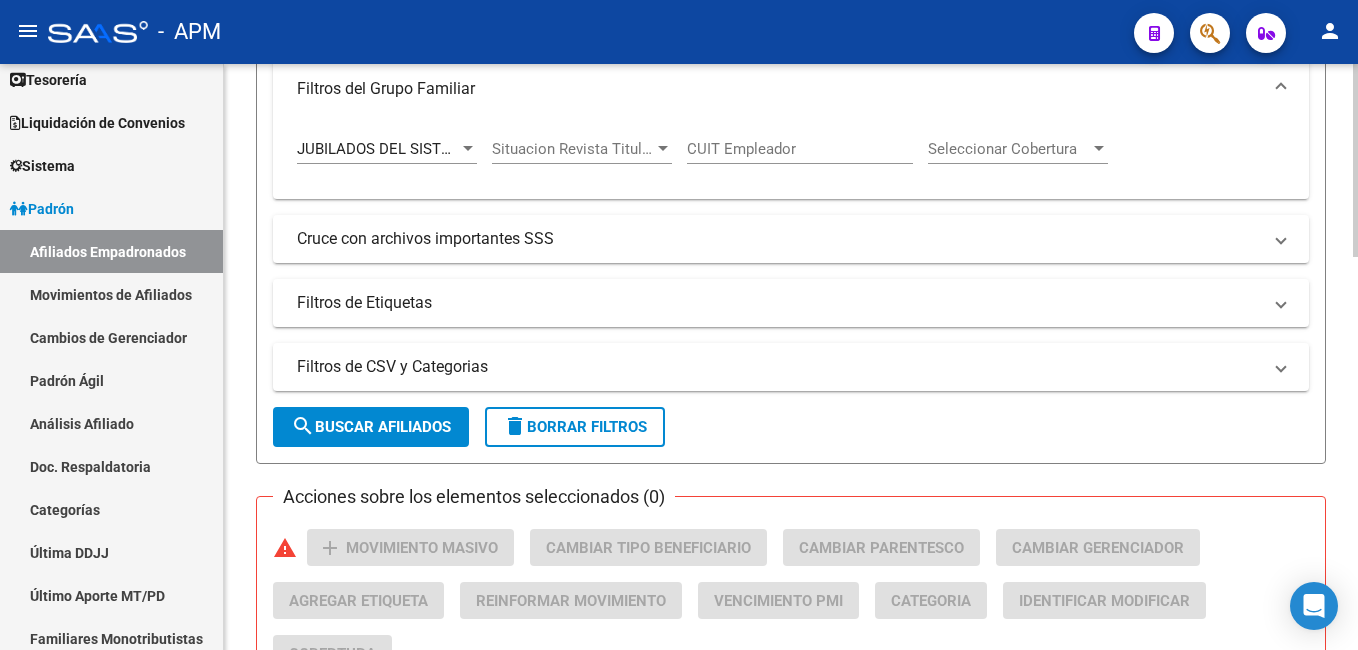 scroll, scrollTop: 890, scrollLeft: 0, axis: vertical 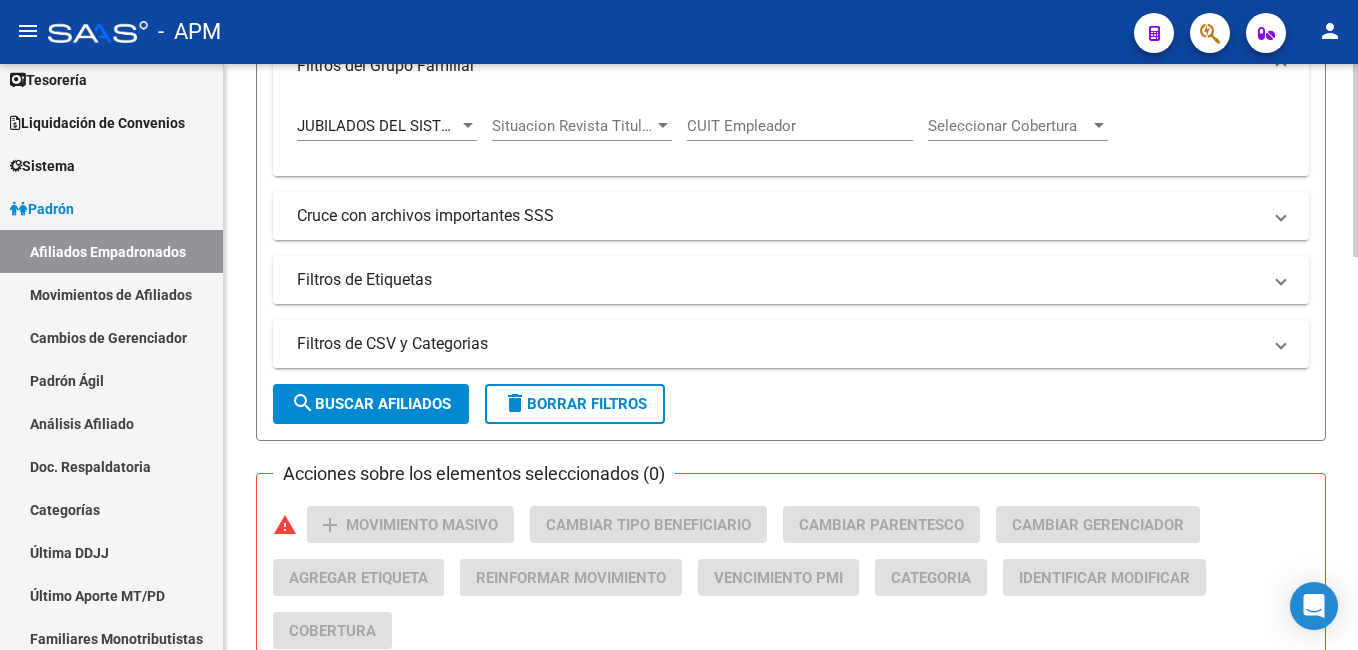 type on "55" 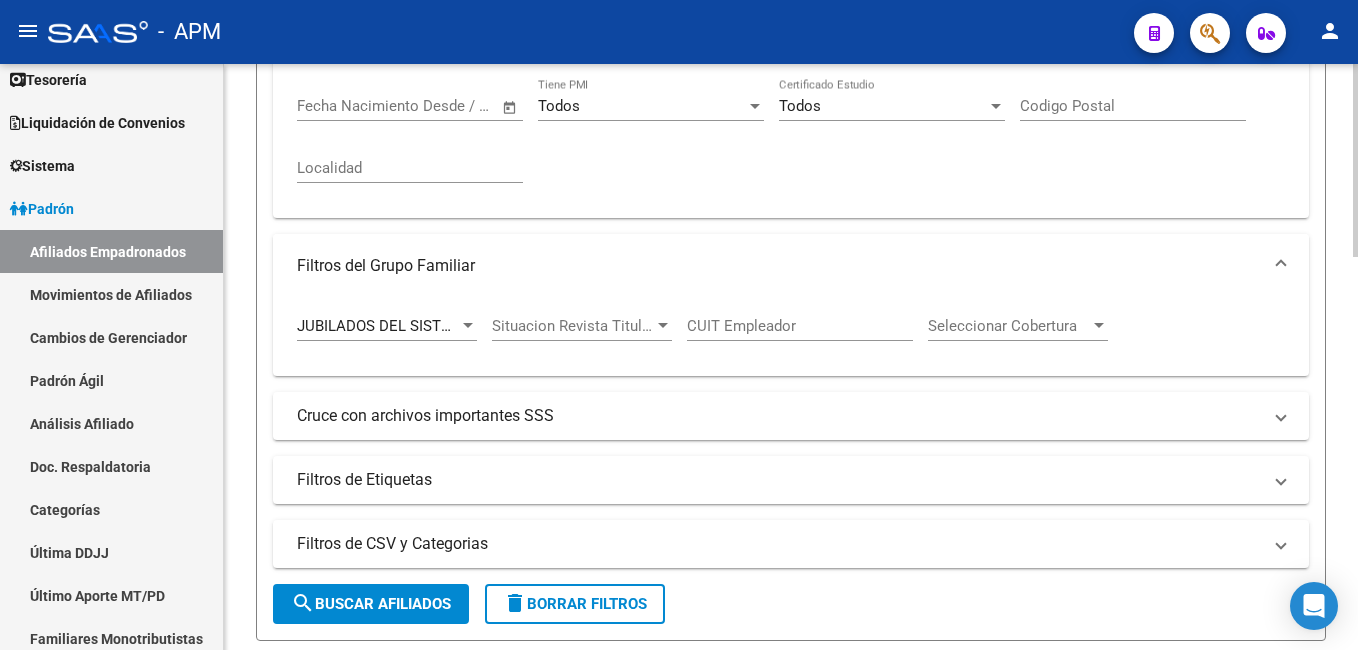 scroll, scrollTop: 490, scrollLeft: 0, axis: vertical 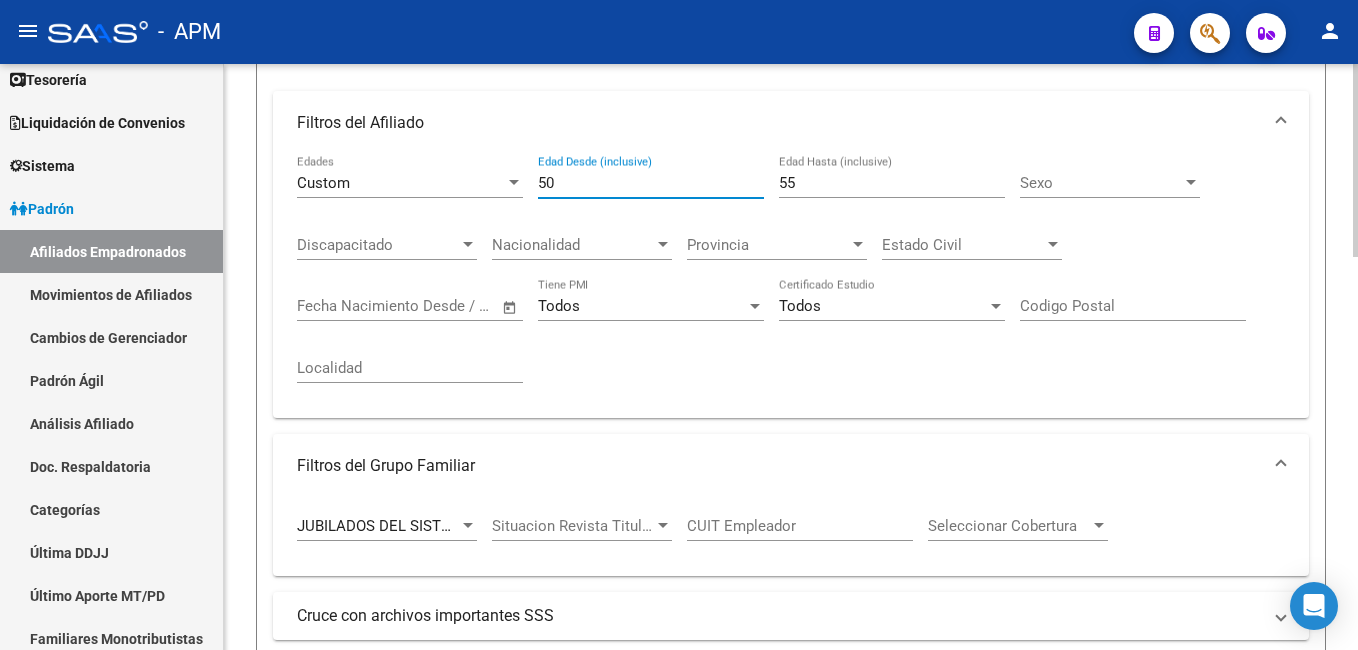 drag, startPoint x: 562, startPoint y: 183, endPoint x: 459, endPoint y: 161, distance: 105.32331 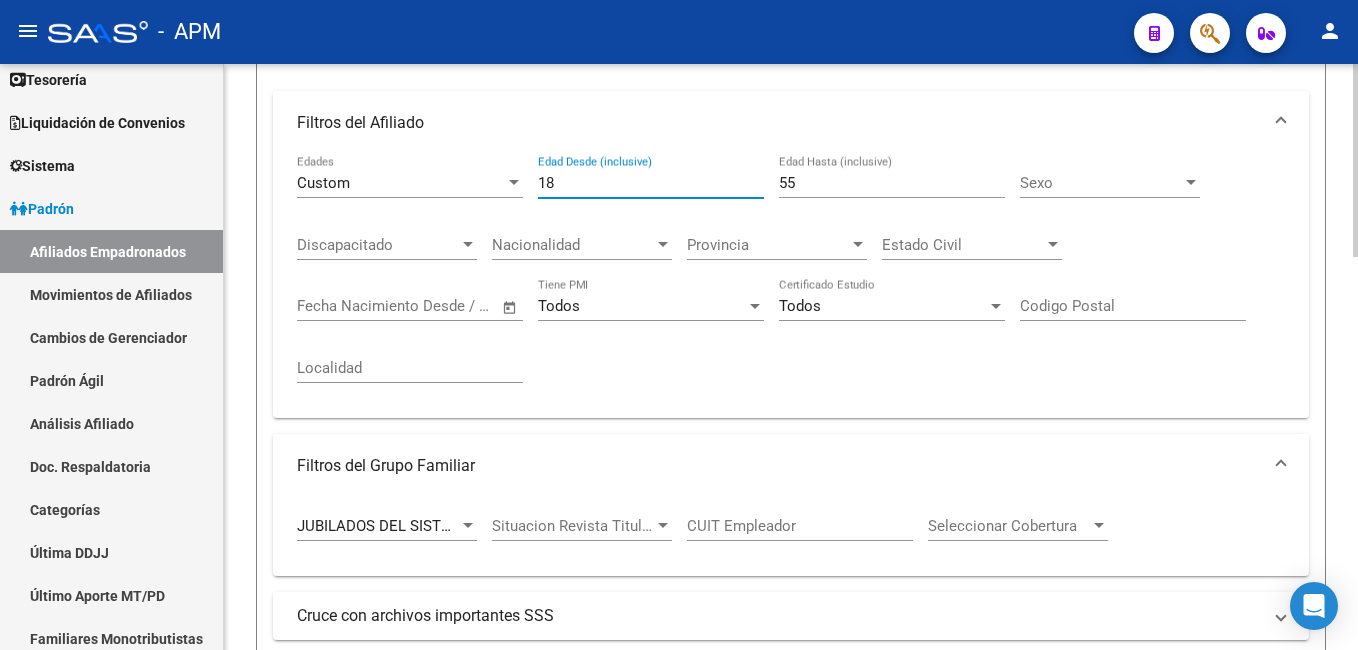 type on "18" 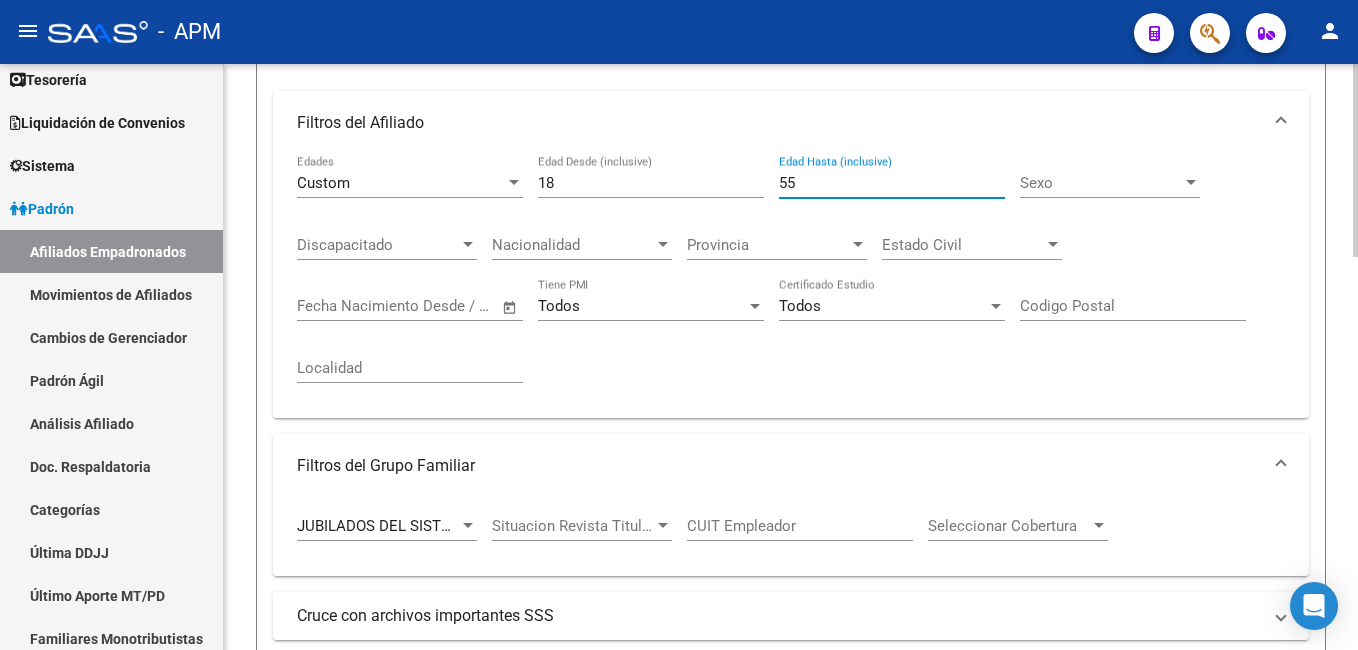 drag, startPoint x: 821, startPoint y: 181, endPoint x: 640, endPoint y: 157, distance: 182.58423 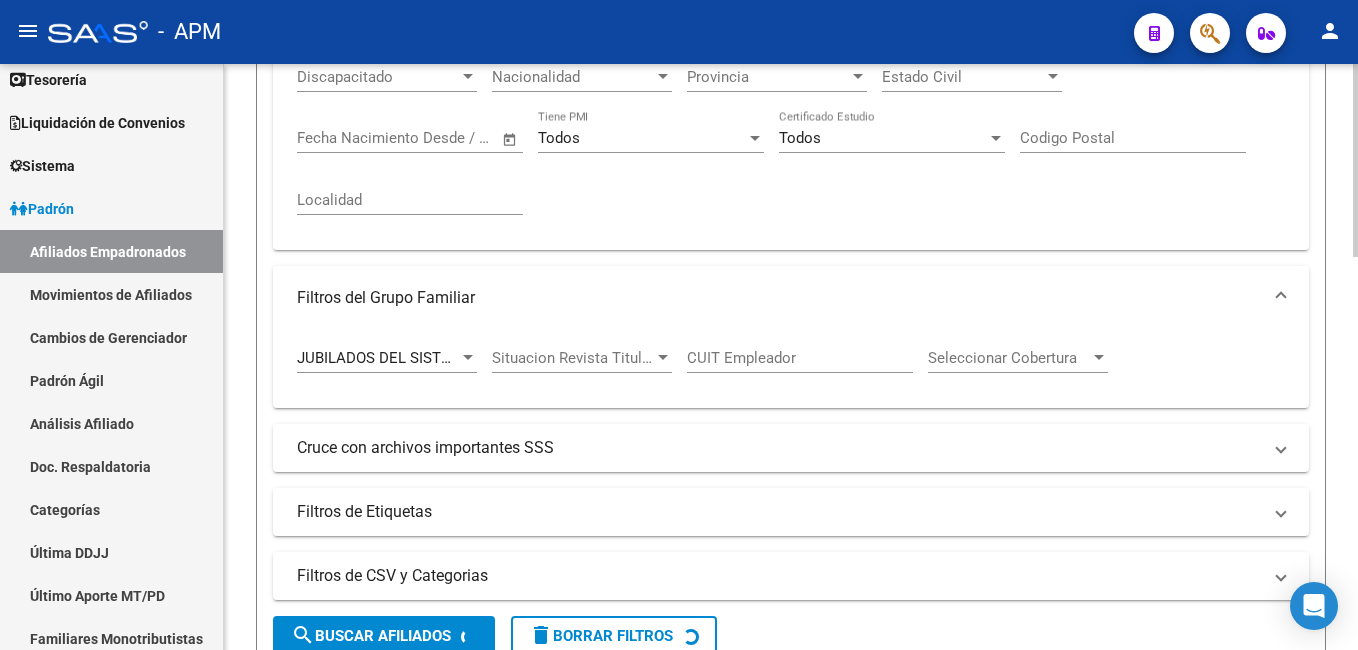 scroll, scrollTop: 890, scrollLeft: 0, axis: vertical 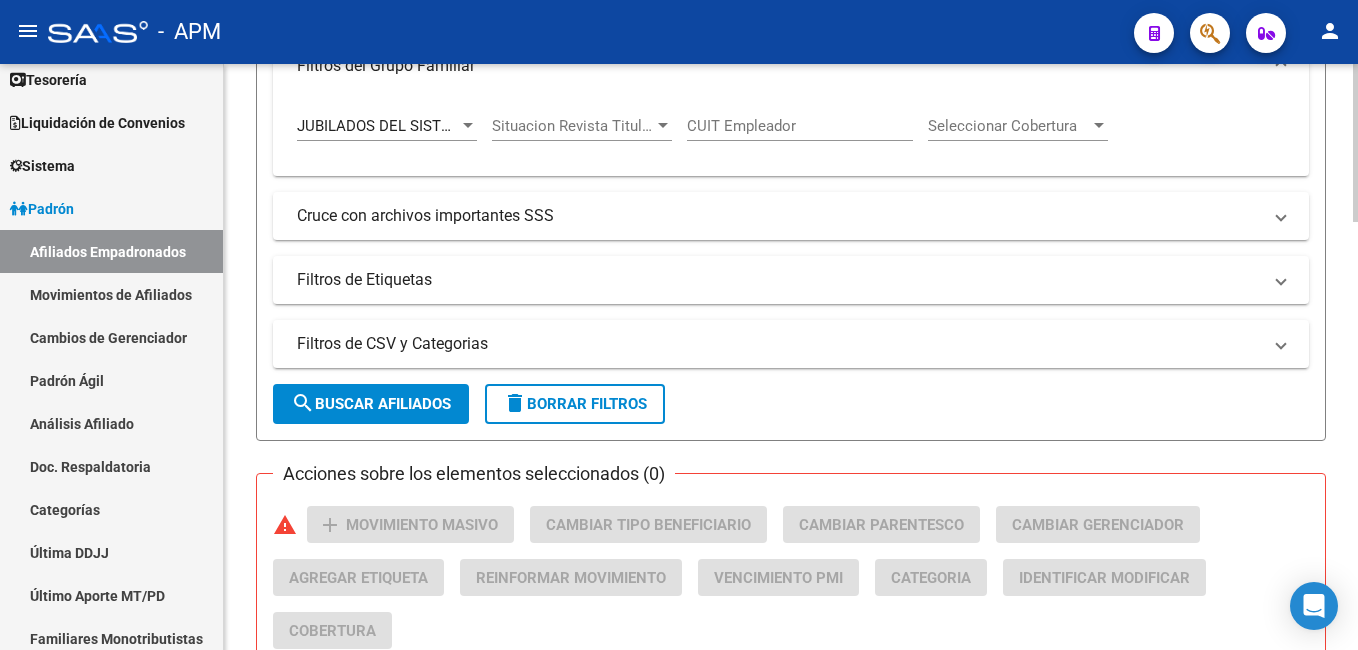 type on "49" 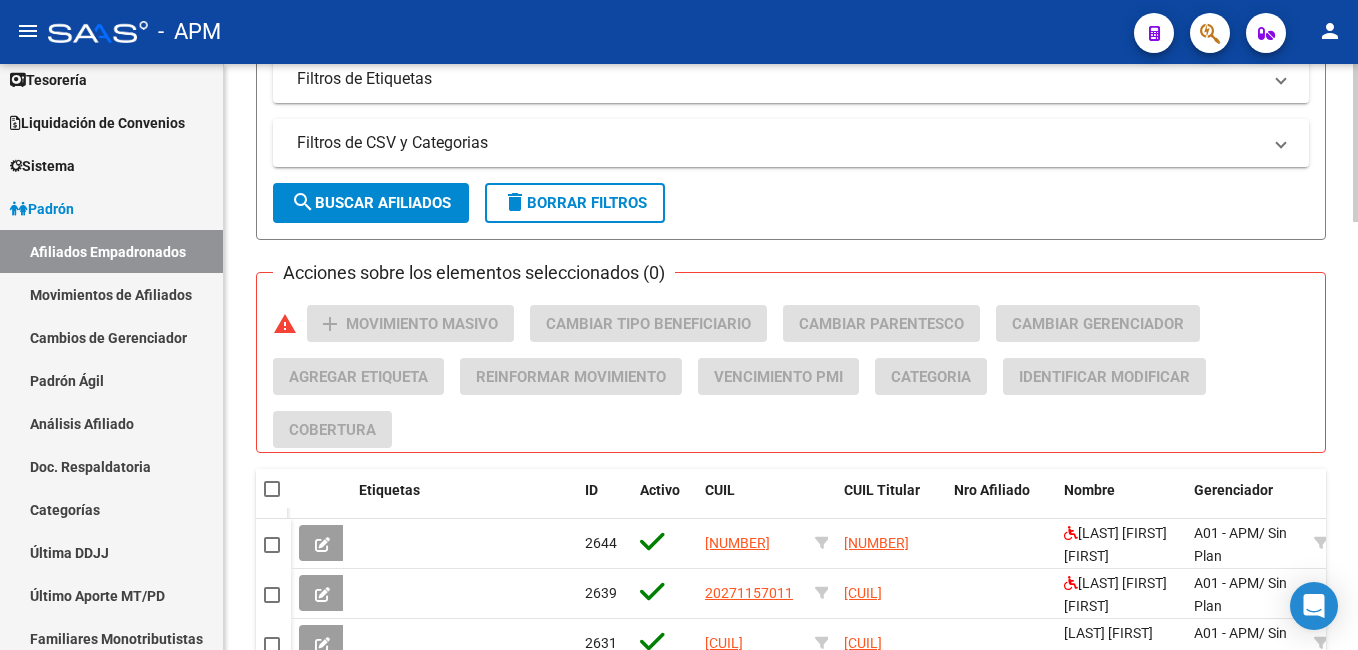 scroll, scrollTop: 1090, scrollLeft: 0, axis: vertical 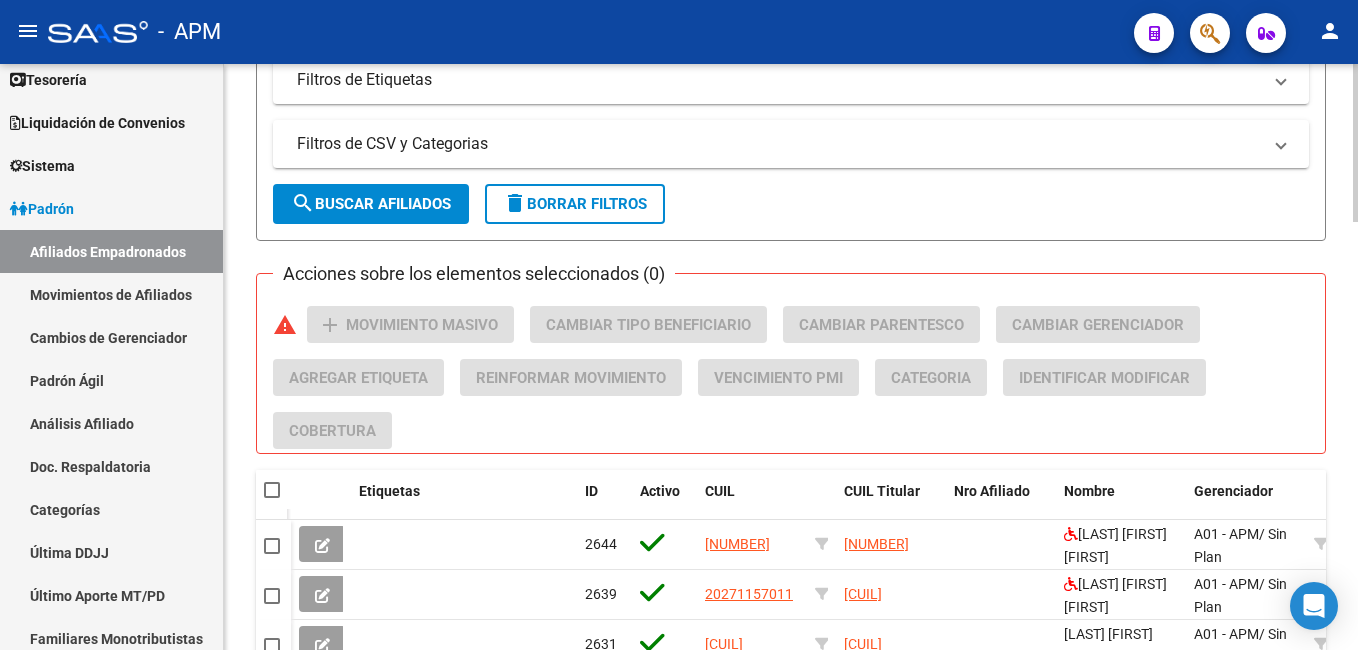 click on "search  Buscar Afiliados" 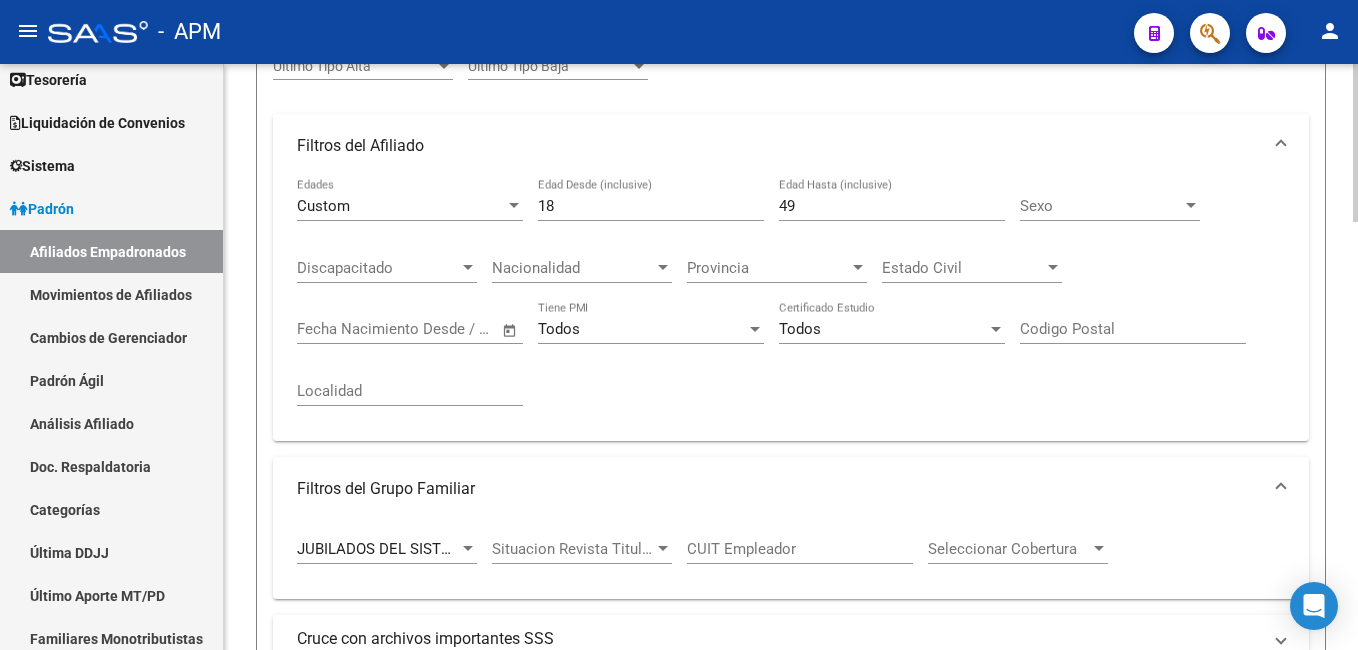scroll, scrollTop: 390, scrollLeft: 0, axis: vertical 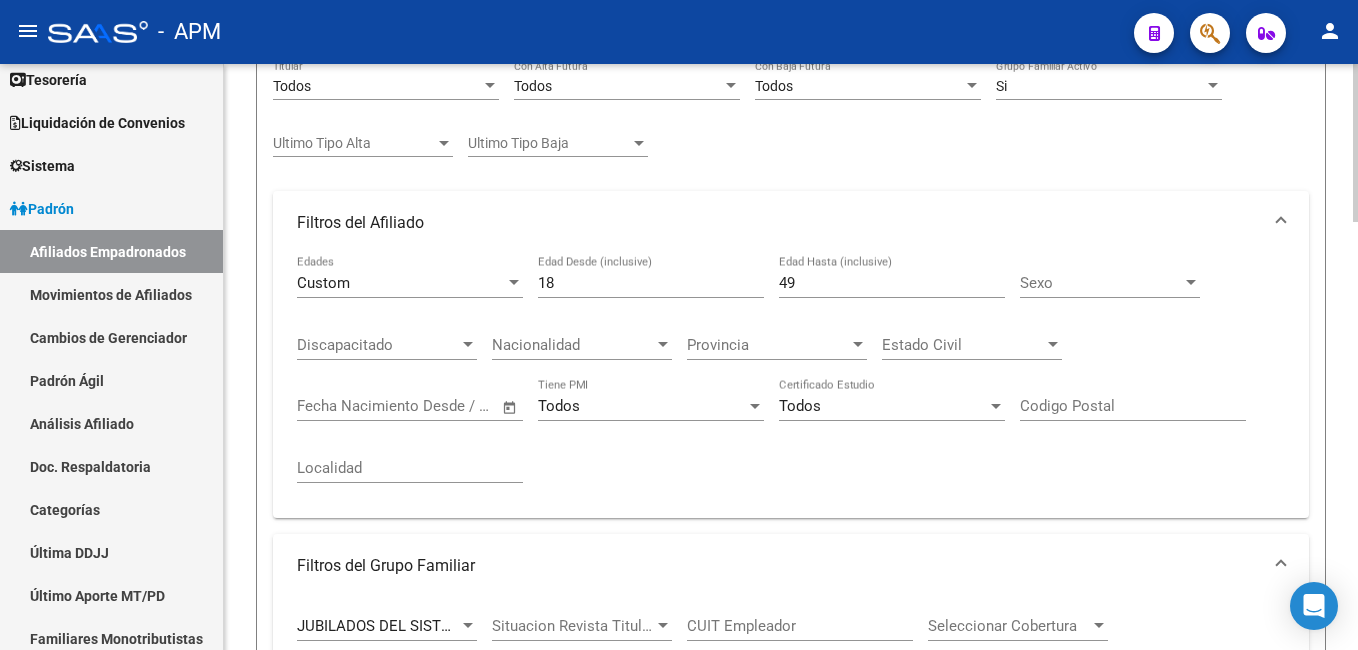 drag, startPoint x: 599, startPoint y: 270, endPoint x: 564, endPoint y: 287, distance: 38.910152 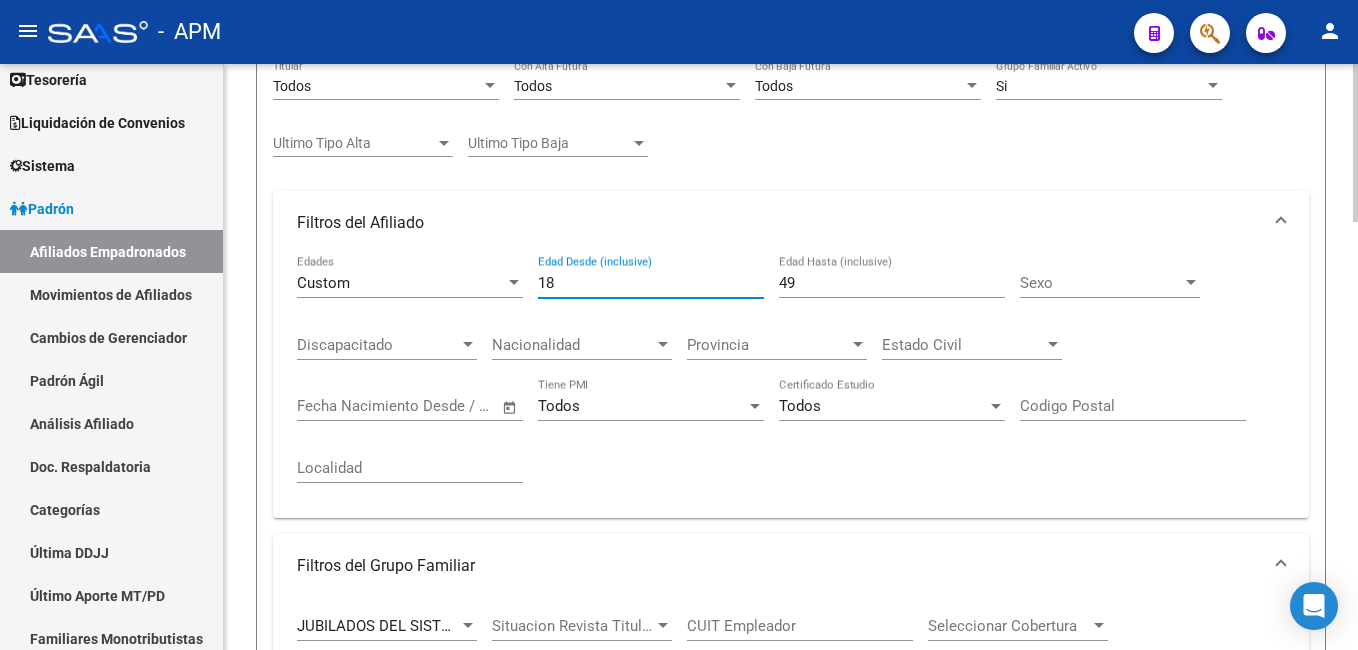 click on "Custom Edades 18 Edad Desde (inclusive) 49 Edad Hasta (inclusive) Sexo Sexo Discapacitado Discapacitado Nacionalidad Nacionalidad Provincia Provincia Estado Civil Estado Civil Start date – End date Fecha Nacimiento Desde / Hasta Todos Tiene PMI Todos Certificado Estudio Codigo Postal Localidad" at bounding box center (791, 378) 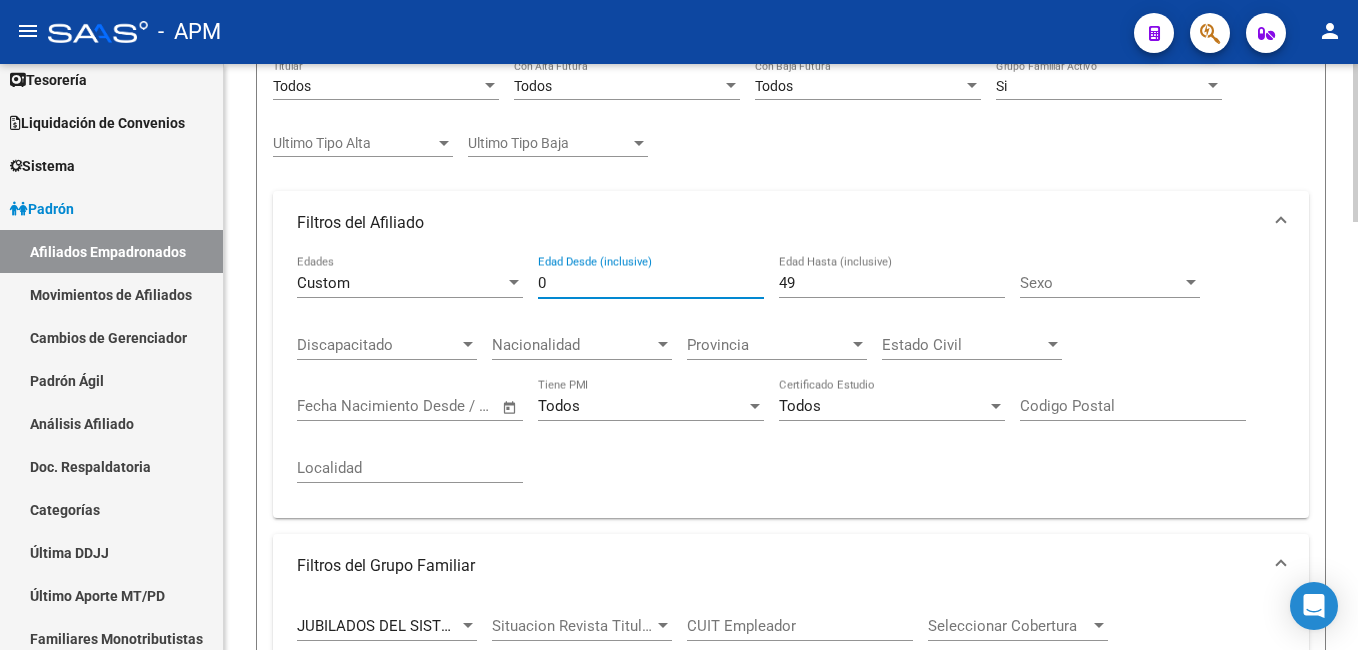 type on "0" 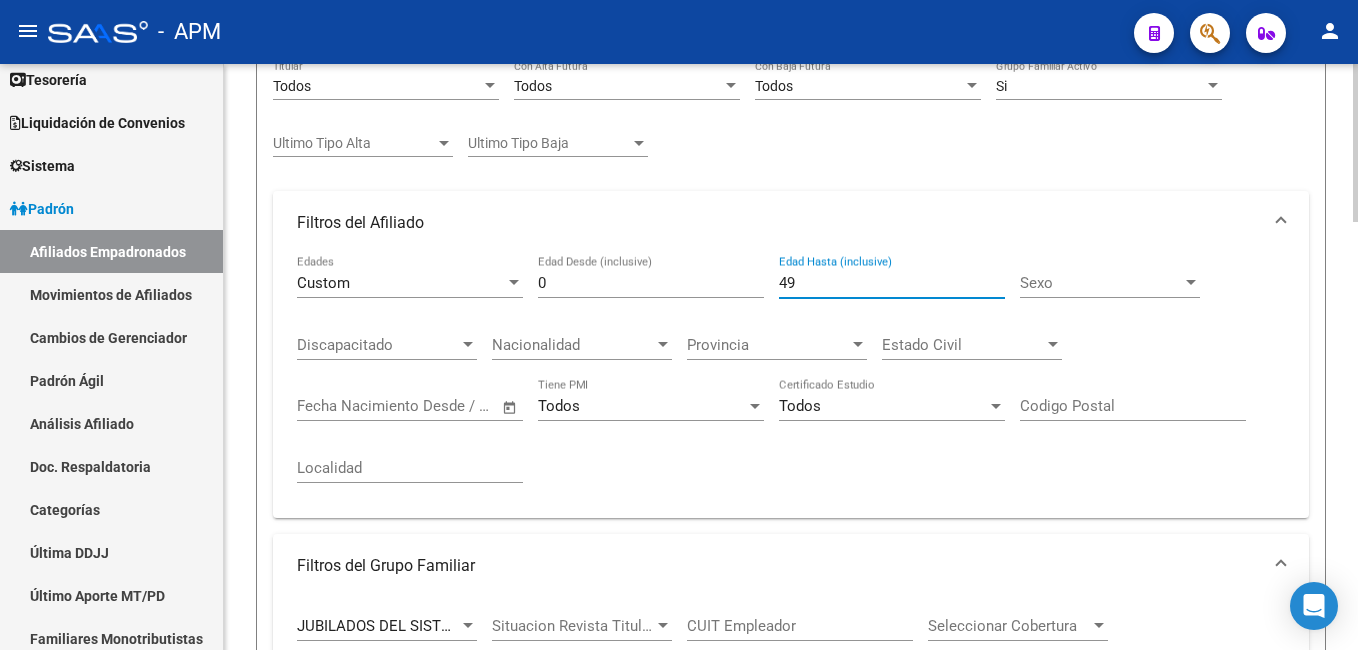 drag, startPoint x: 806, startPoint y: 281, endPoint x: 709, endPoint y: 279, distance: 97.020615 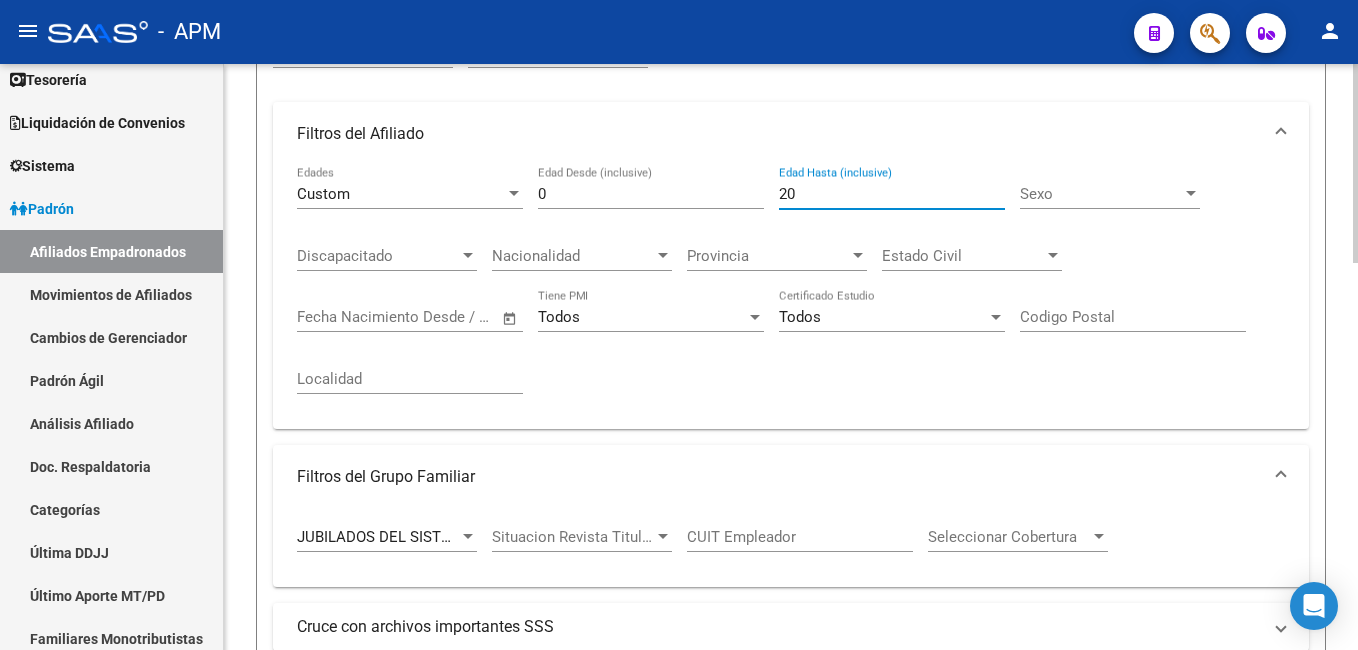 scroll, scrollTop: 890, scrollLeft: 0, axis: vertical 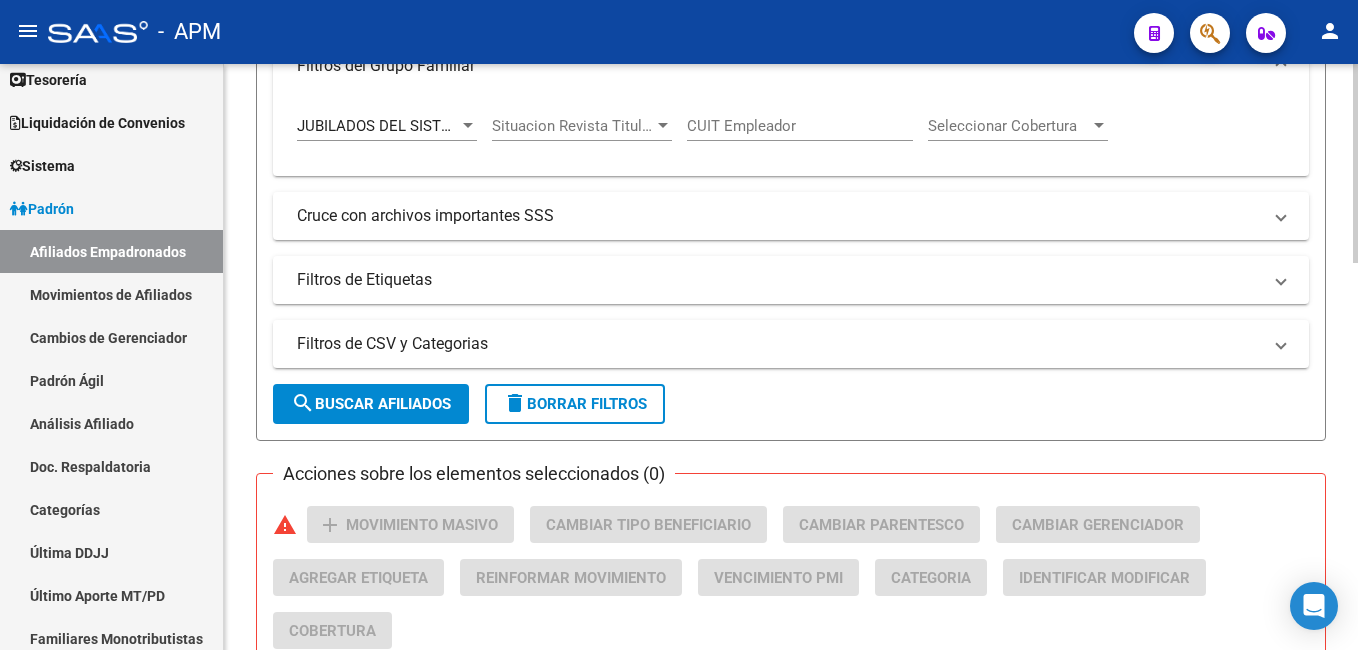 type on "20" 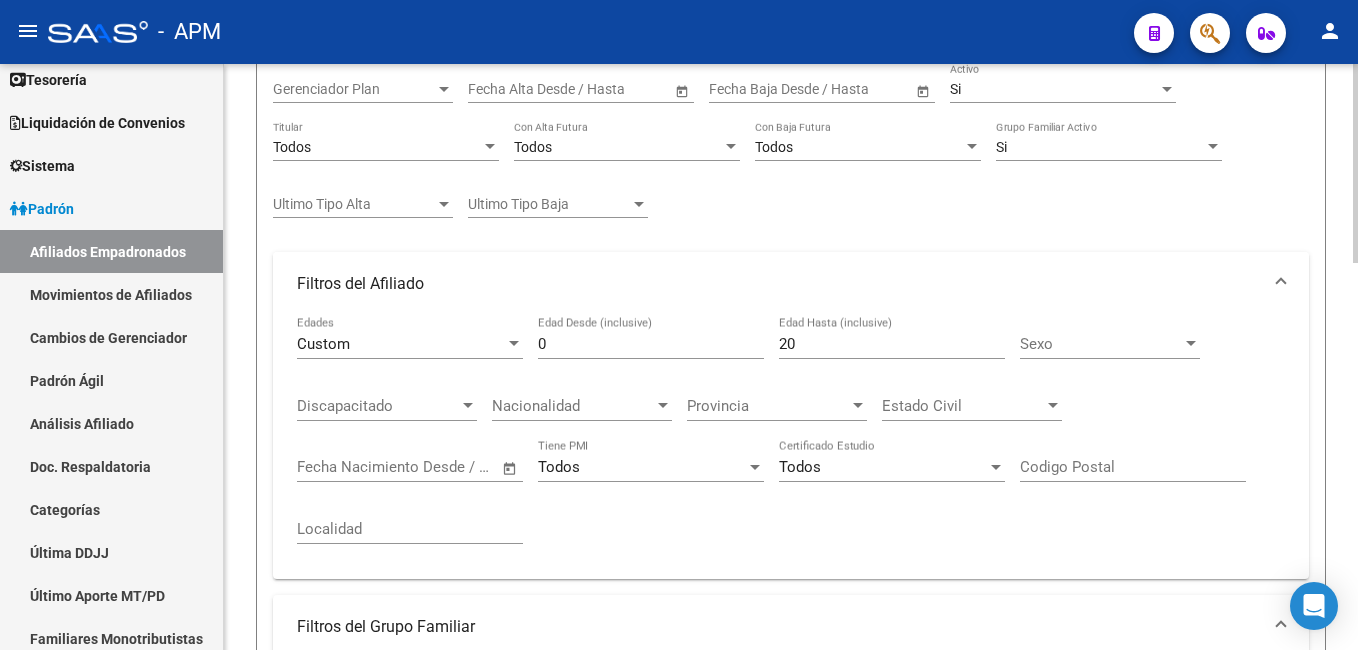 scroll, scrollTop: 740, scrollLeft: 0, axis: vertical 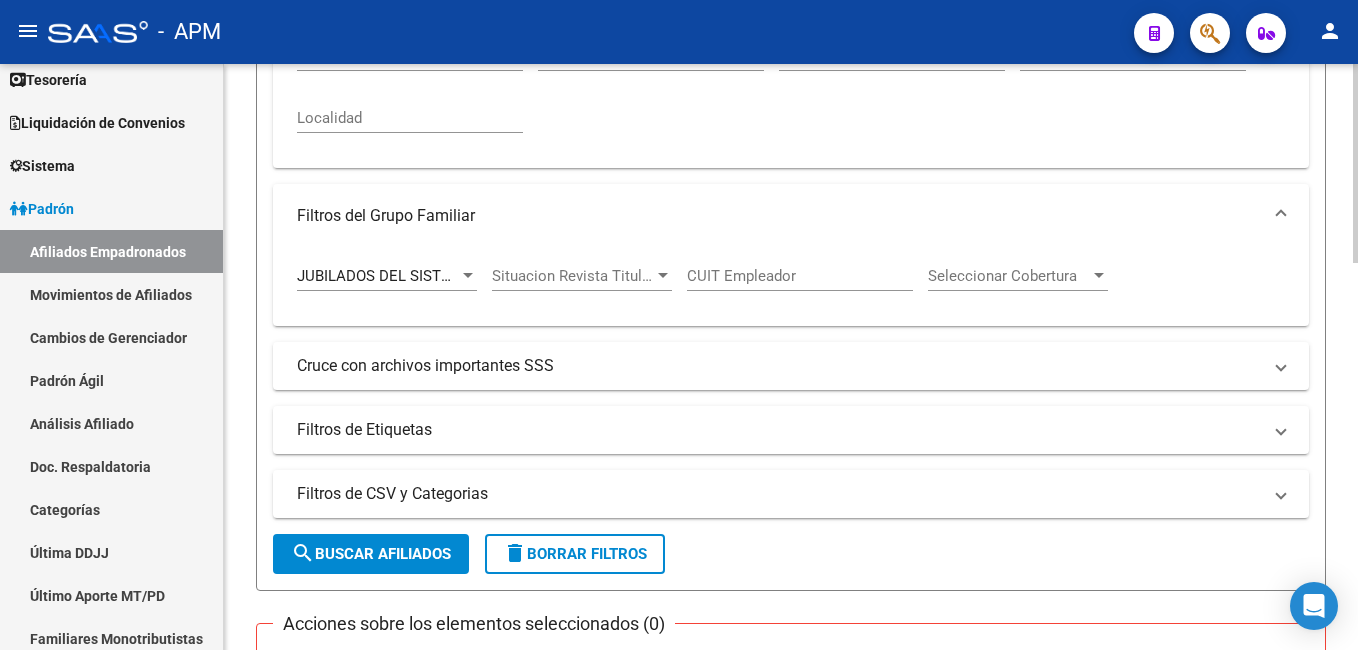 click on "search  Buscar Afiliados" 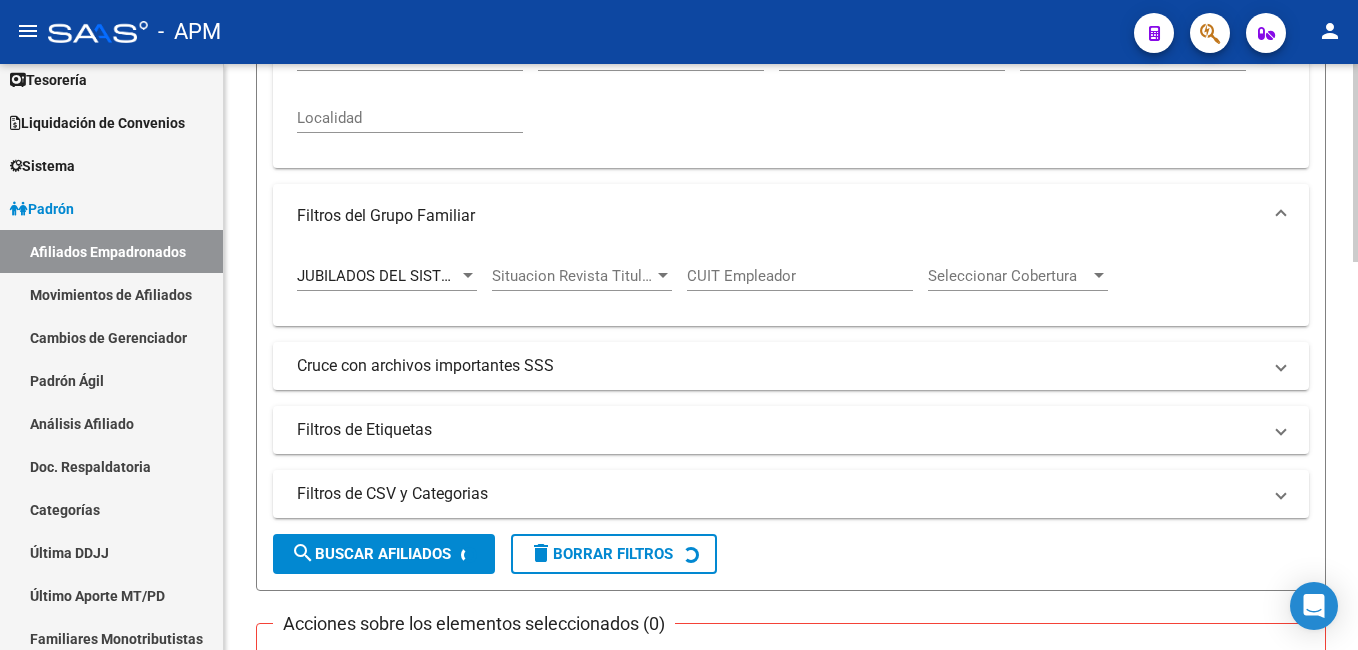 scroll, scrollTop: 440, scrollLeft: 0, axis: vertical 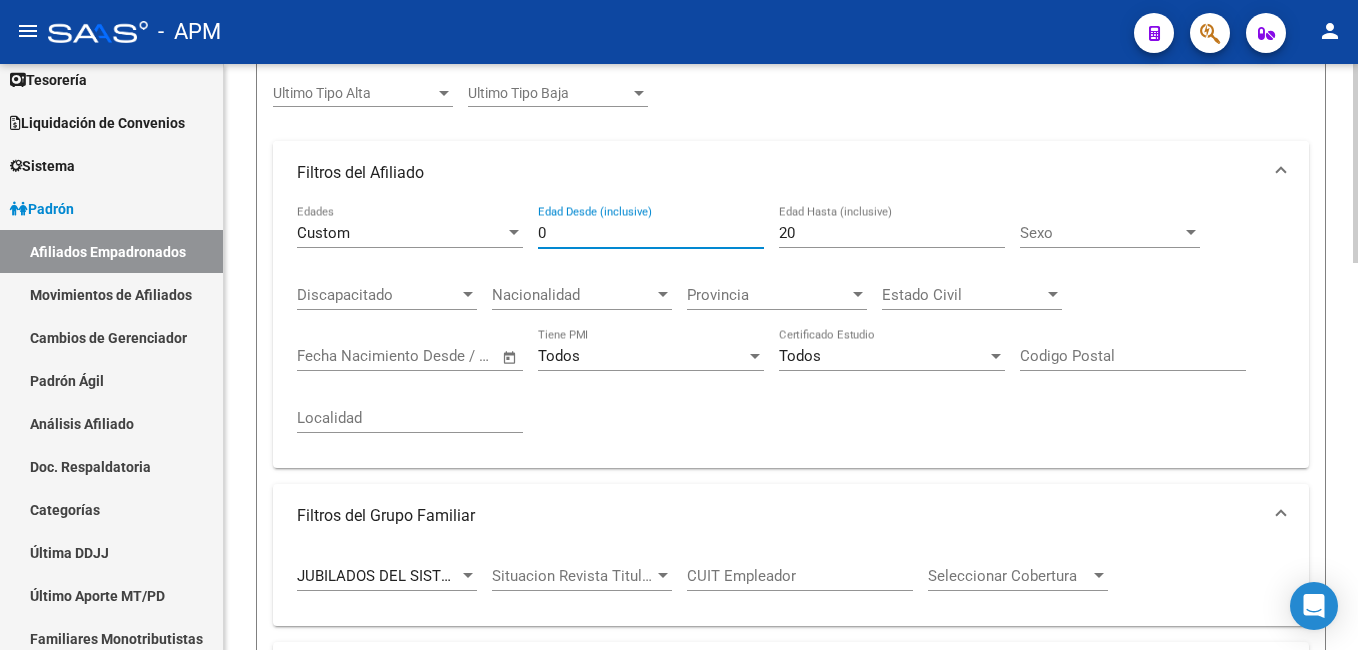 drag, startPoint x: 606, startPoint y: 225, endPoint x: 404, endPoint y: 194, distance: 204.36487 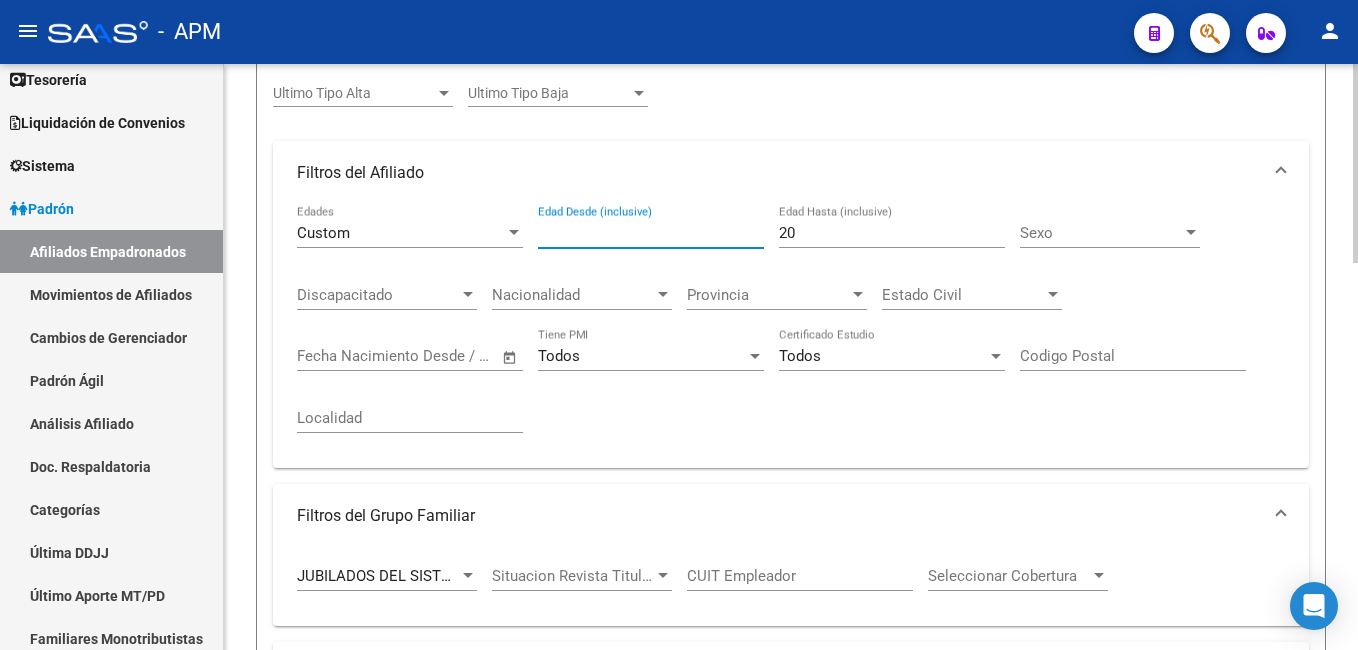 type 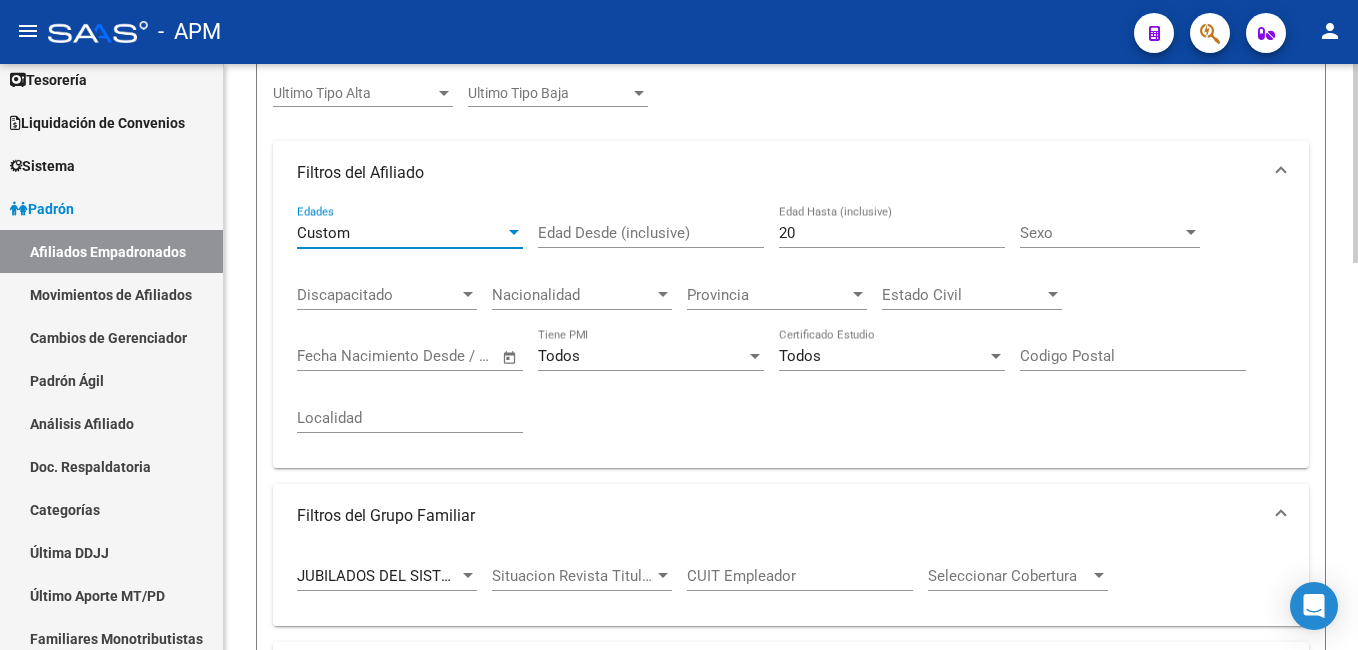 click at bounding box center (514, 233) 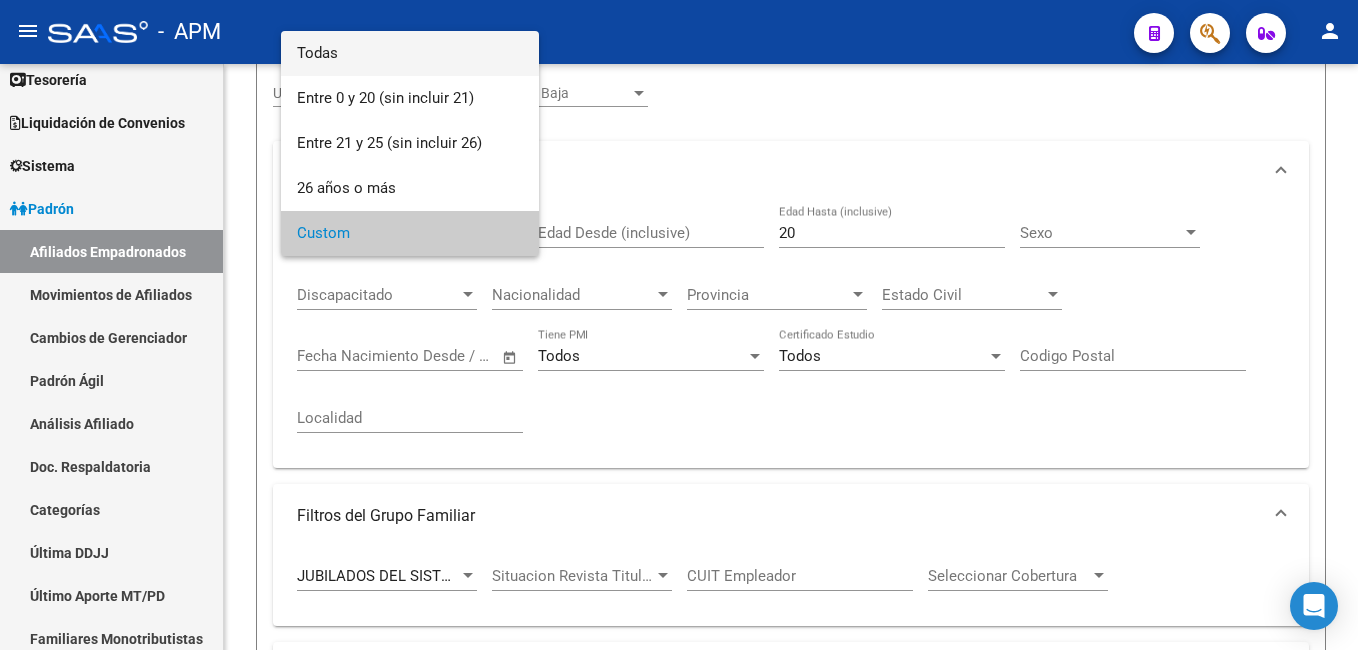 click on "Todas" at bounding box center [410, 53] 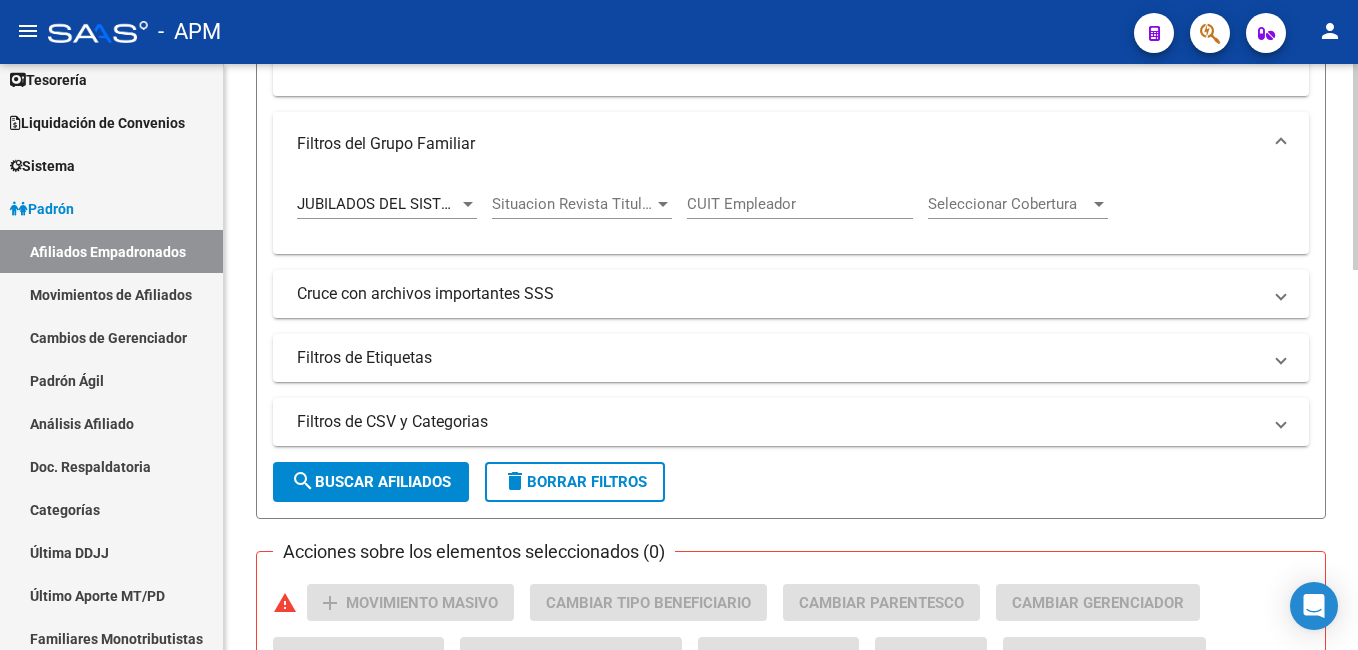 scroll, scrollTop: 740, scrollLeft: 0, axis: vertical 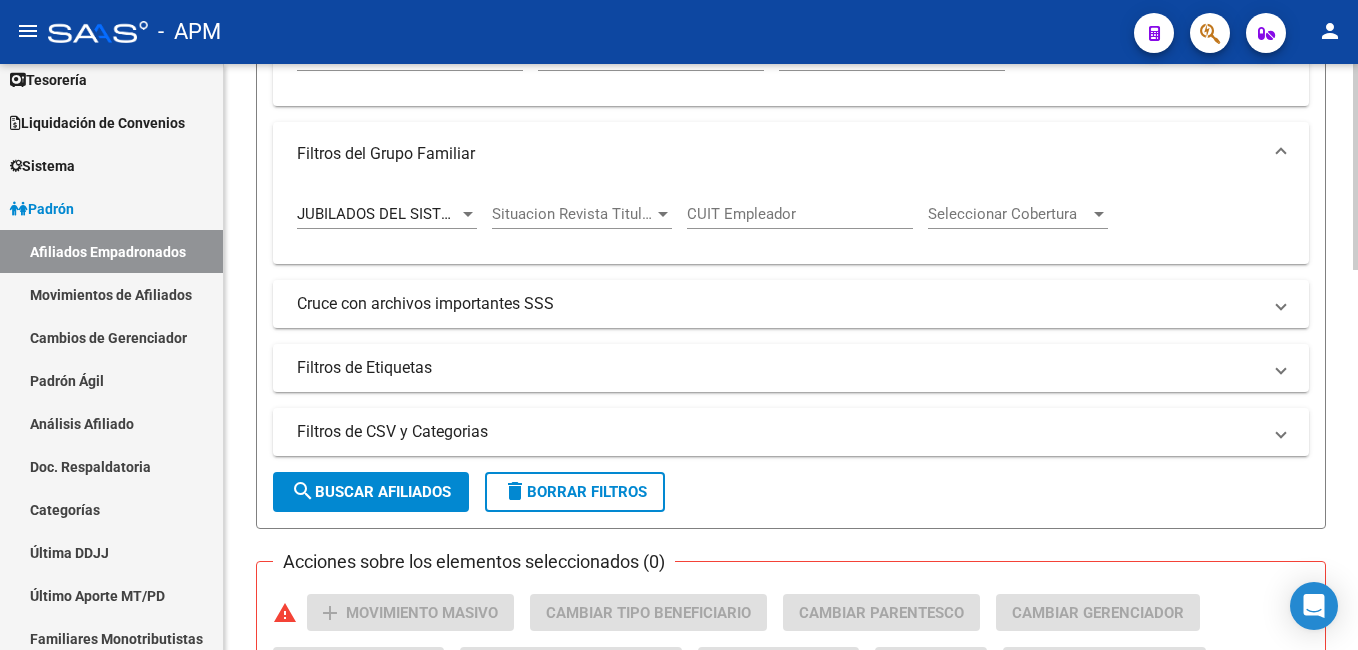 click on "JUBILADOS DEL SISTEMA NACIONAL DEL
SEGURO DE SALUD Tipo Beneficiario Titular" at bounding box center [387, 207] 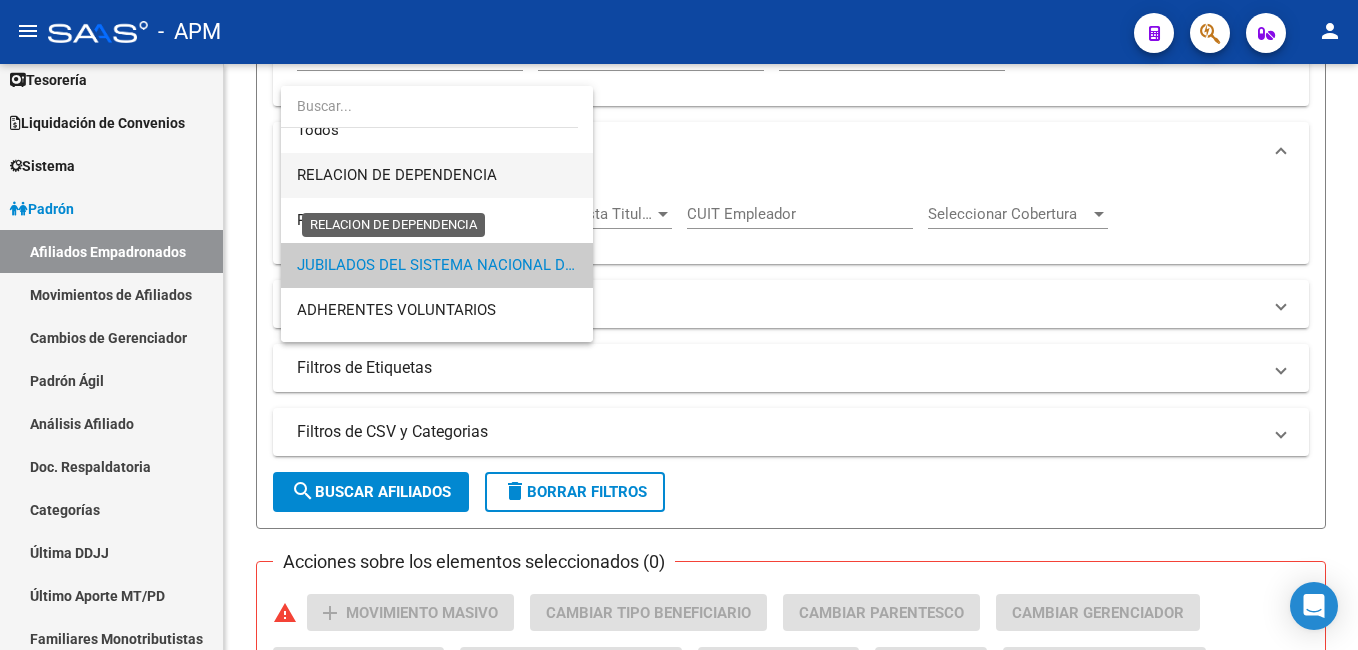 scroll, scrollTop: 0, scrollLeft: 0, axis: both 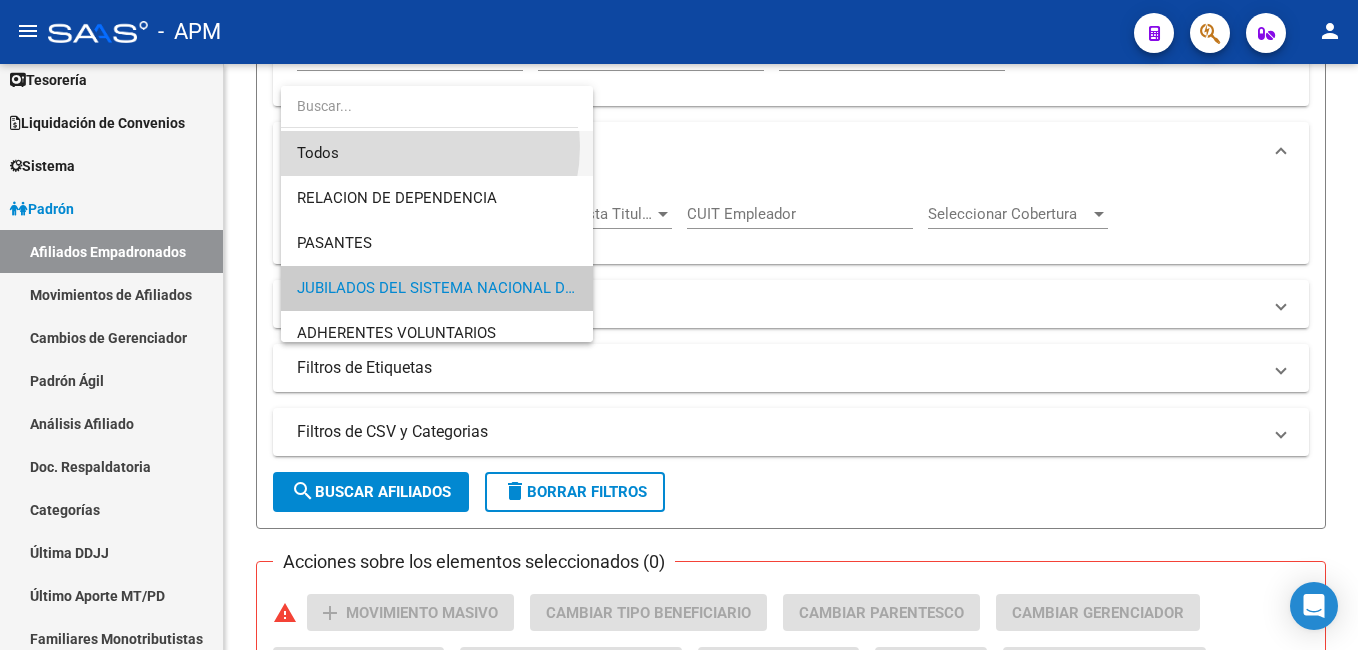 click on "Todos" at bounding box center (437, 153) 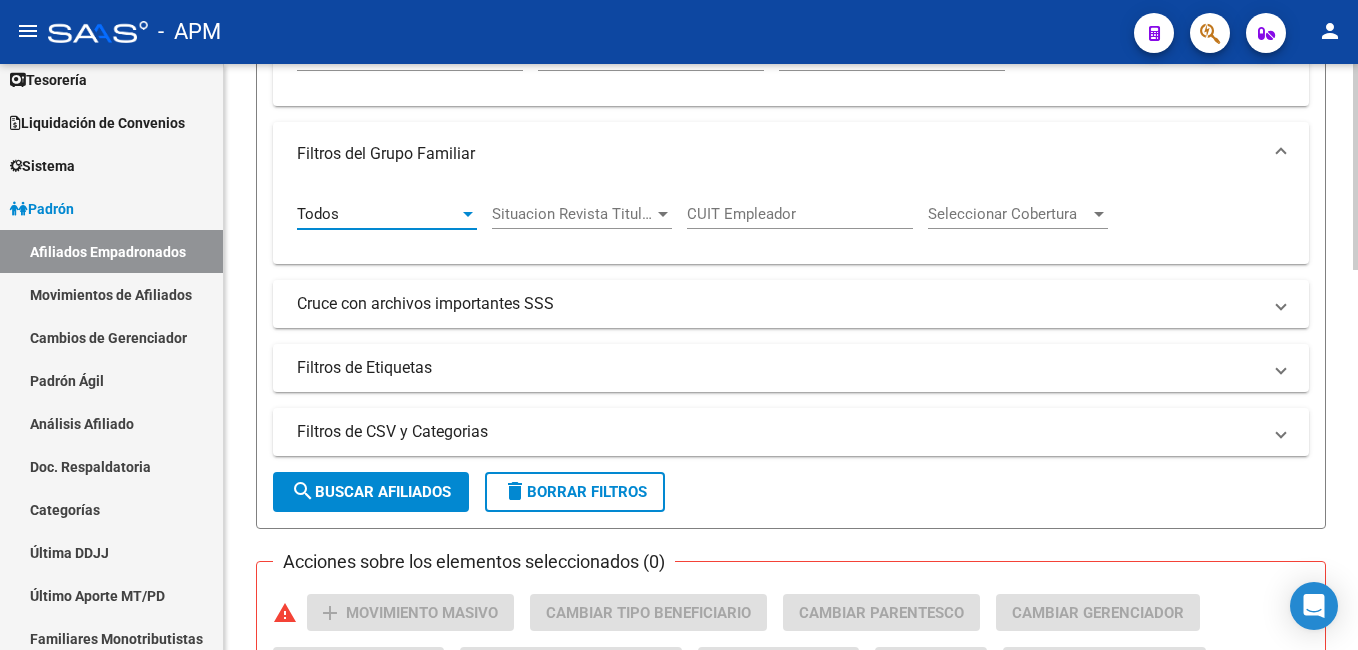 click on "search  Buscar Afiliados" 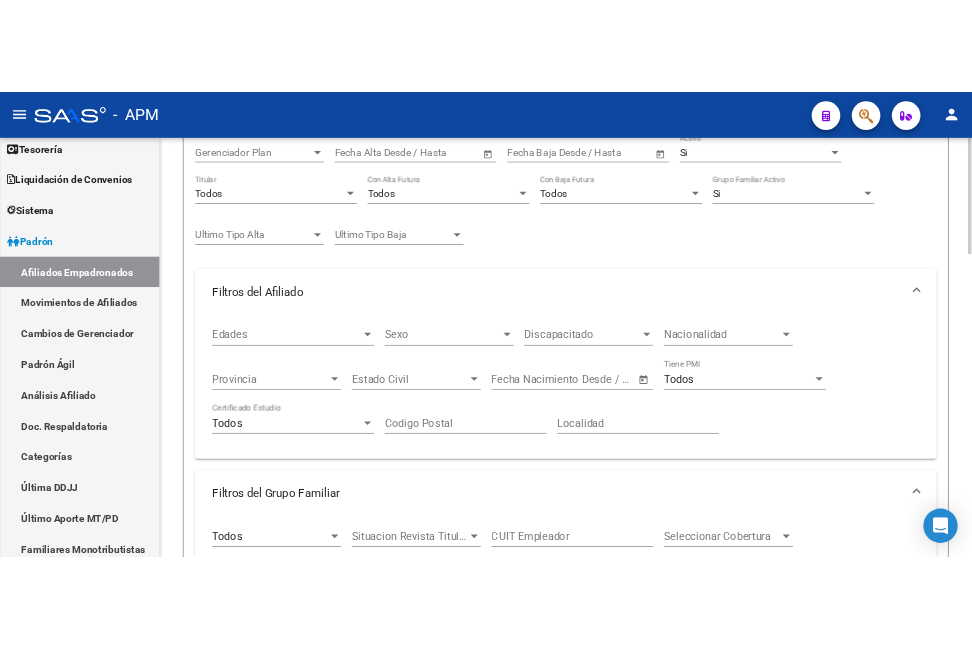 scroll, scrollTop: 0, scrollLeft: 0, axis: both 